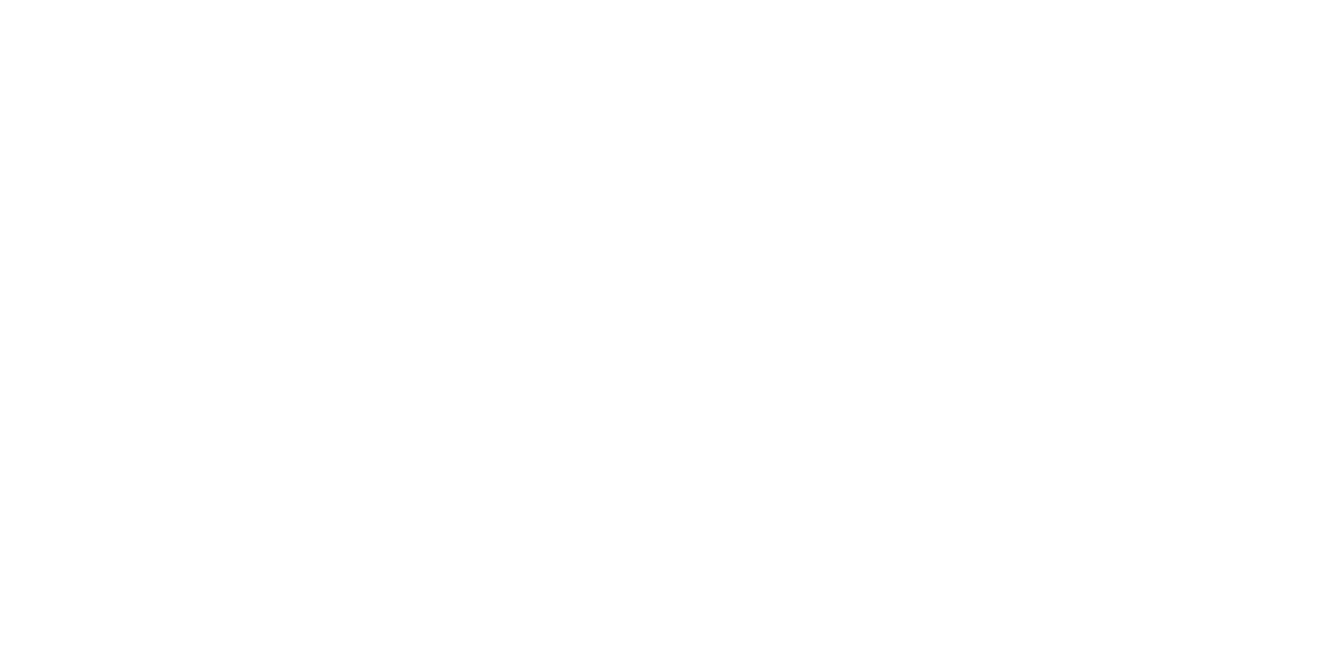 scroll, scrollTop: 0, scrollLeft: 0, axis: both 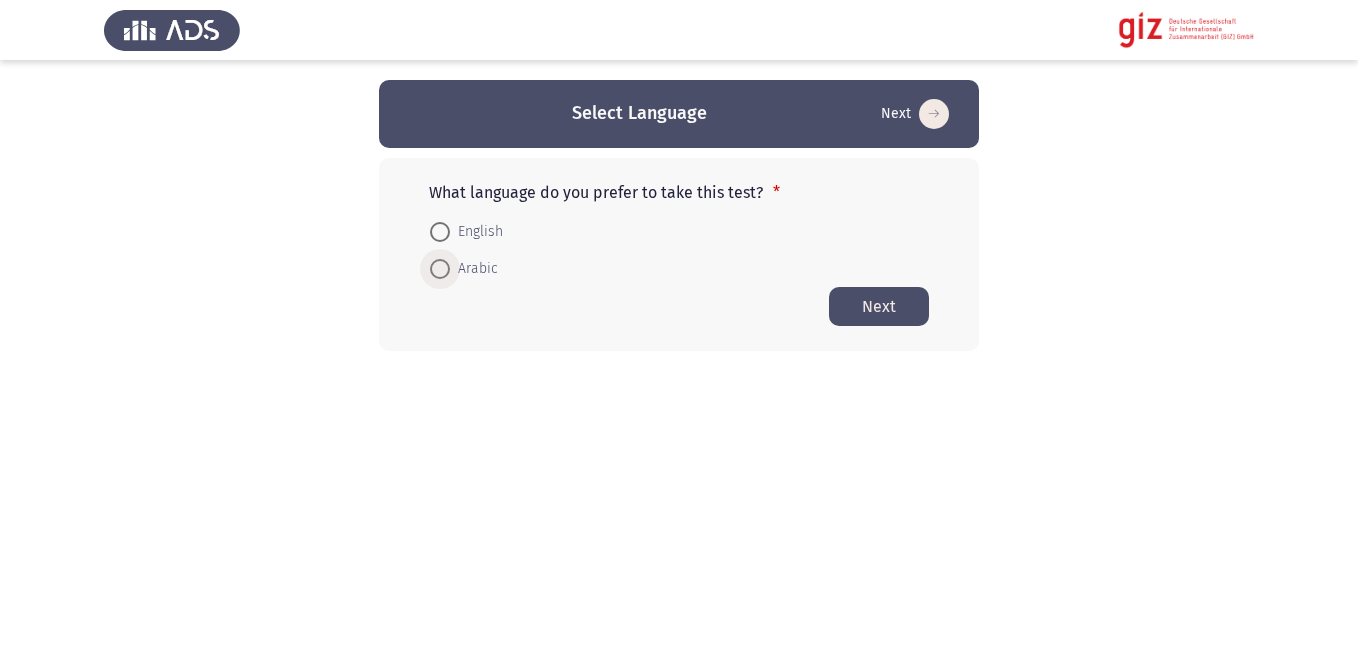click at bounding box center (440, 269) 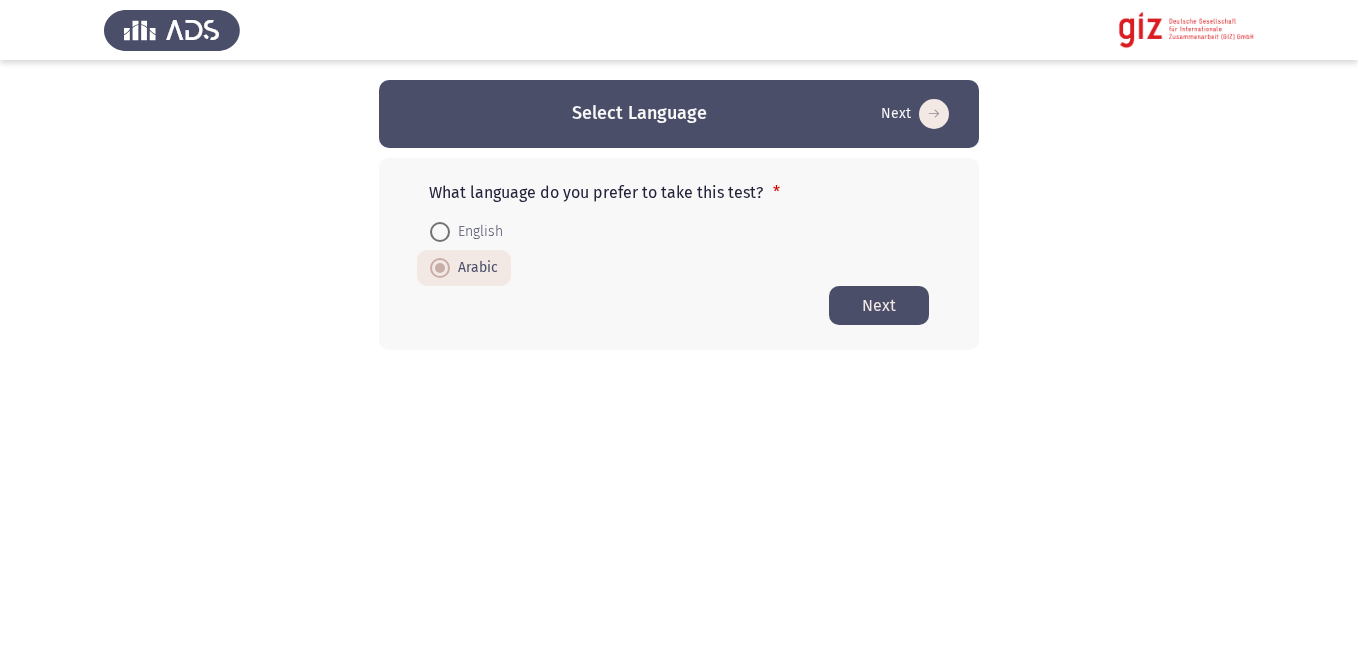 click on "Next" 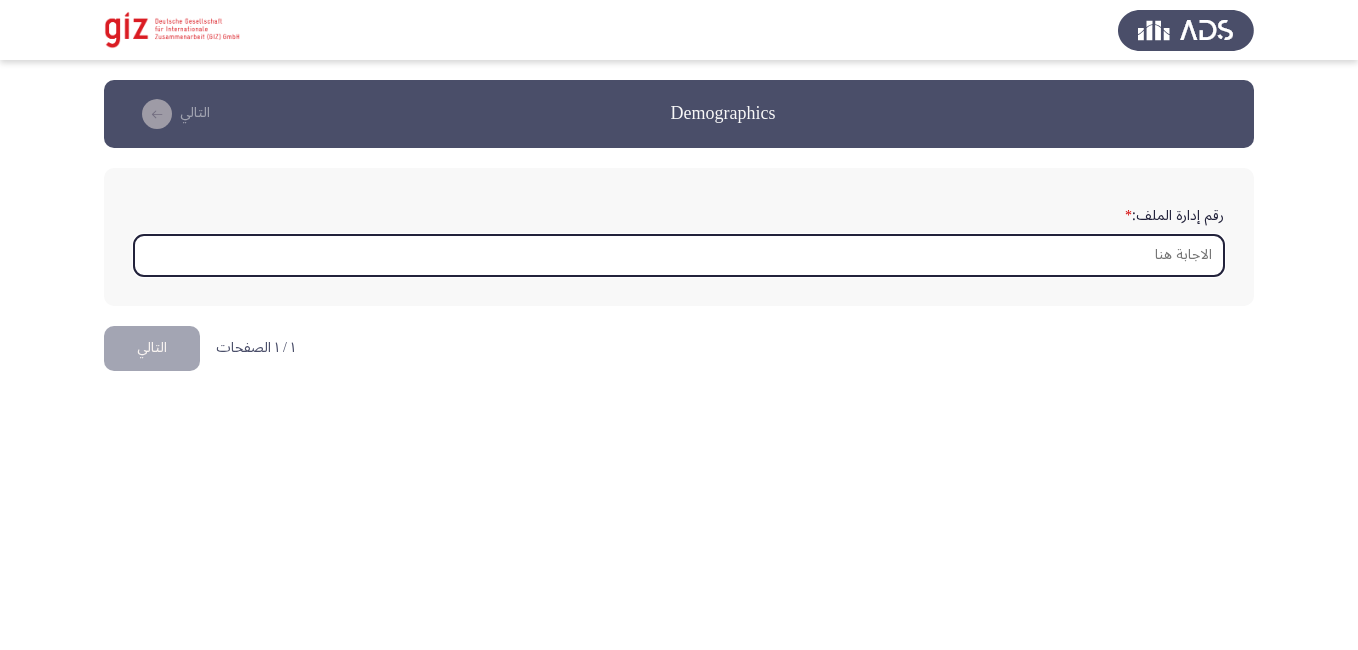 click on "رقم إدارة الملف:    *" at bounding box center (679, 255) 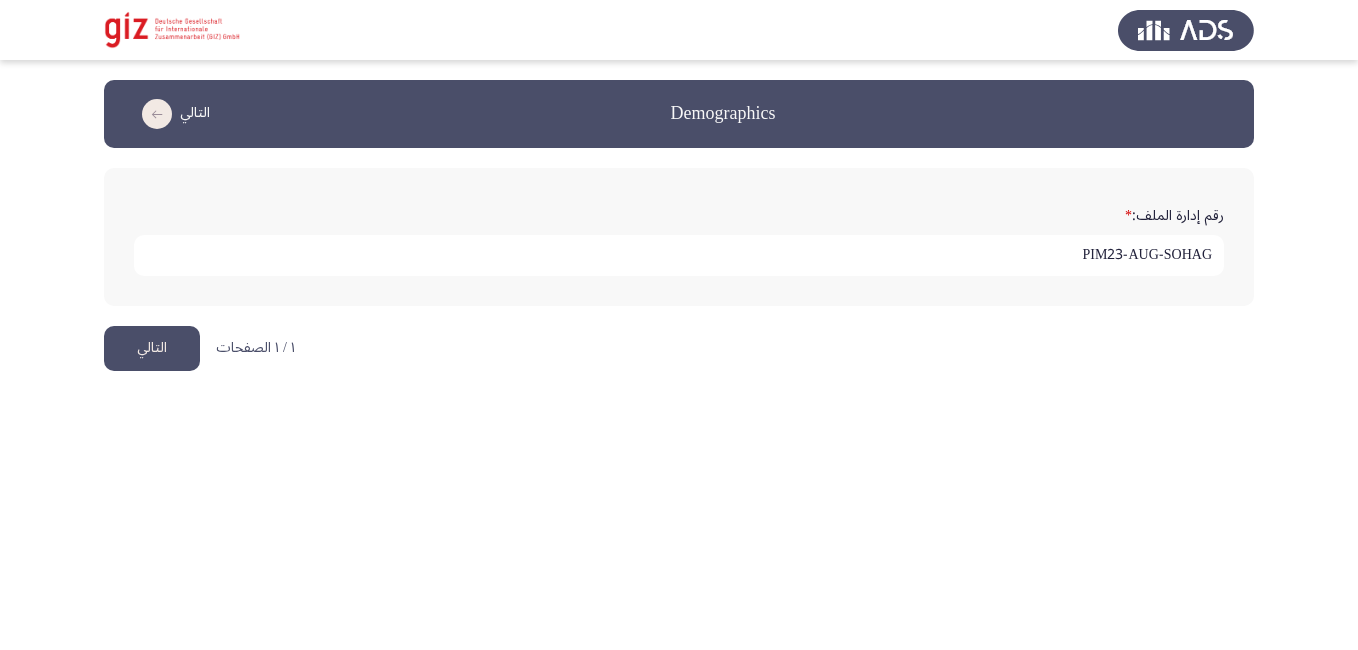 type on "PIM23-AUG-SOHAG" 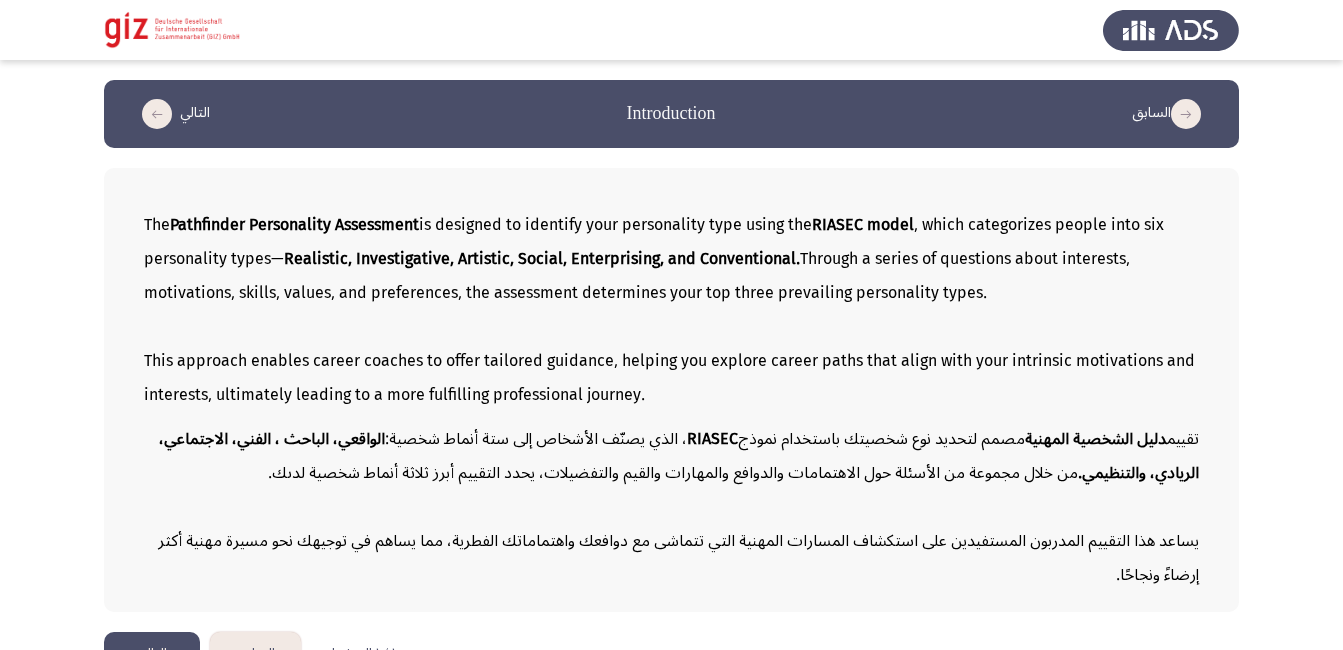 scroll, scrollTop: 47, scrollLeft: 0, axis: vertical 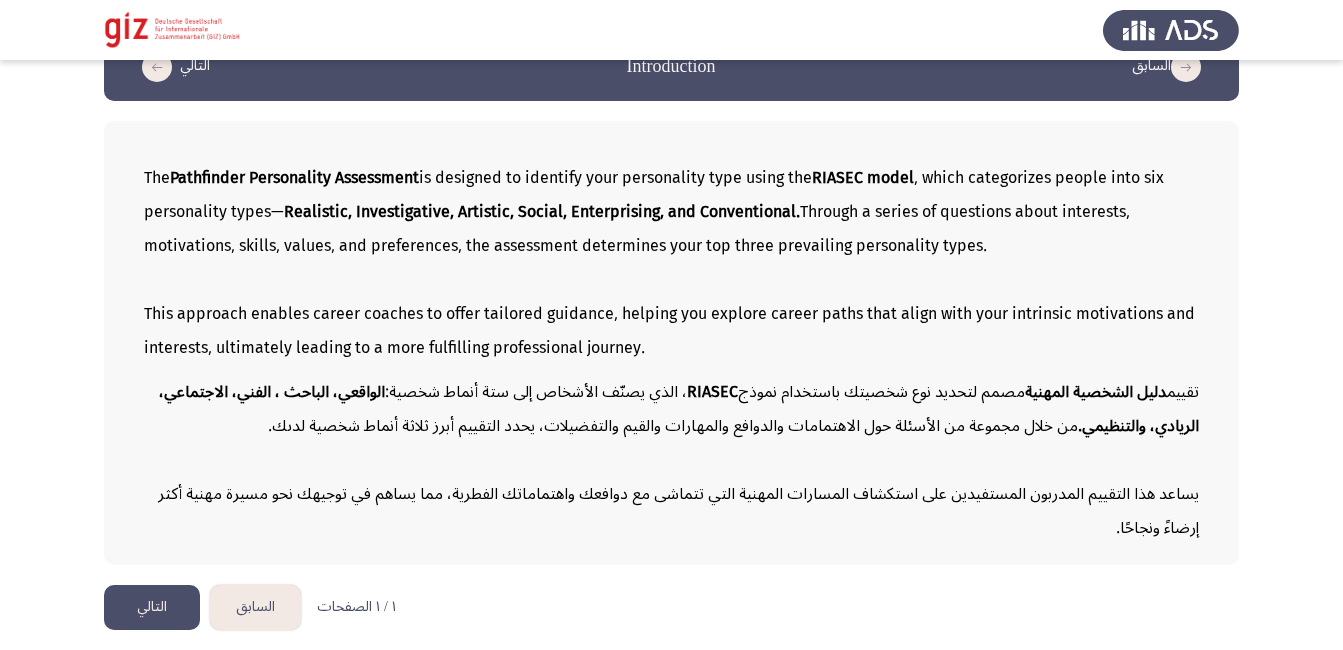 click on "التالي" 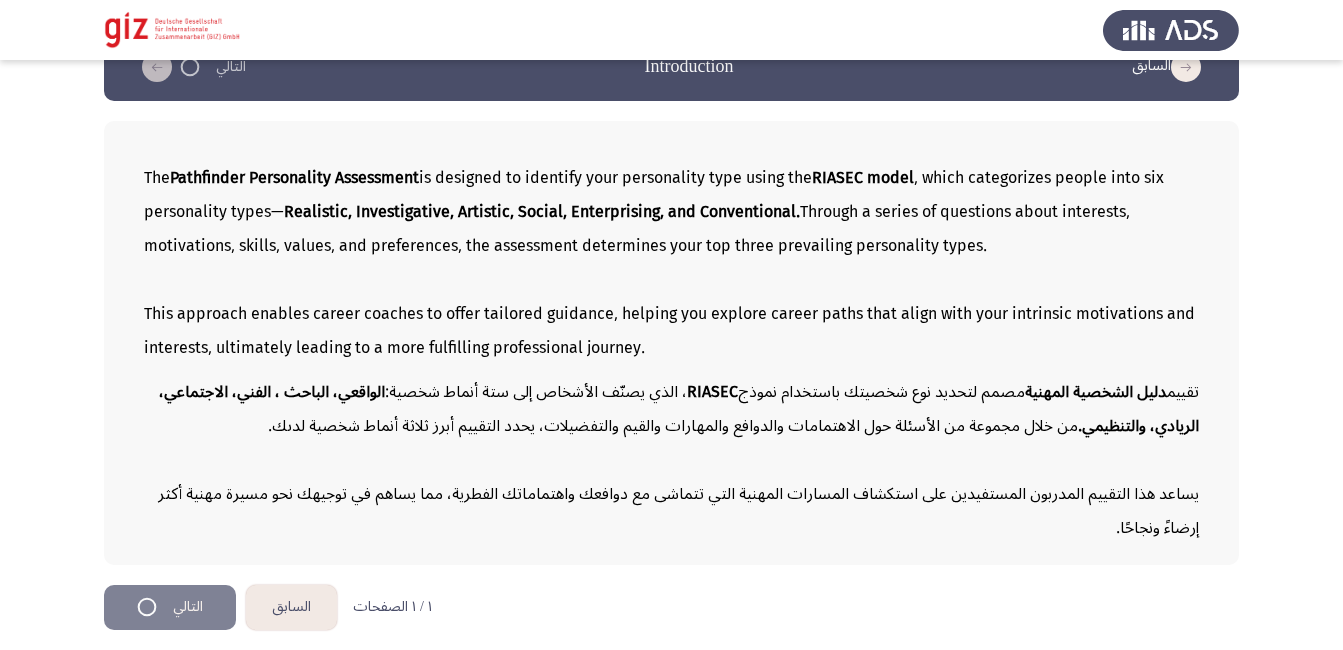scroll, scrollTop: 0, scrollLeft: 0, axis: both 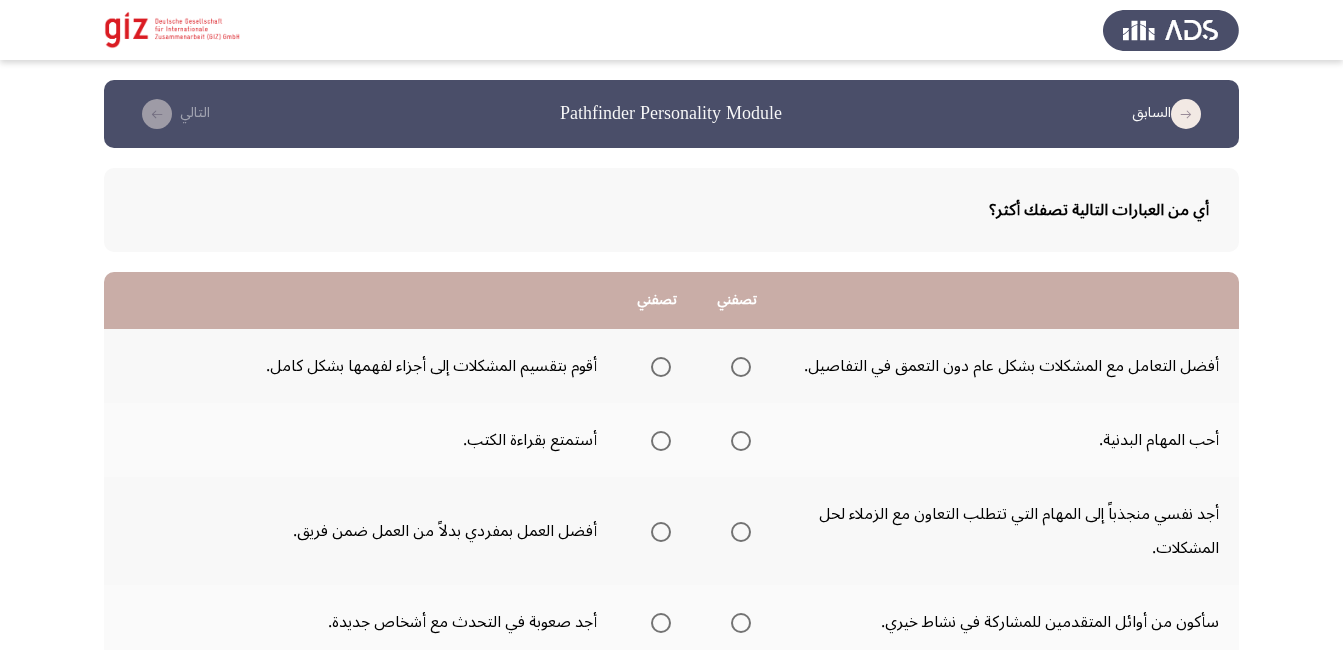 click at bounding box center [741, 367] 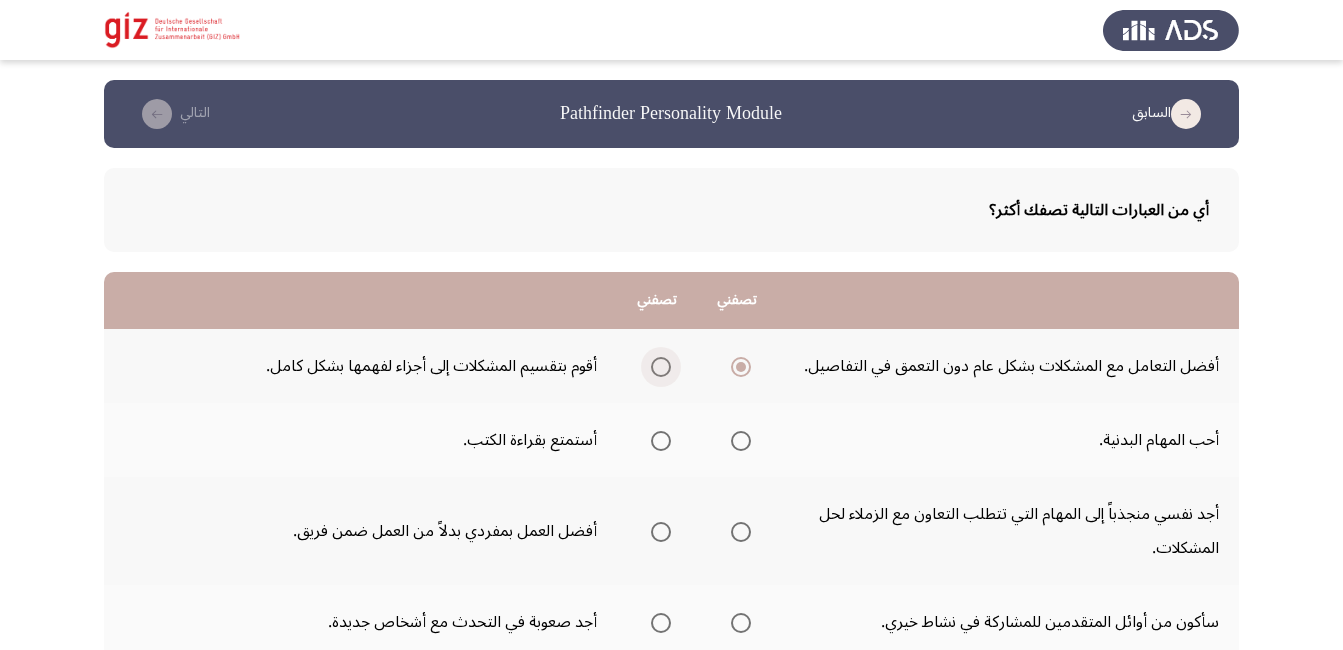 click at bounding box center [661, 367] 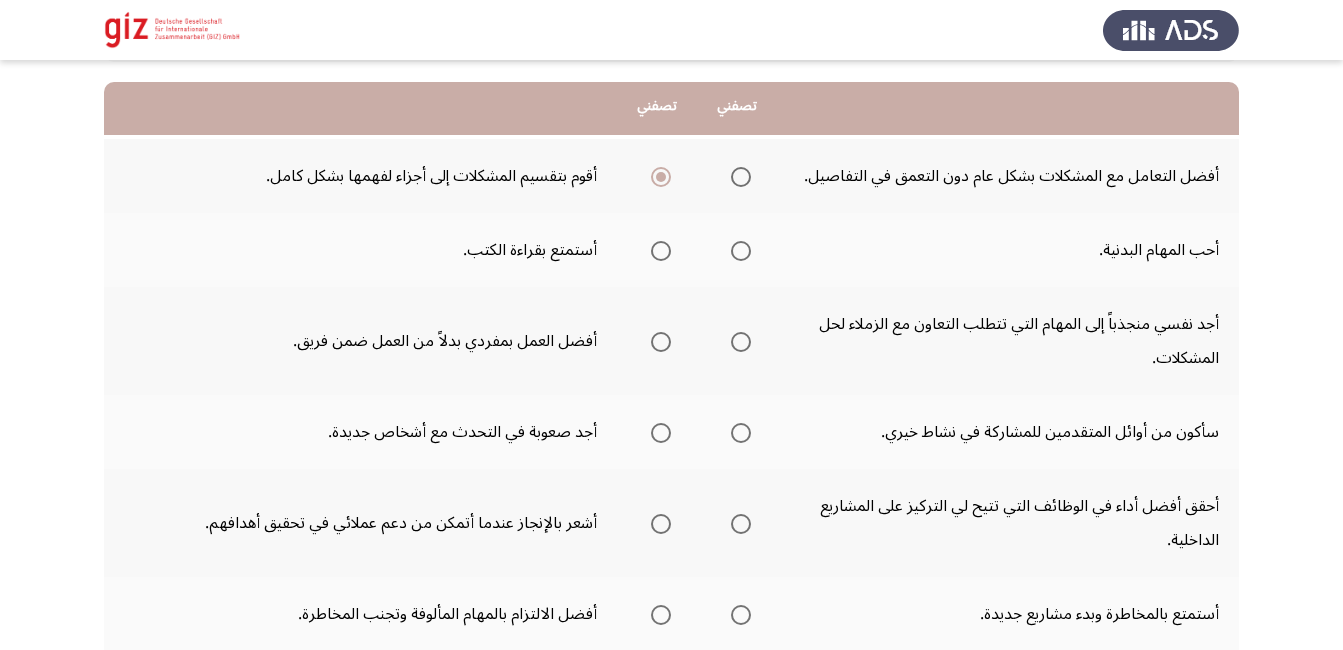 scroll, scrollTop: 215, scrollLeft: 0, axis: vertical 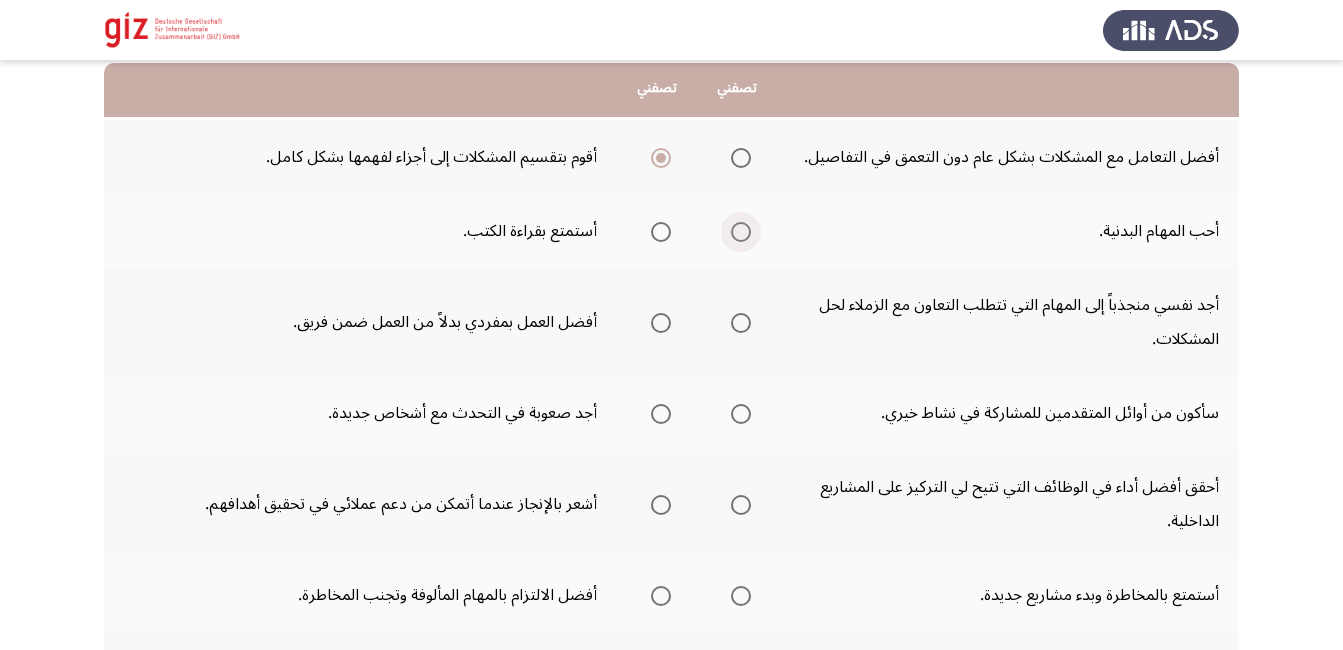 click at bounding box center (741, 232) 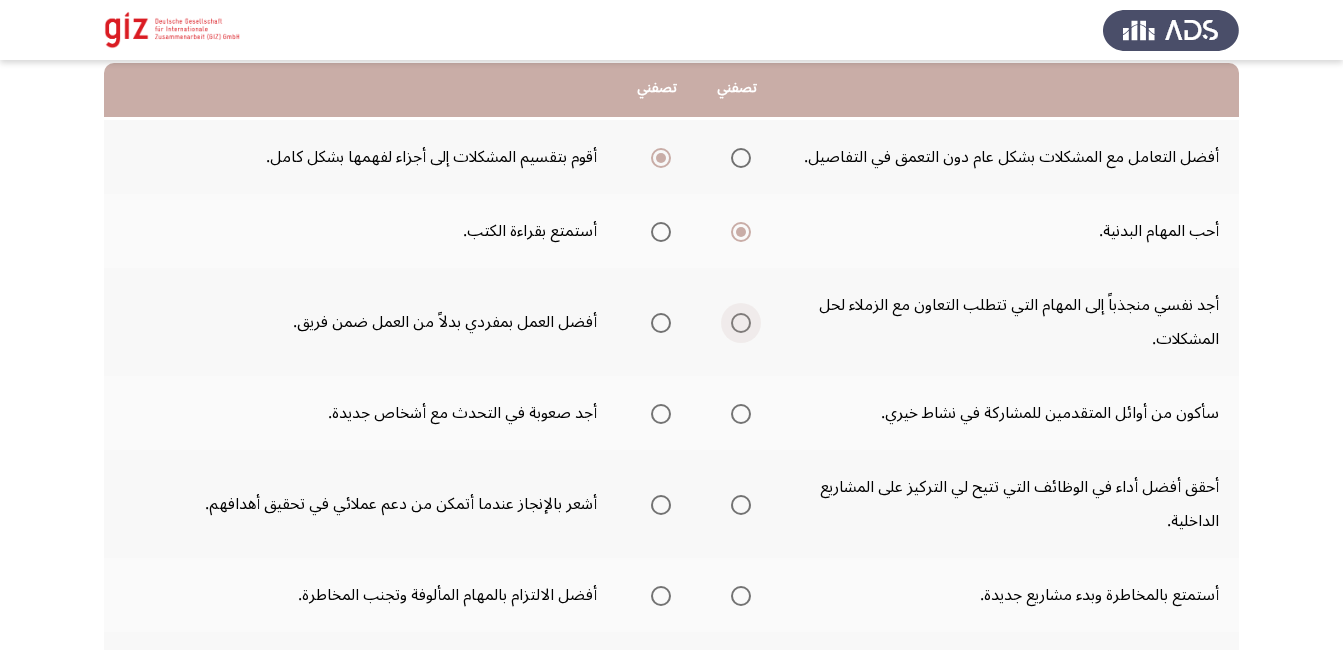 click at bounding box center [741, 323] 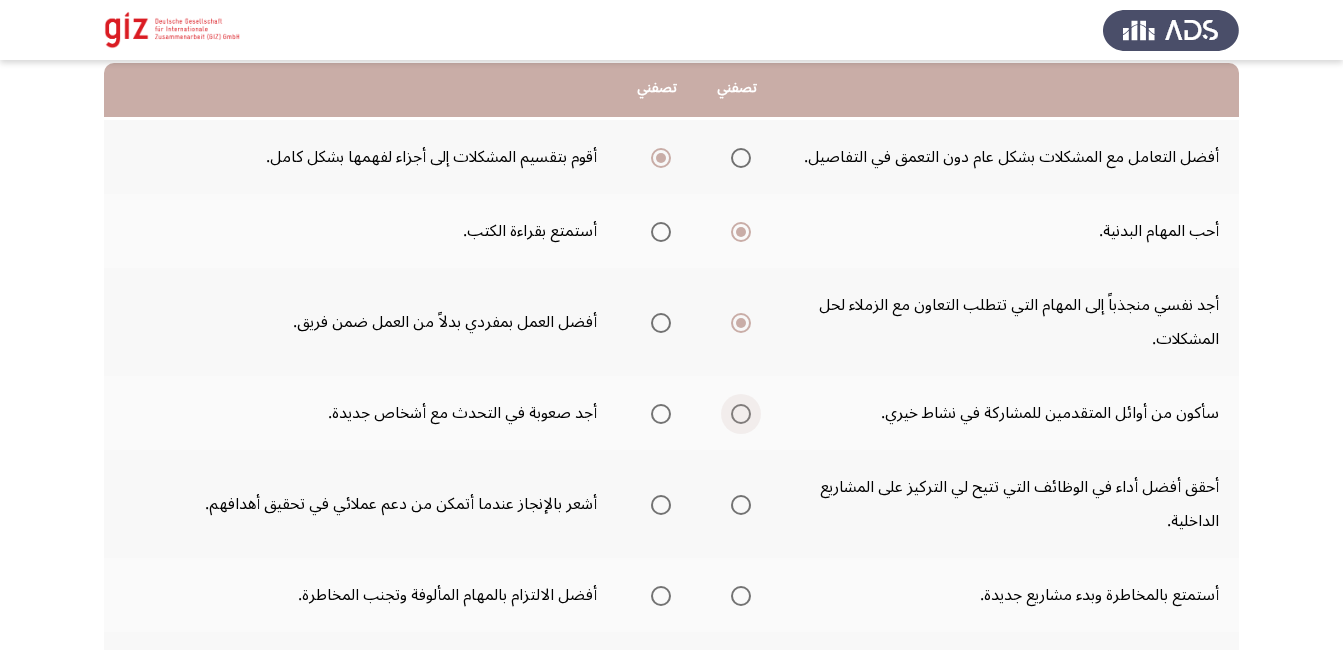 click at bounding box center (737, 414) 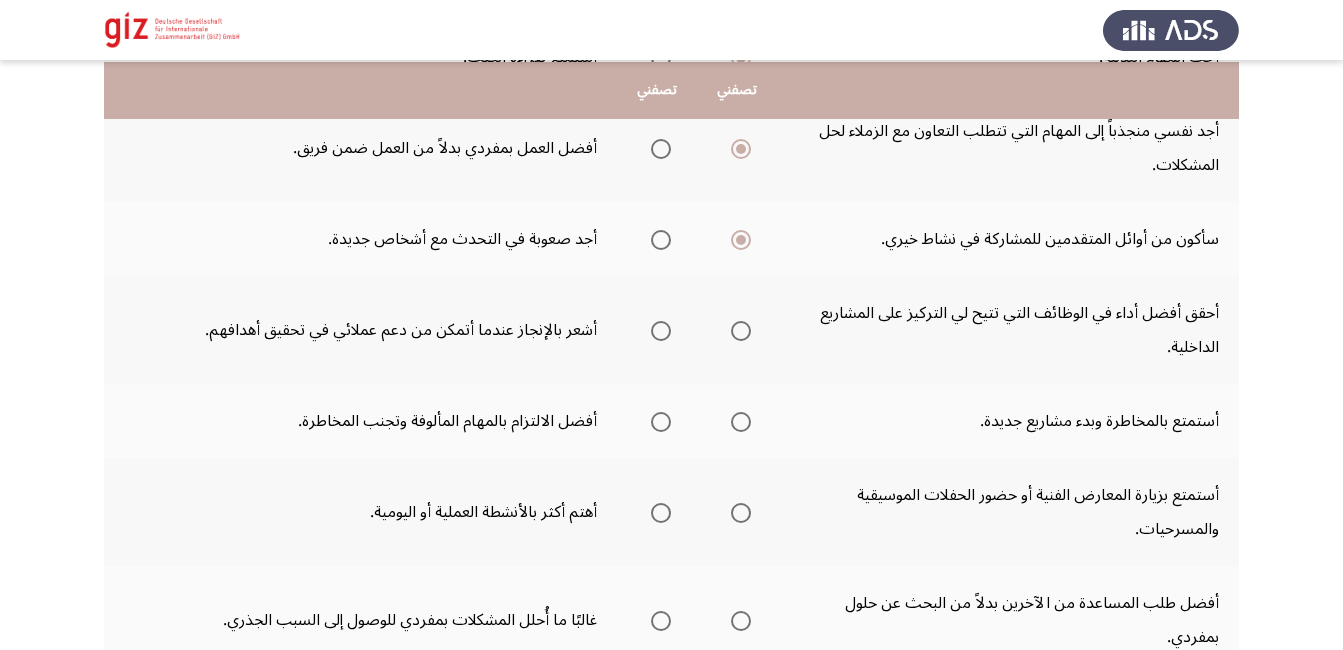 scroll, scrollTop: 387, scrollLeft: 0, axis: vertical 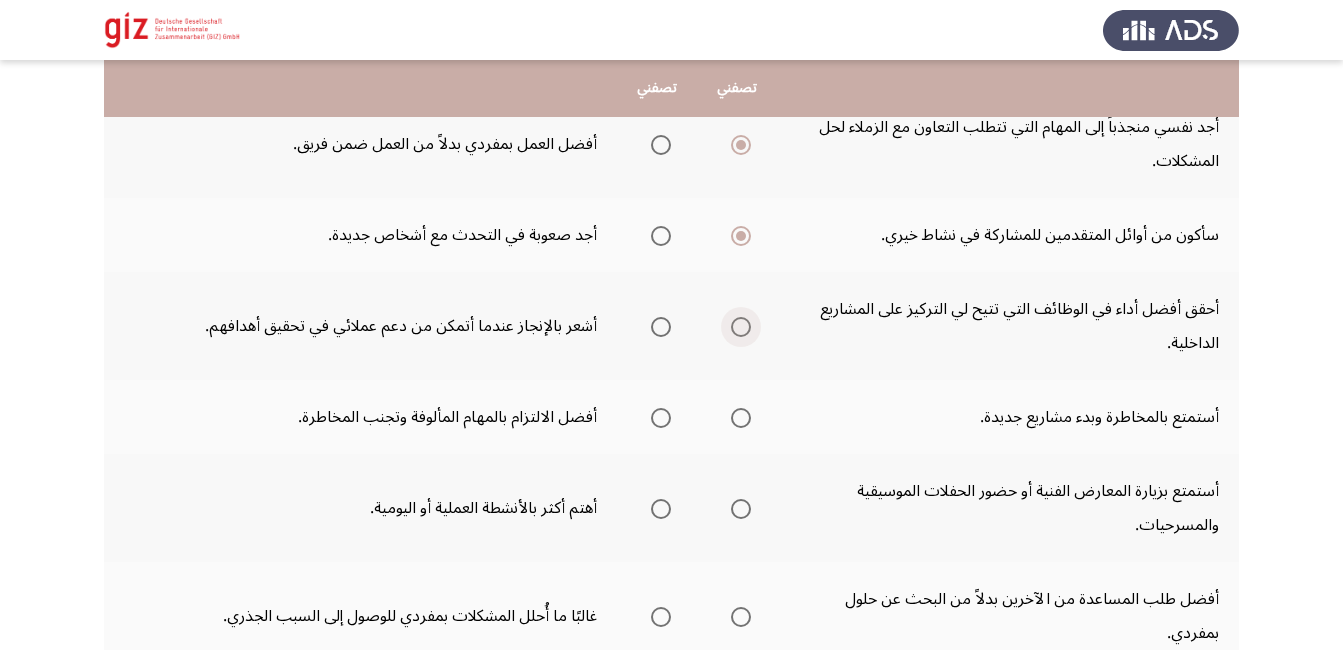 click at bounding box center [741, 327] 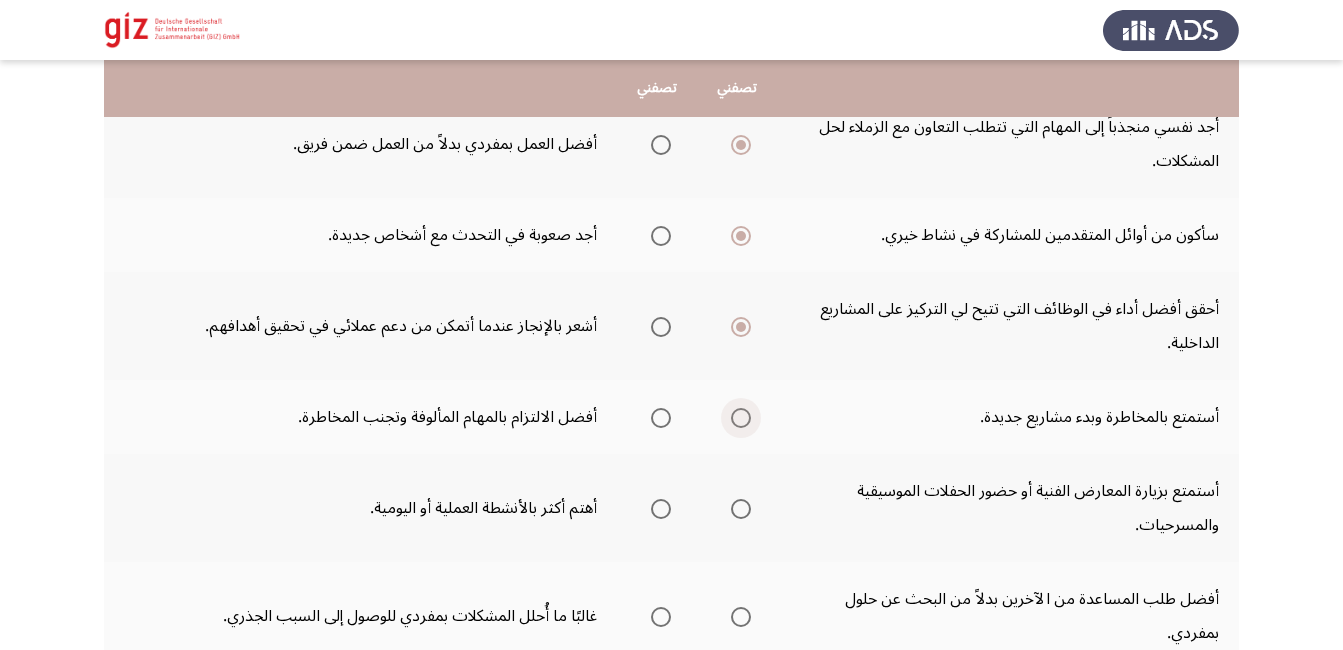 click at bounding box center (741, 418) 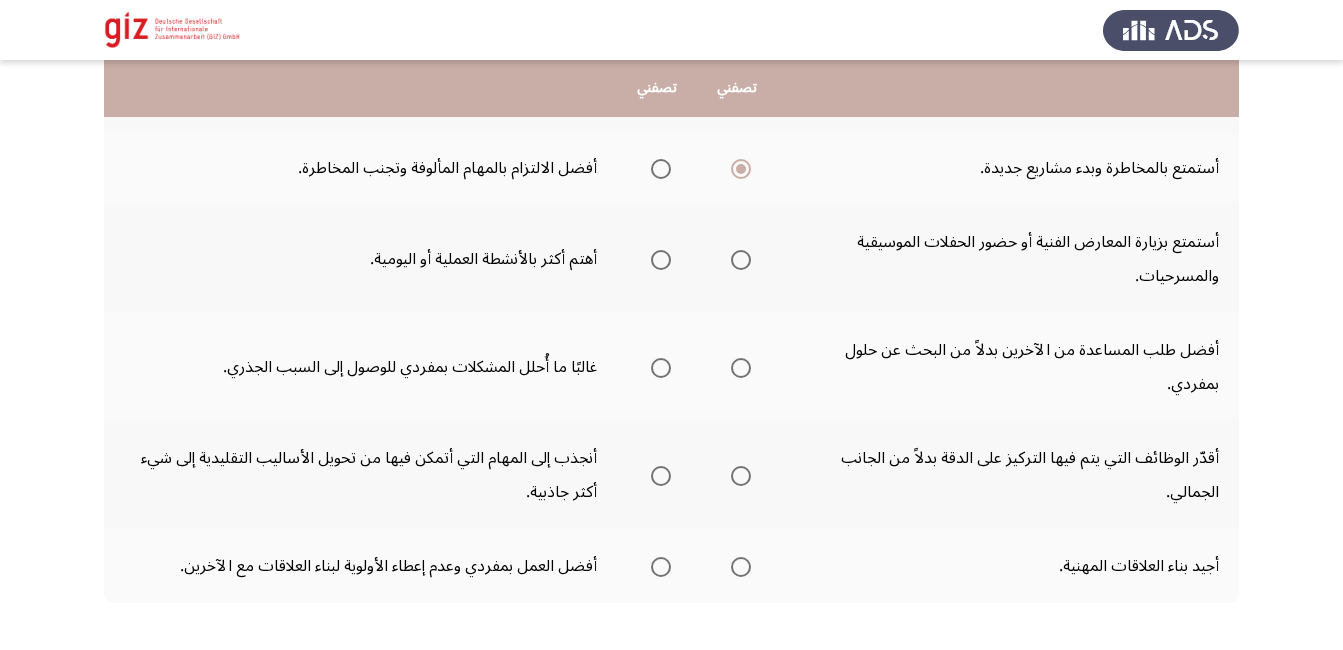 scroll, scrollTop: 641, scrollLeft: 0, axis: vertical 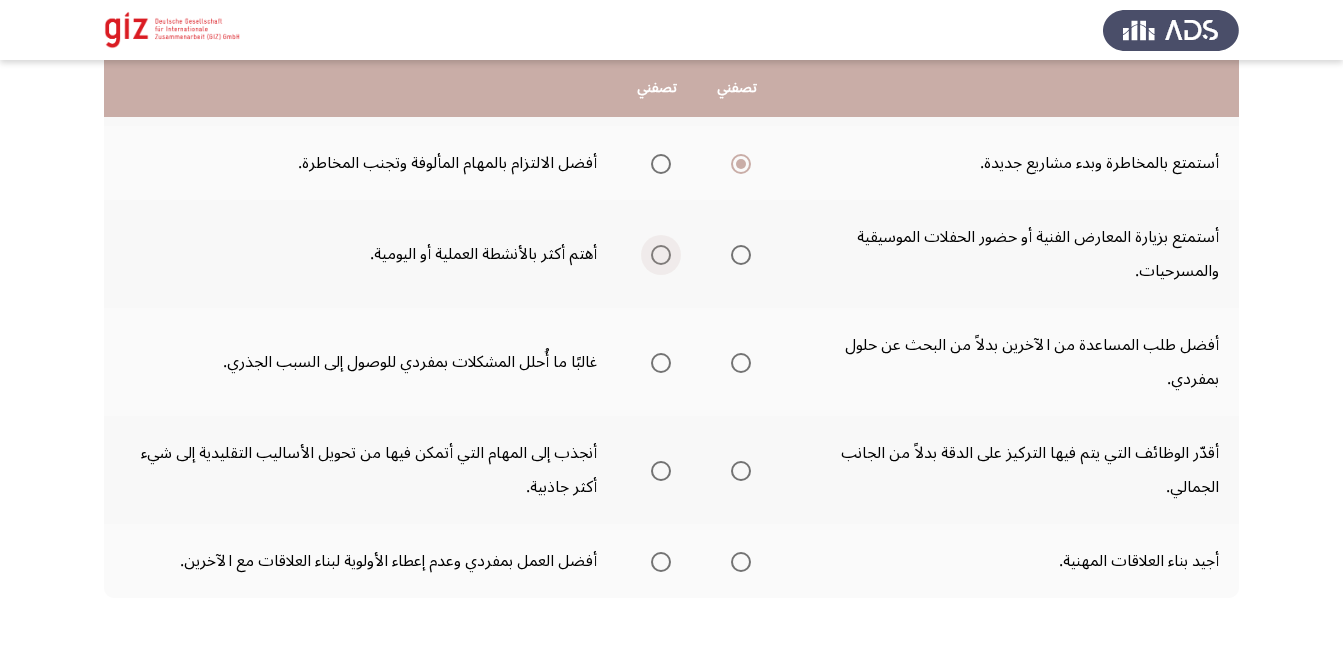 click at bounding box center [661, 255] 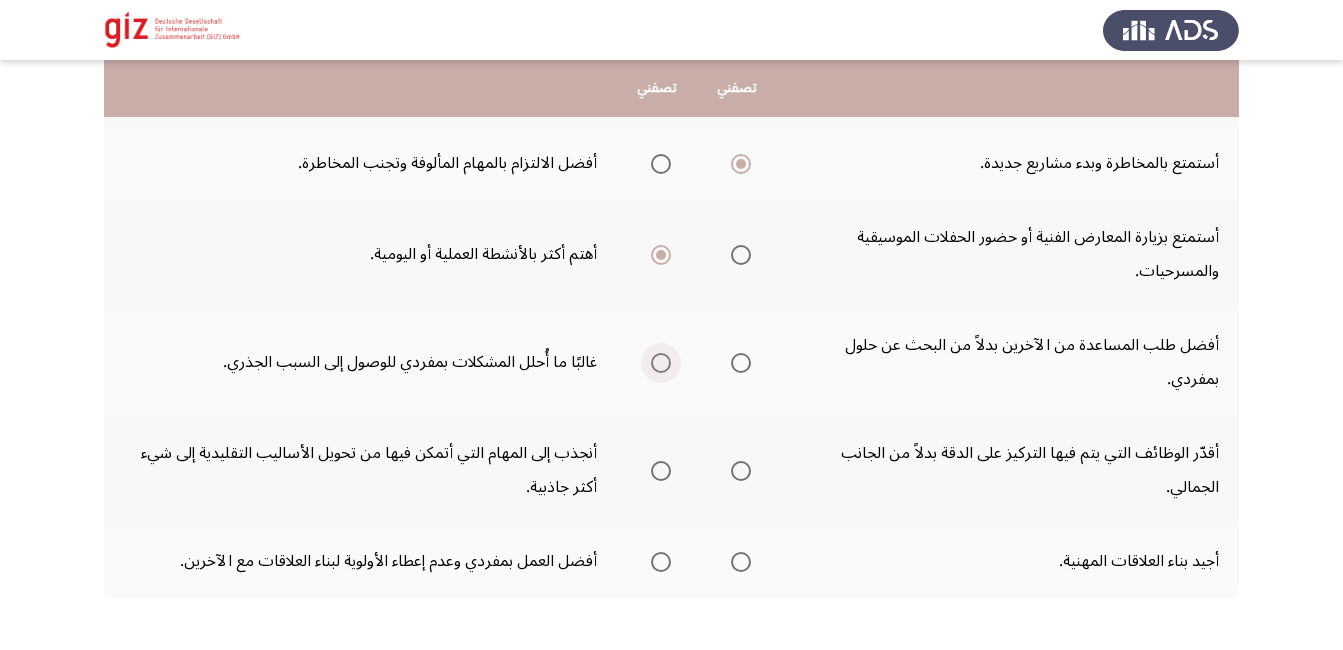 click at bounding box center [657, 363] 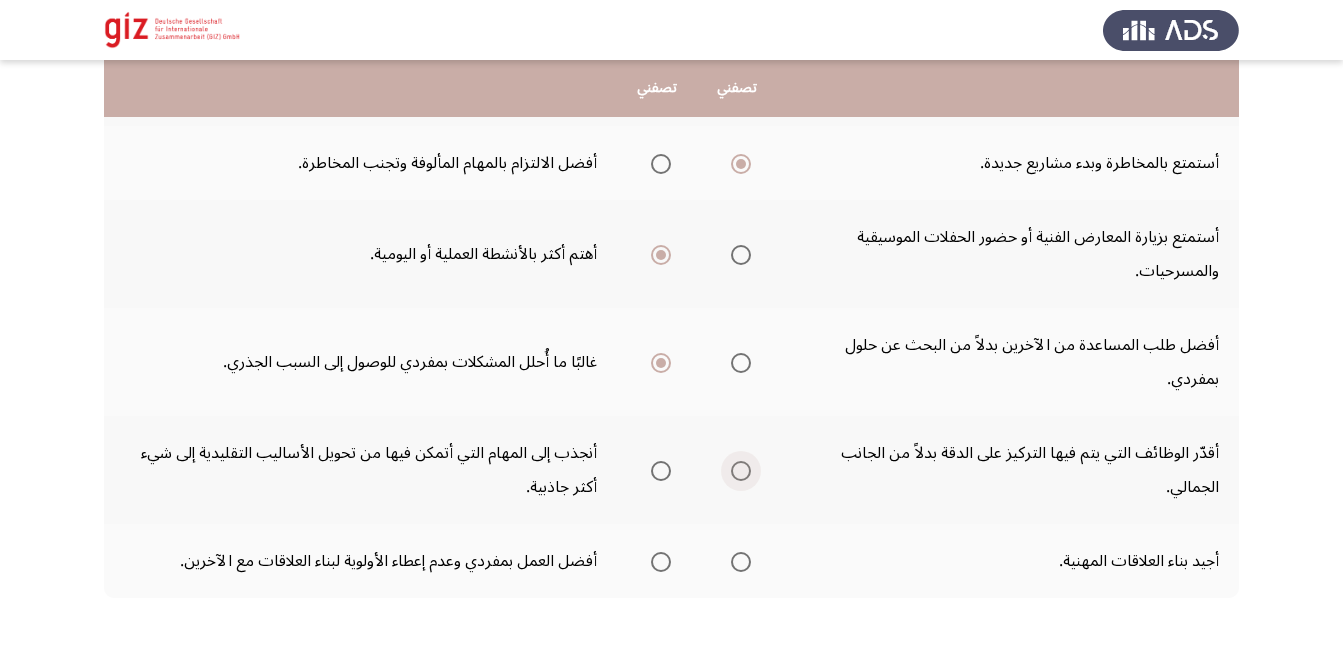 click at bounding box center (741, 471) 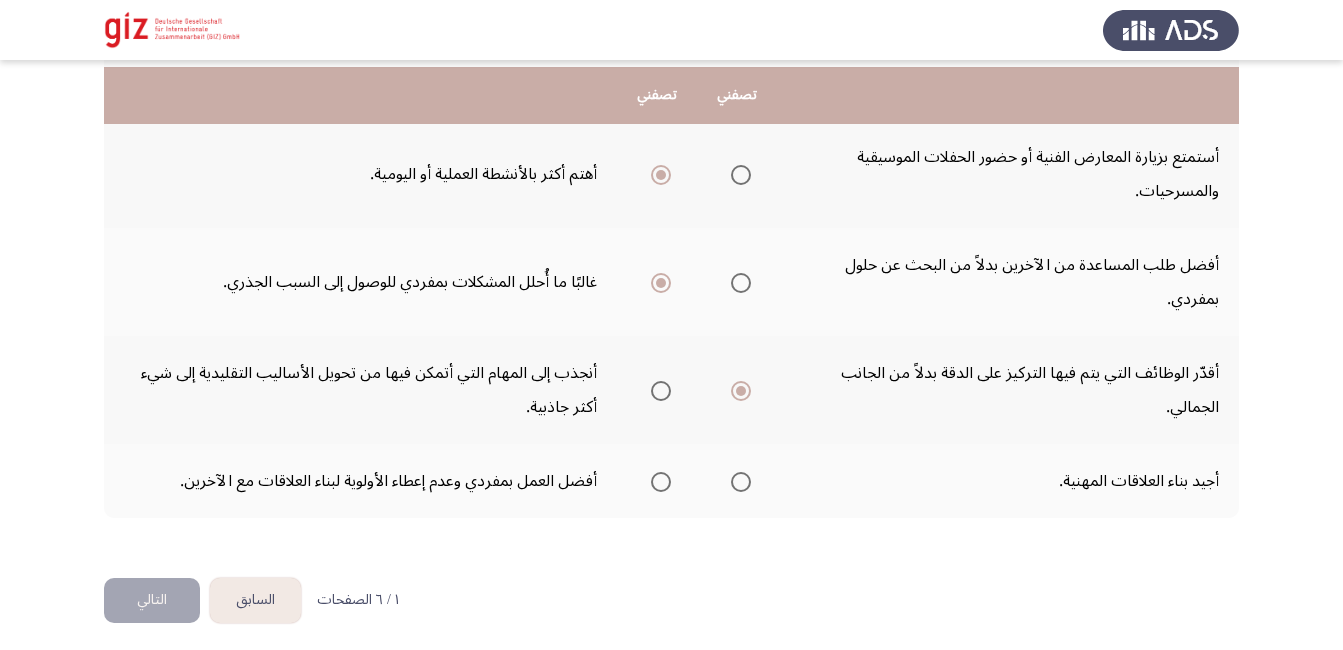 scroll, scrollTop: 729, scrollLeft: 0, axis: vertical 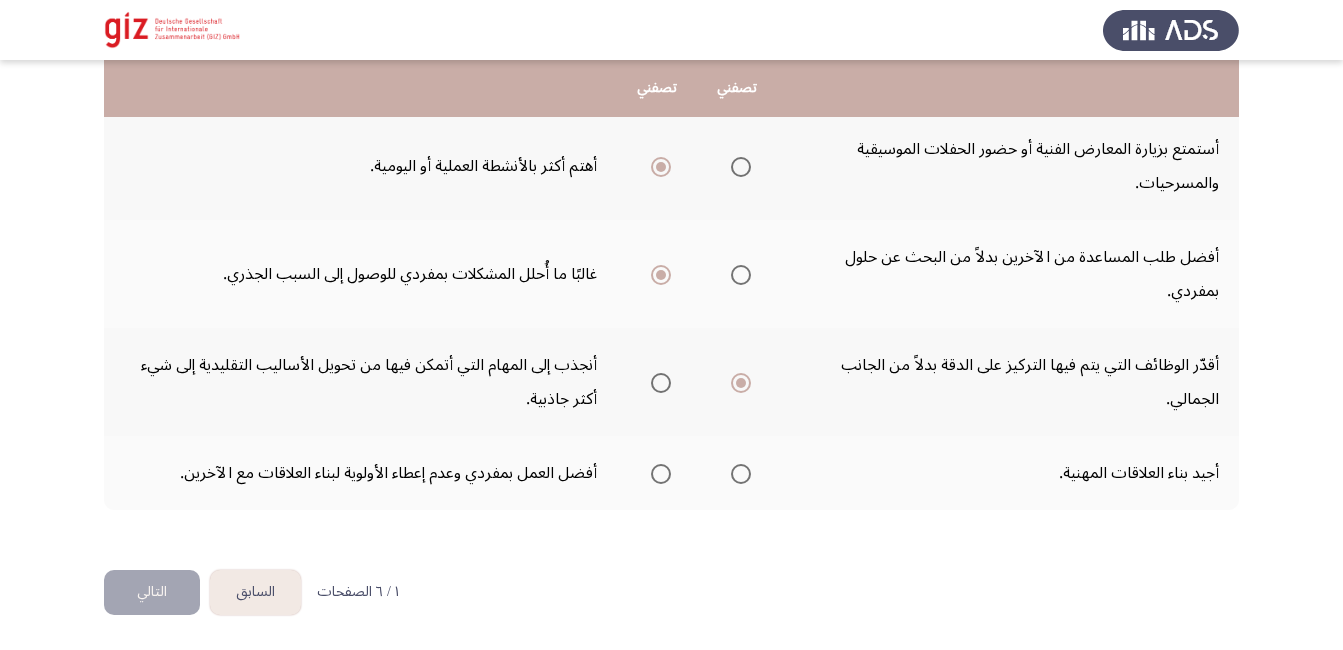 click at bounding box center (741, 474) 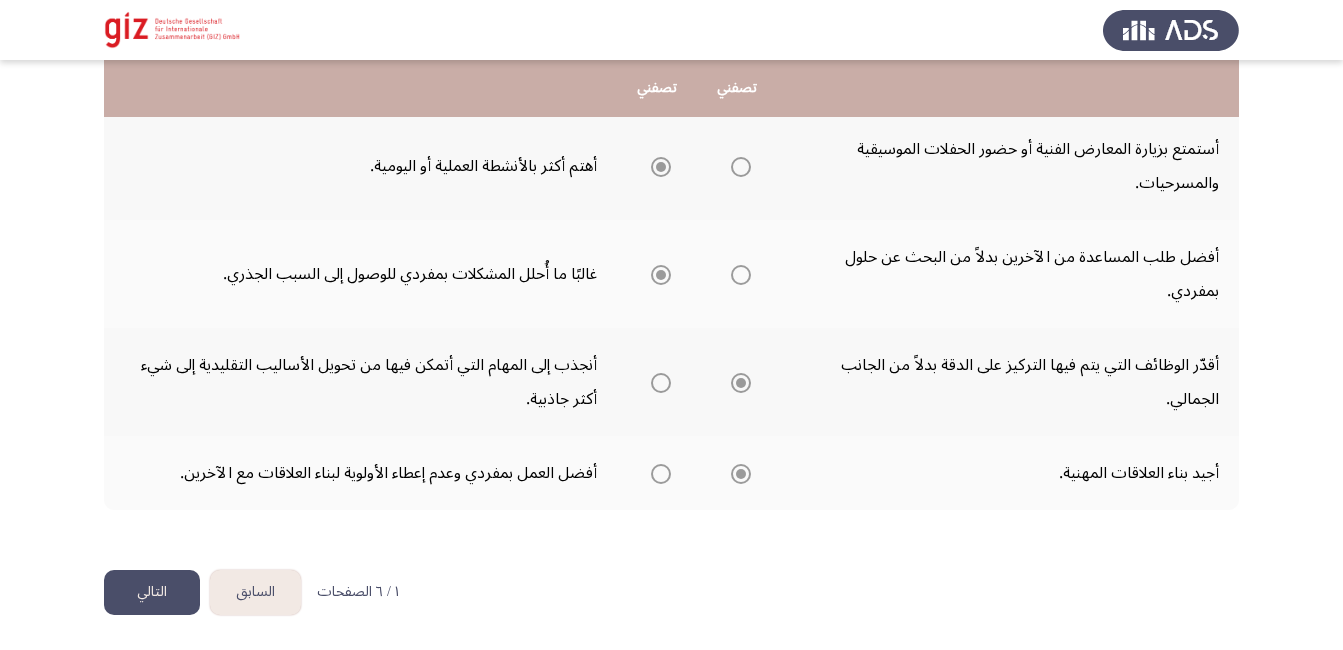 click on "التالي" 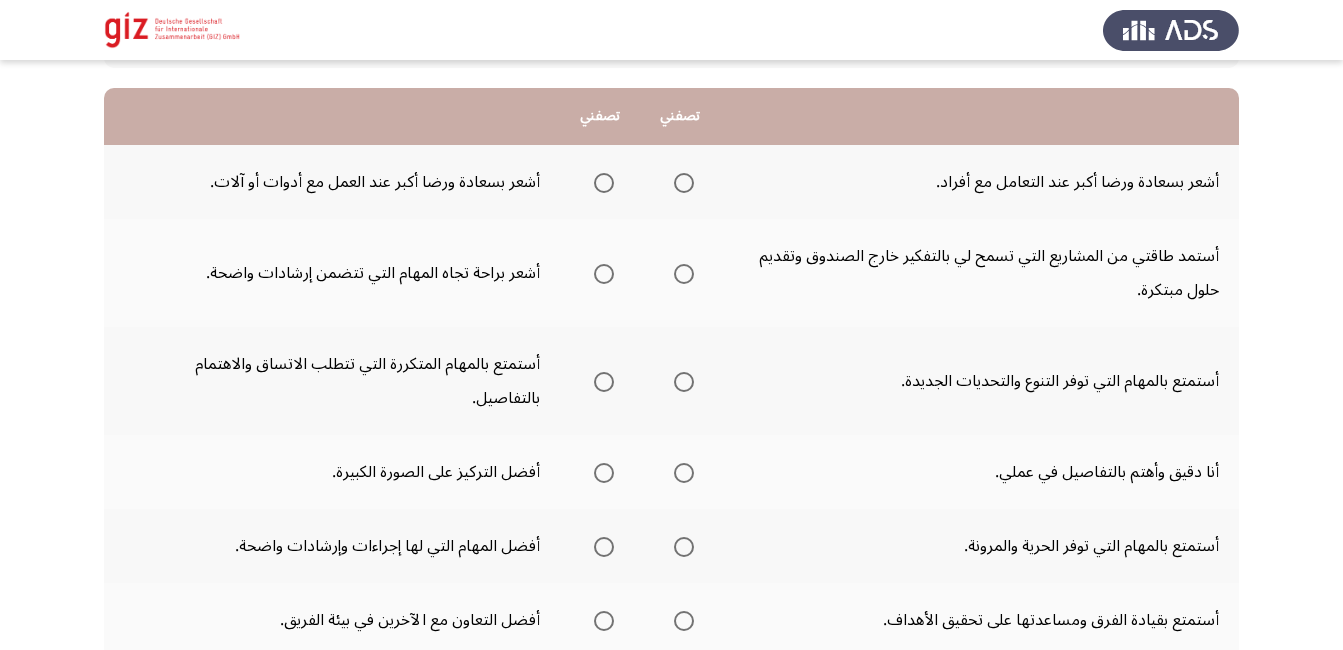 scroll, scrollTop: 188, scrollLeft: 0, axis: vertical 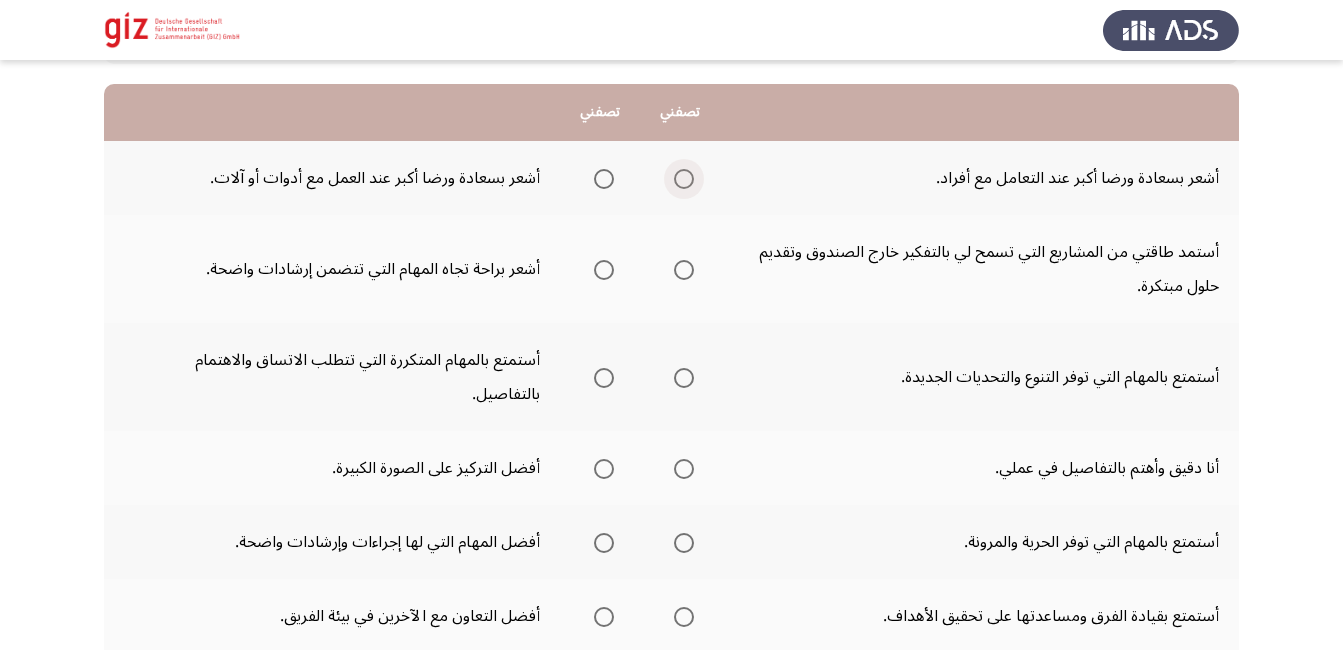 click at bounding box center [684, 179] 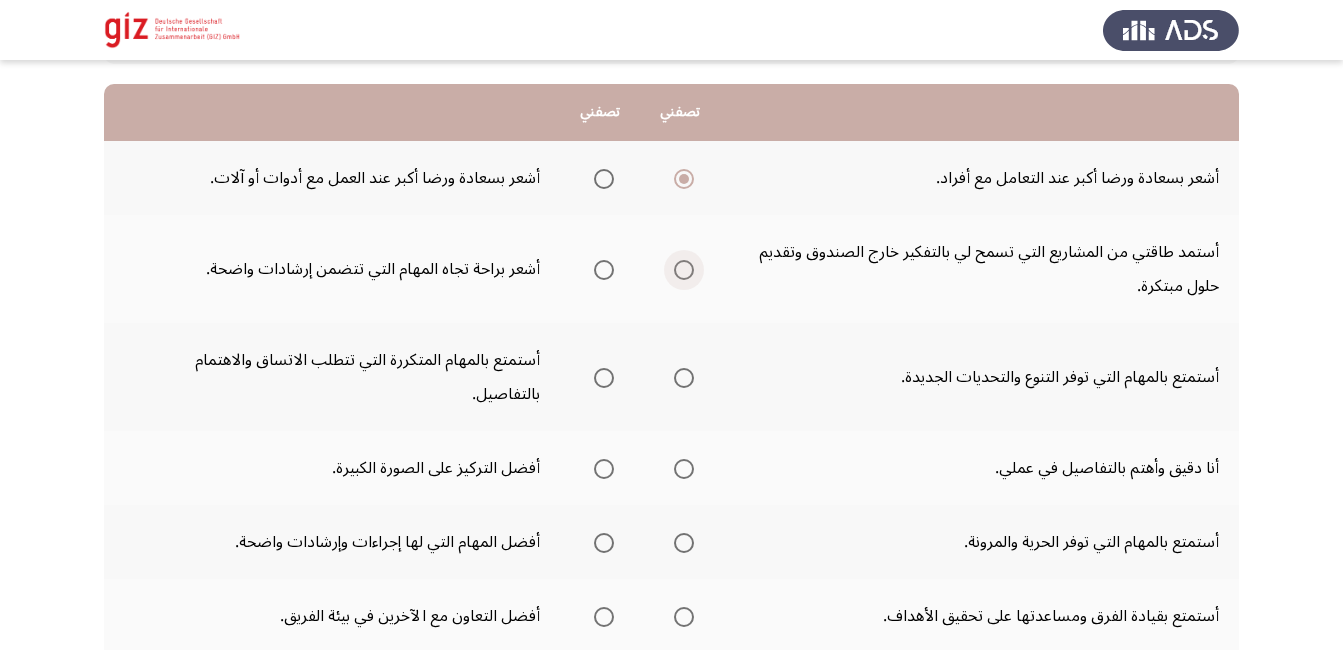 click at bounding box center [684, 270] 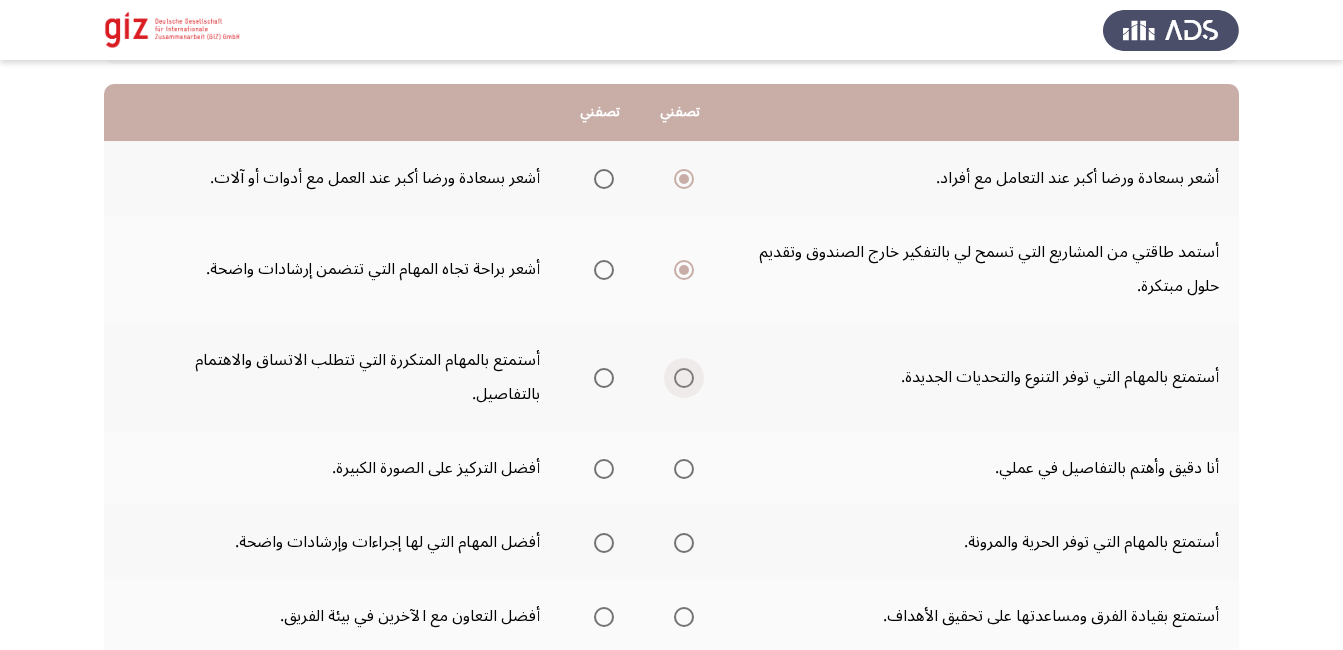 click at bounding box center (684, 378) 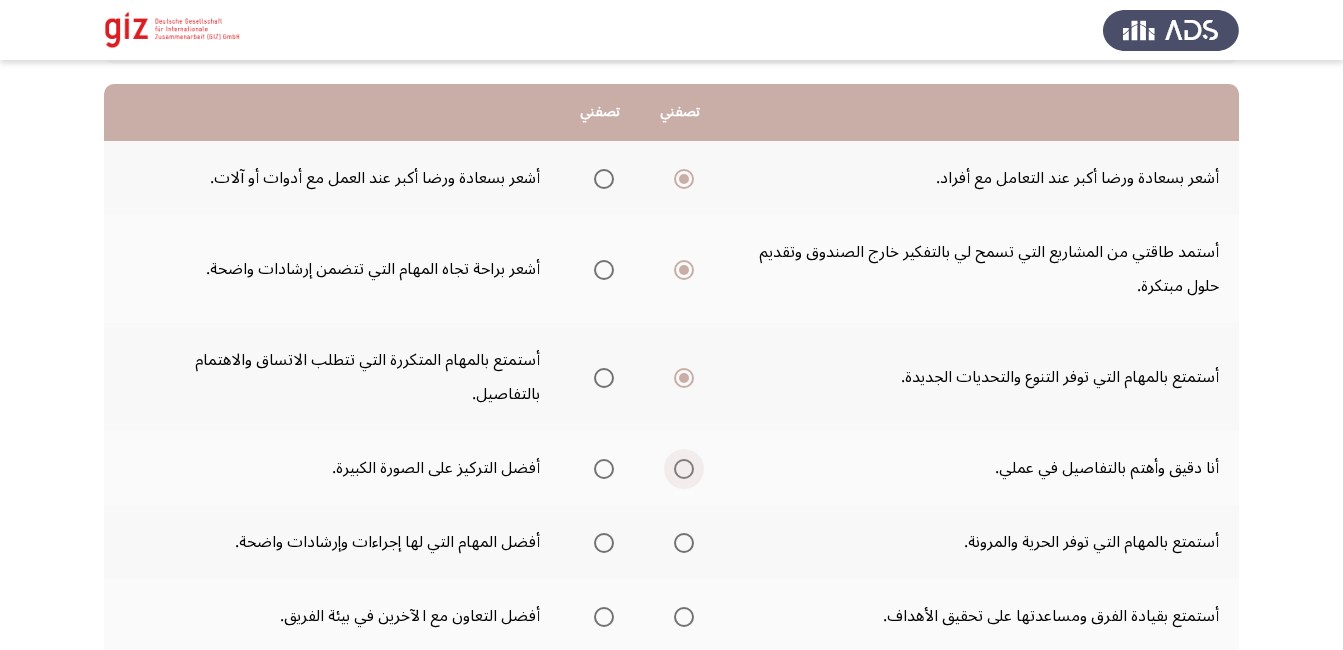 click at bounding box center [684, 469] 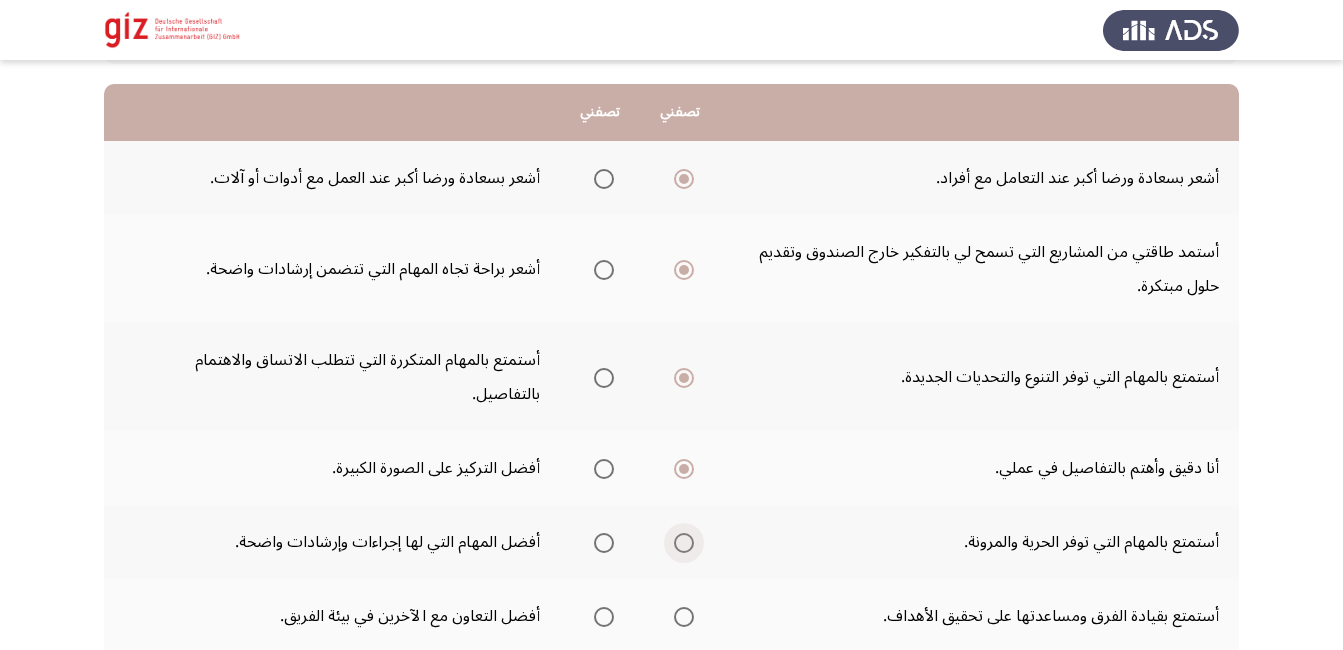 click at bounding box center (684, 543) 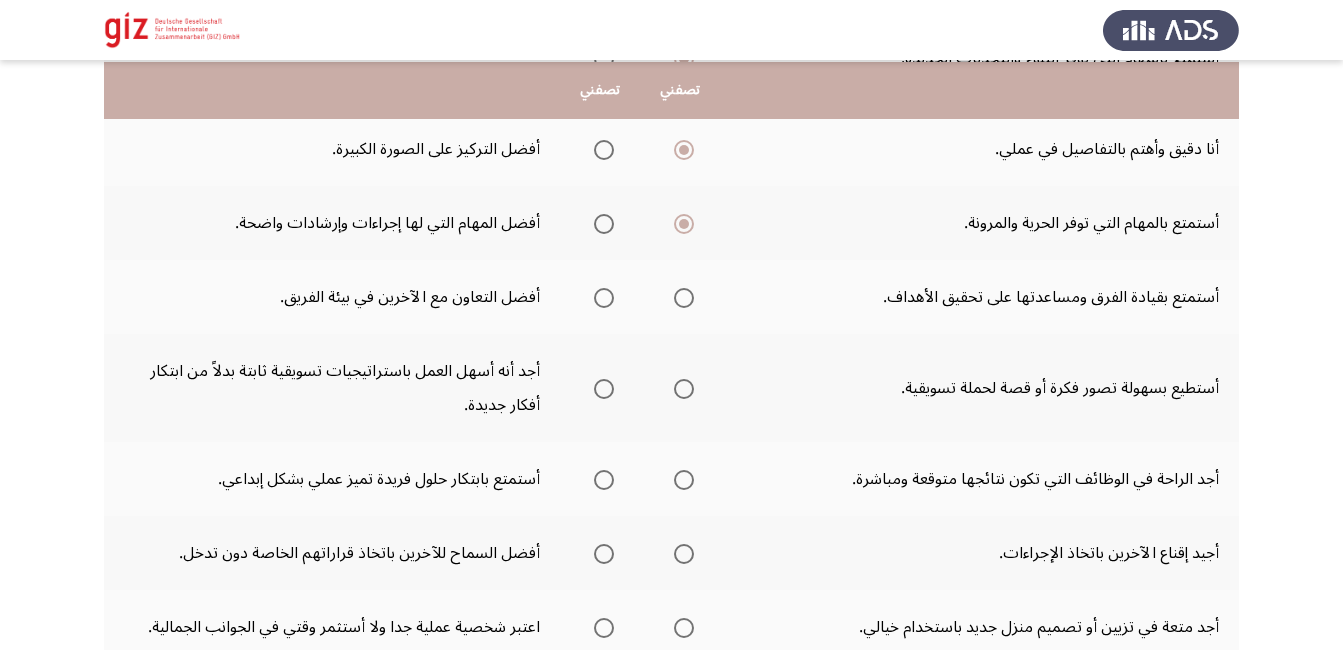 scroll, scrollTop: 509, scrollLeft: 0, axis: vertical 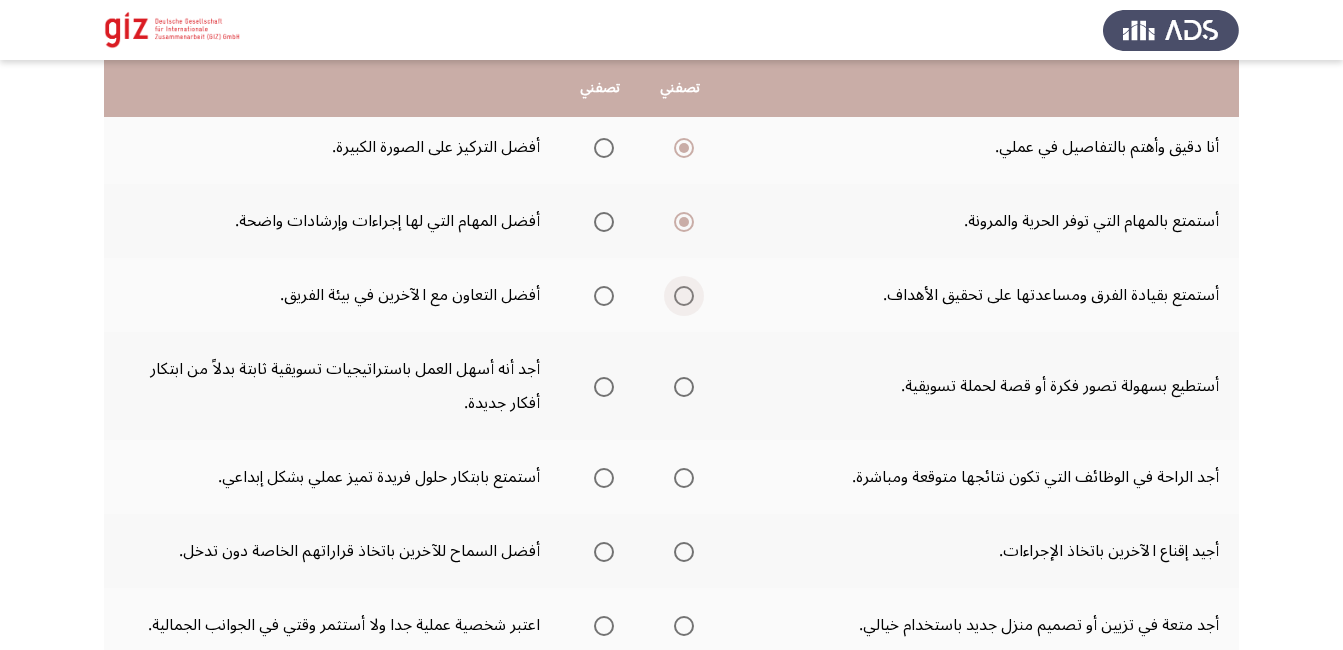 click at bounding box center (684, 296) 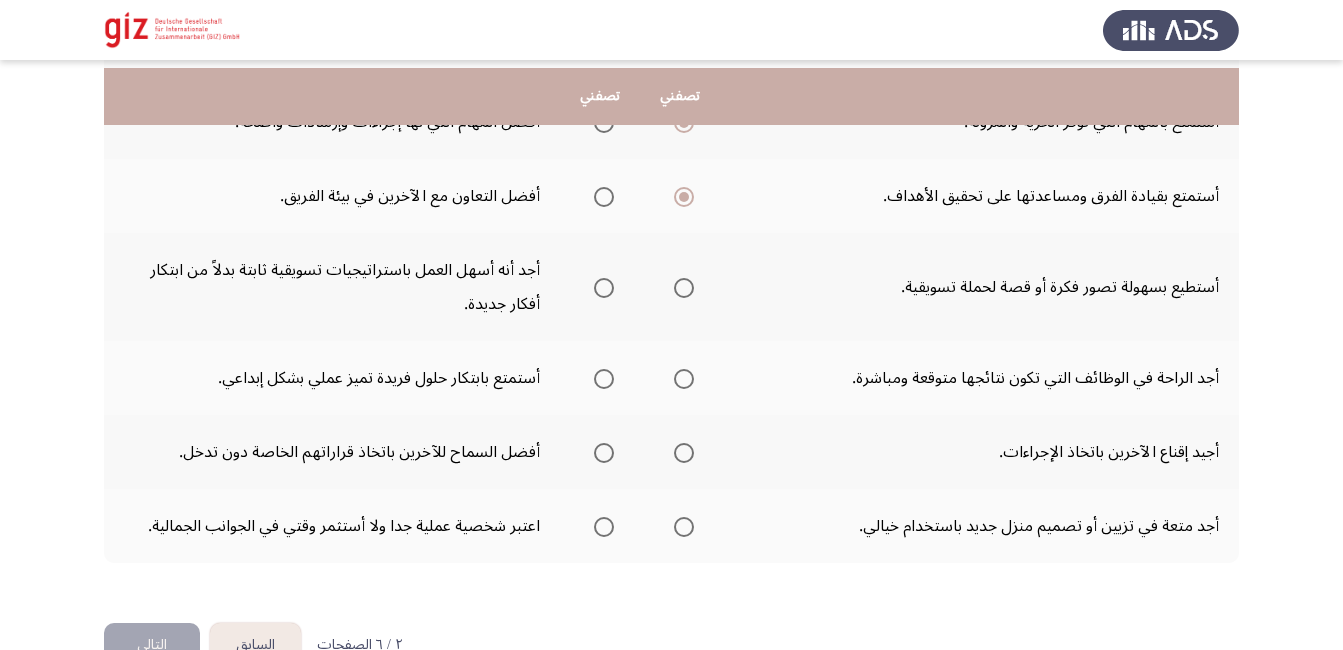 scroll, scrollTop: 627, scrollLeft: 0, axis: vertical 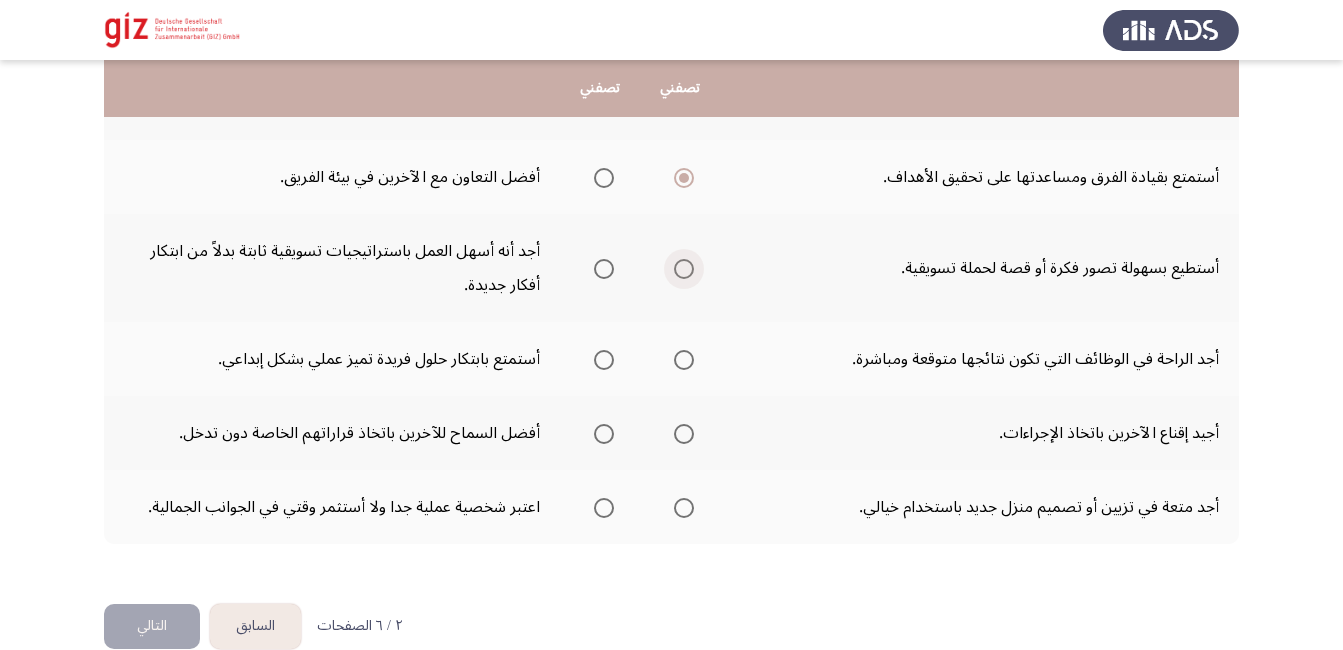 click at bounding box center [684, 269] 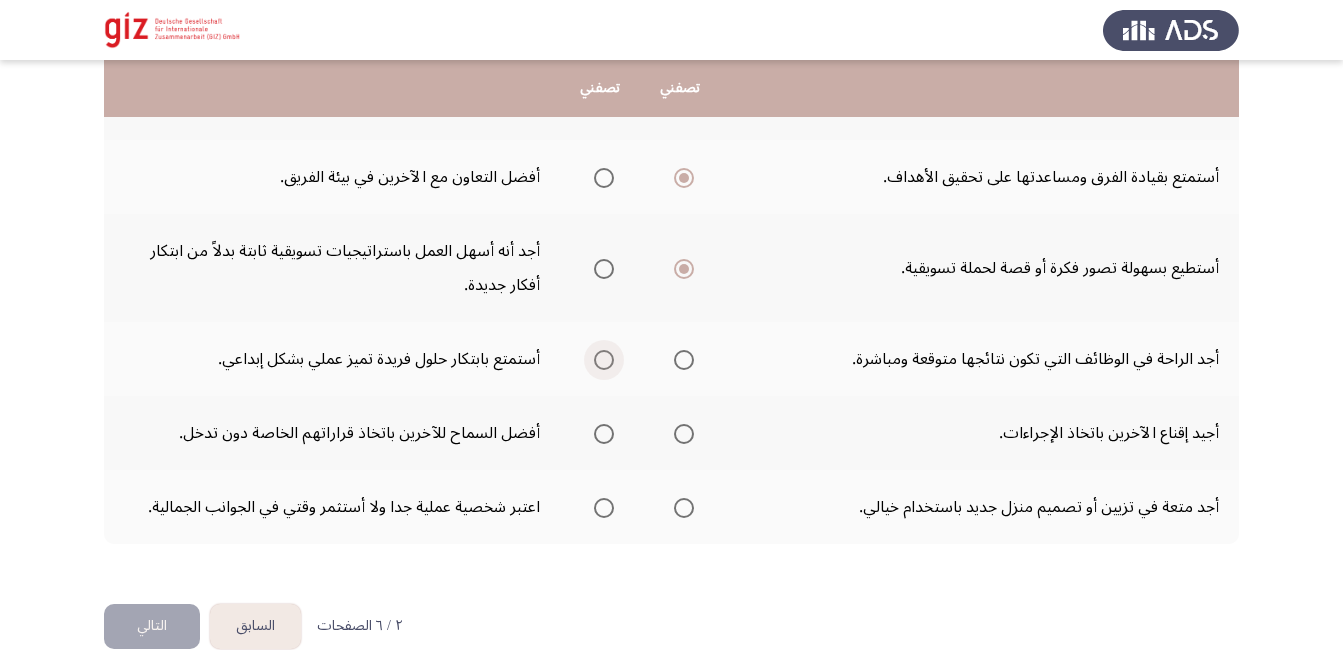 click at bounding box center [604, 360] 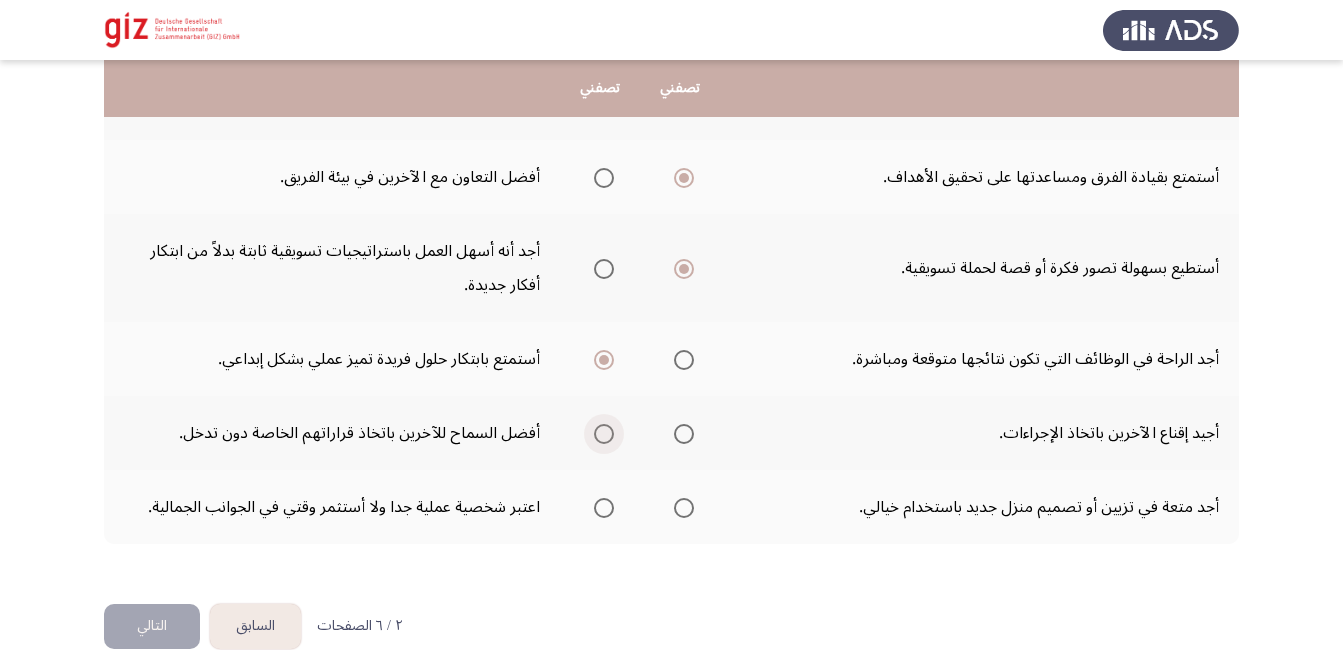 click at bounding box center (604, 434) 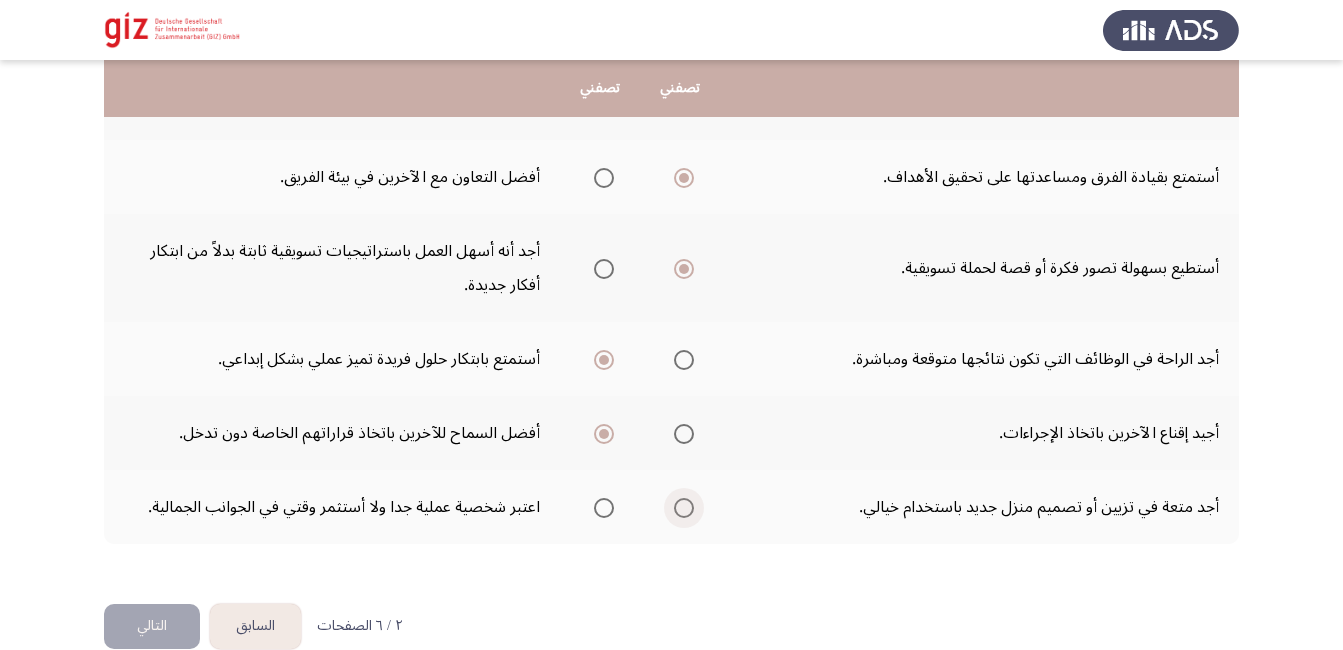 click at bounding box center (684, 508) 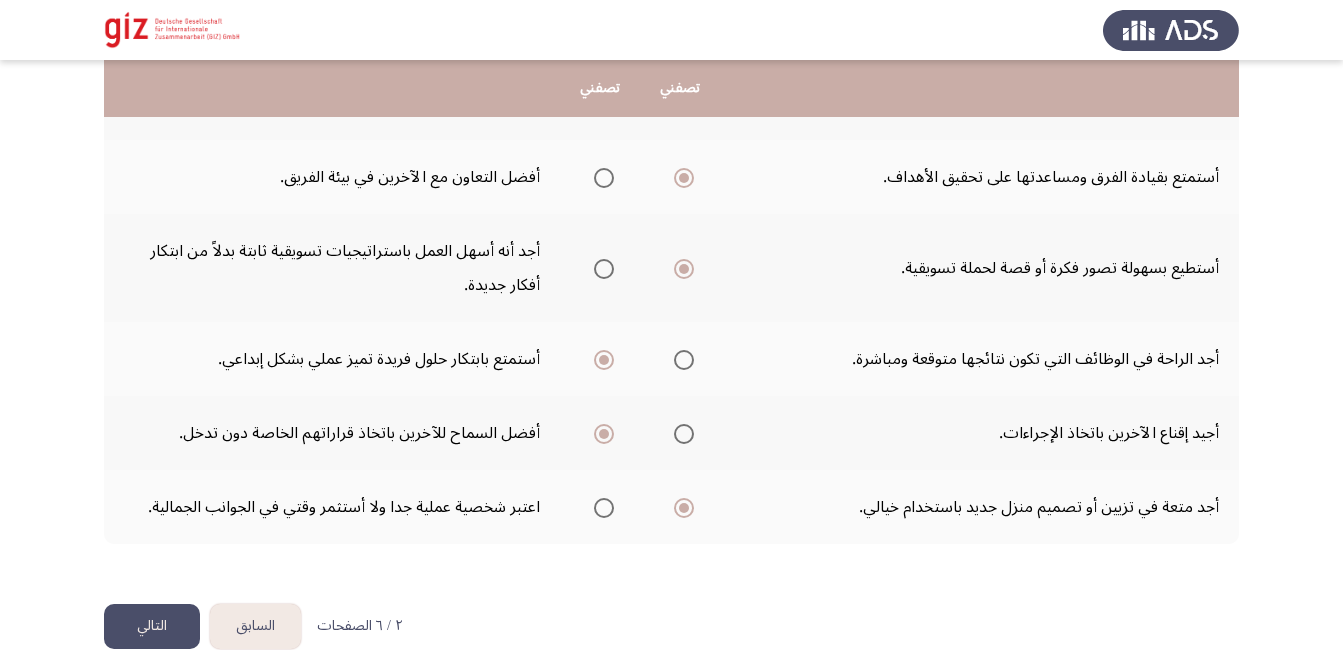 click on "التالي" 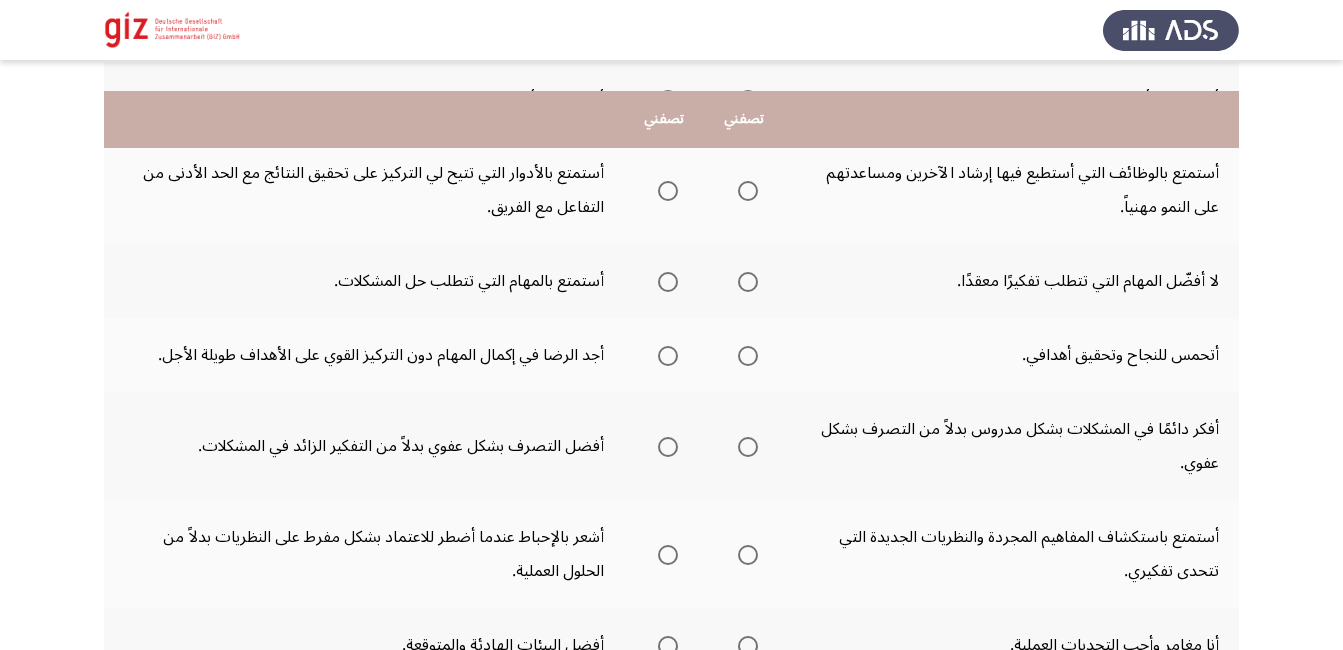 scroll, scrollTop: 301, scrollLeft: 0, axis: vertical 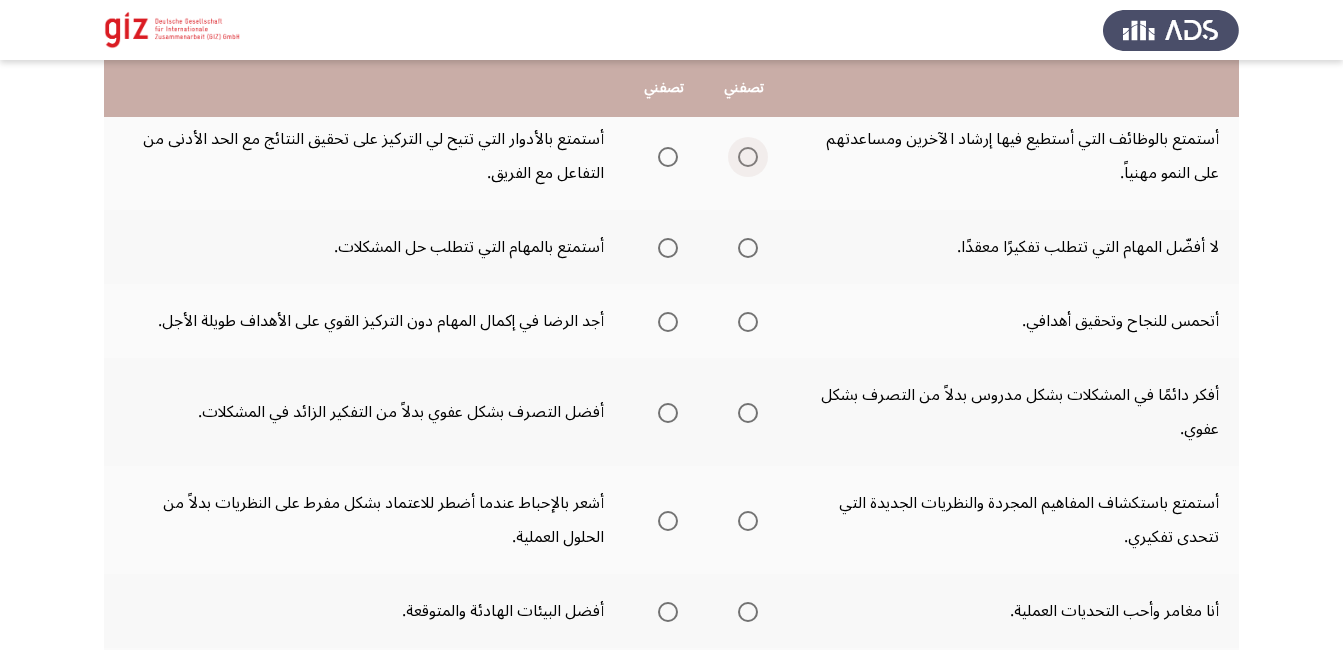 click at bounding box center [748, 157] 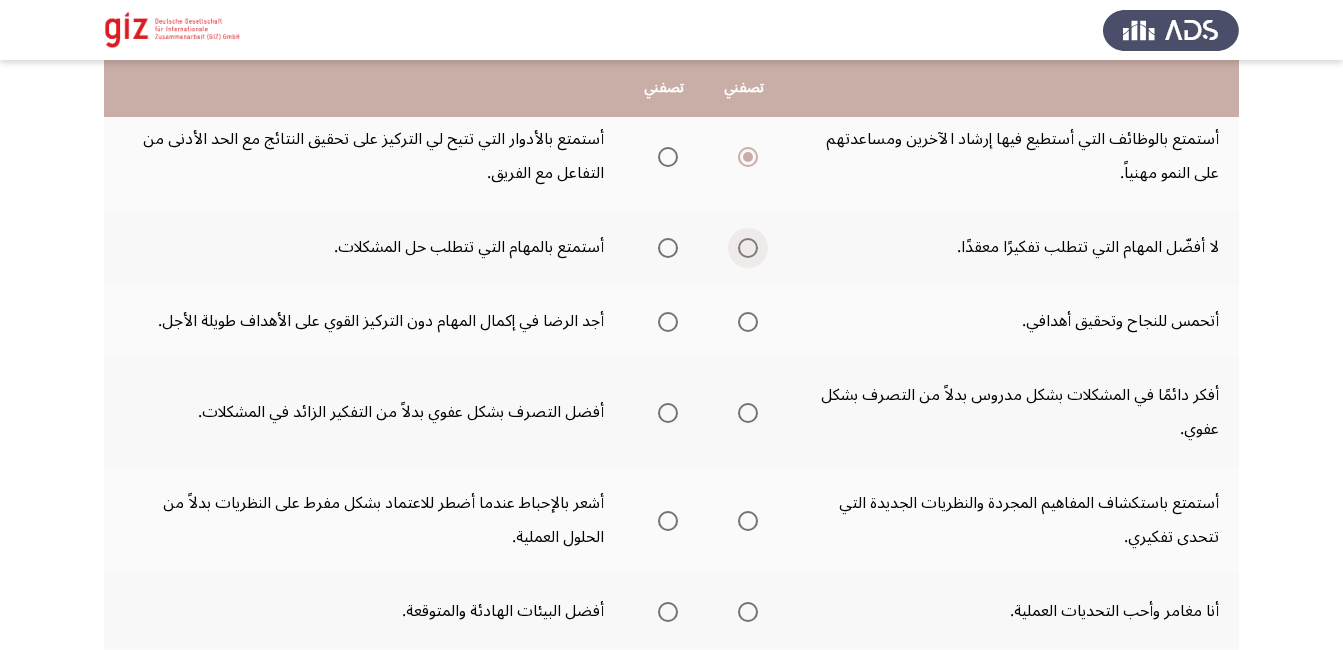 click at bounding box center (748, 248) 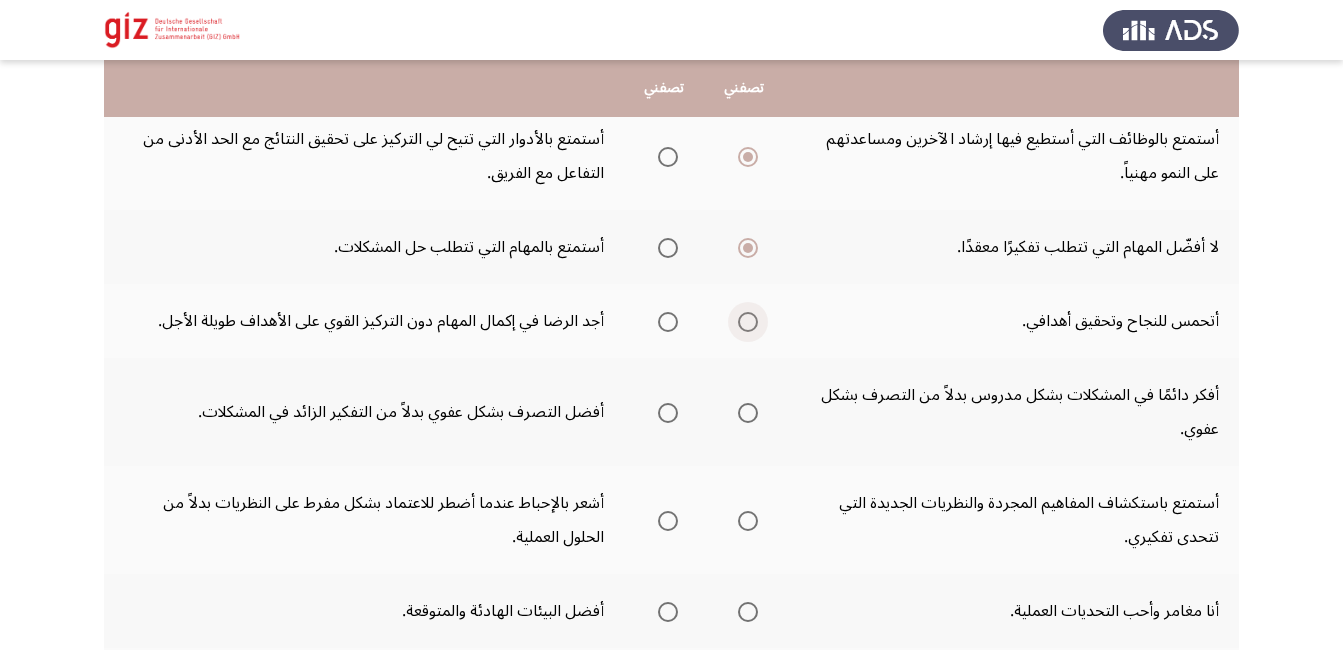 click at bounding box center (748, 322) 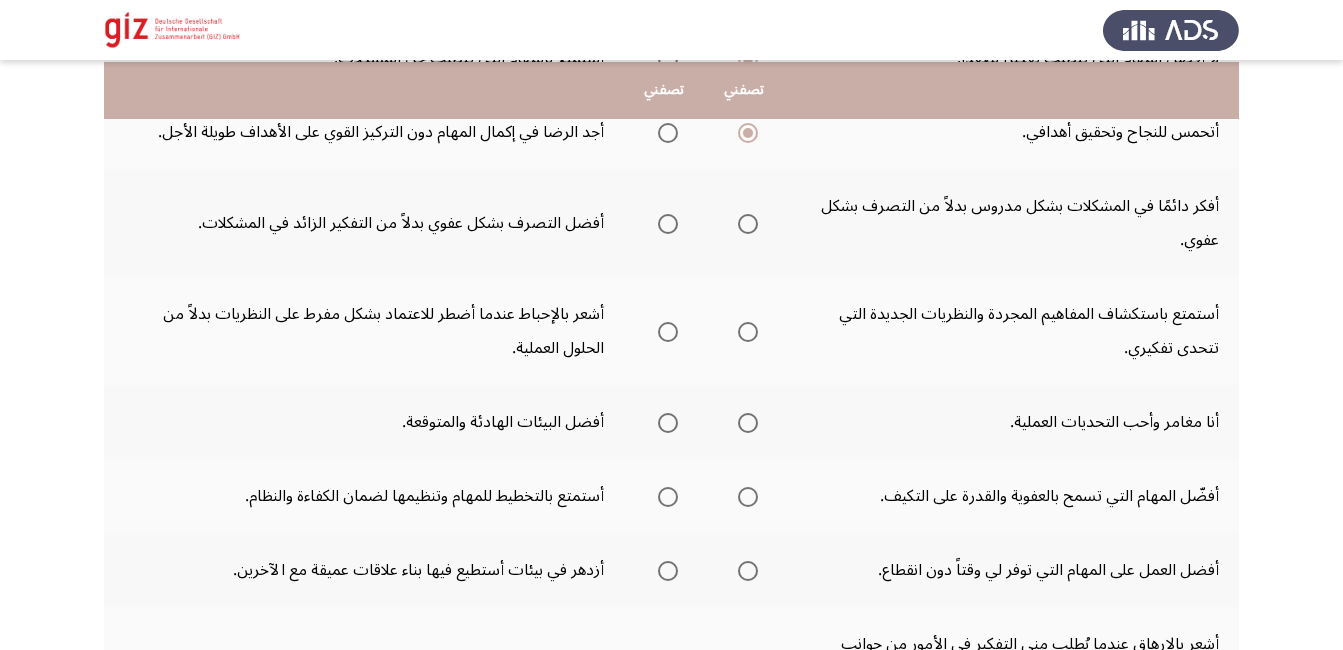 scroll, scrollTop: 499, scrollLeft: 0, axis: vertical 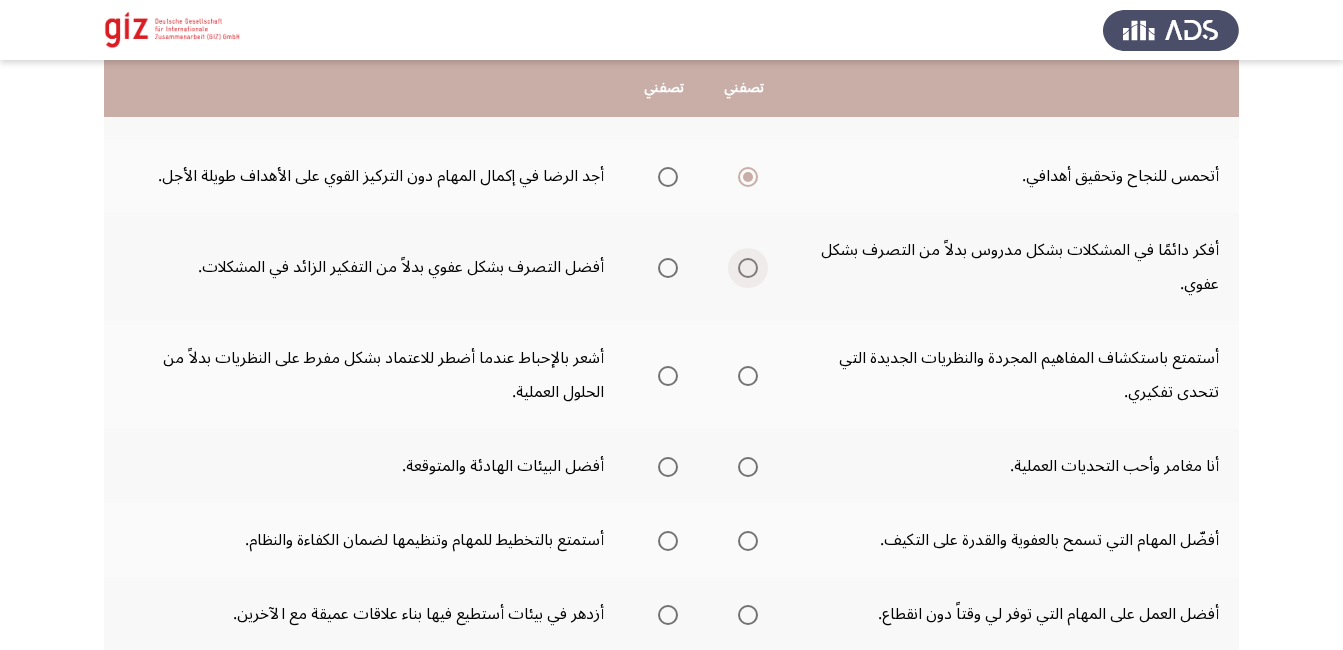 click at bounding box center (748, 268) 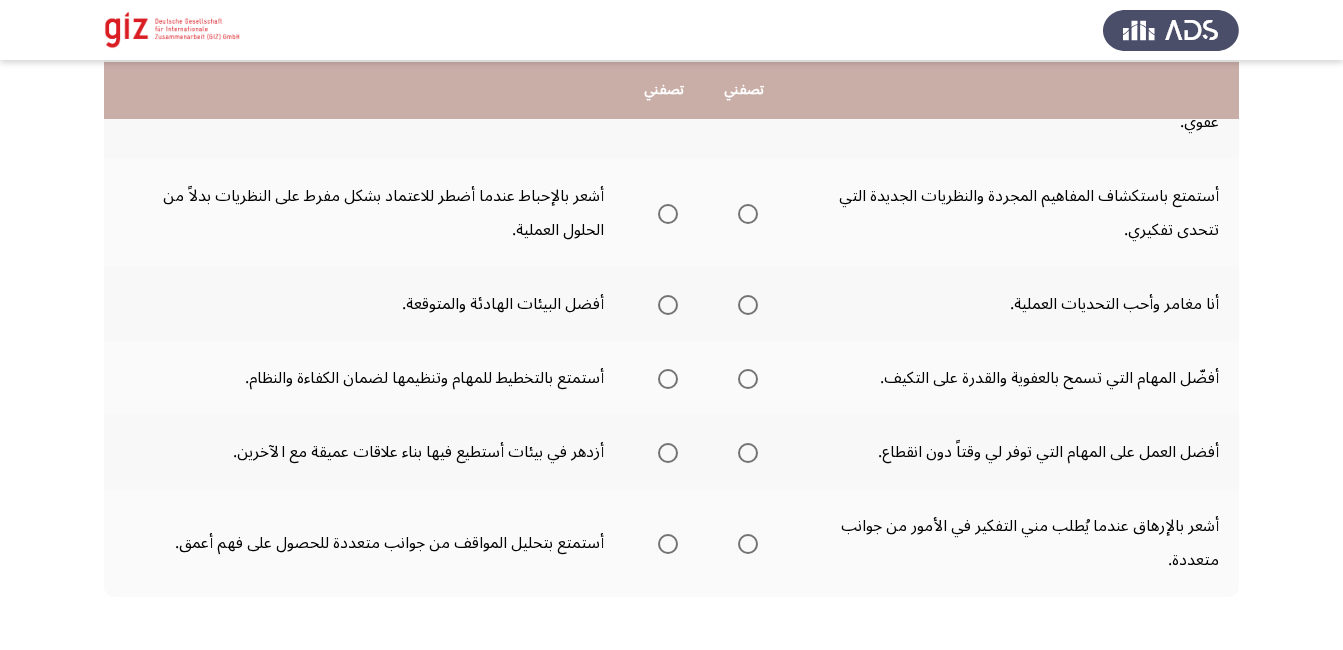 scroll, scrollTop: 610, scrollLeft: 0, axis: vertical 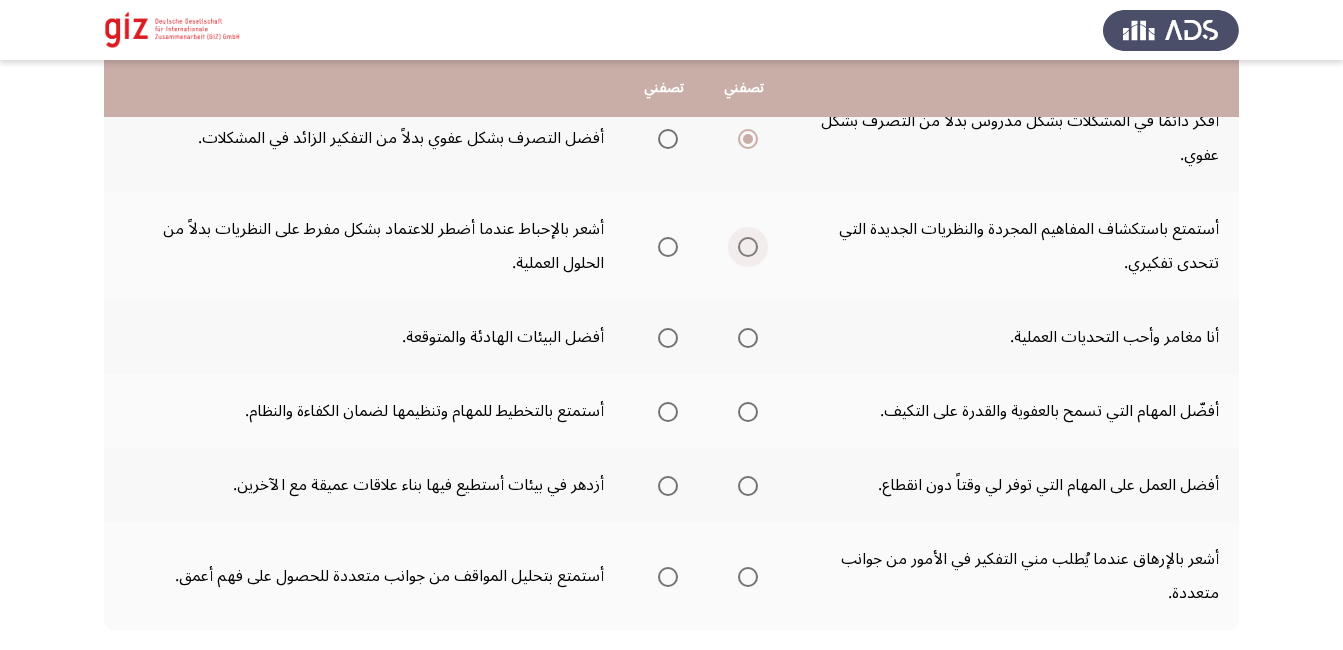 click at bounding box center (748, 247) 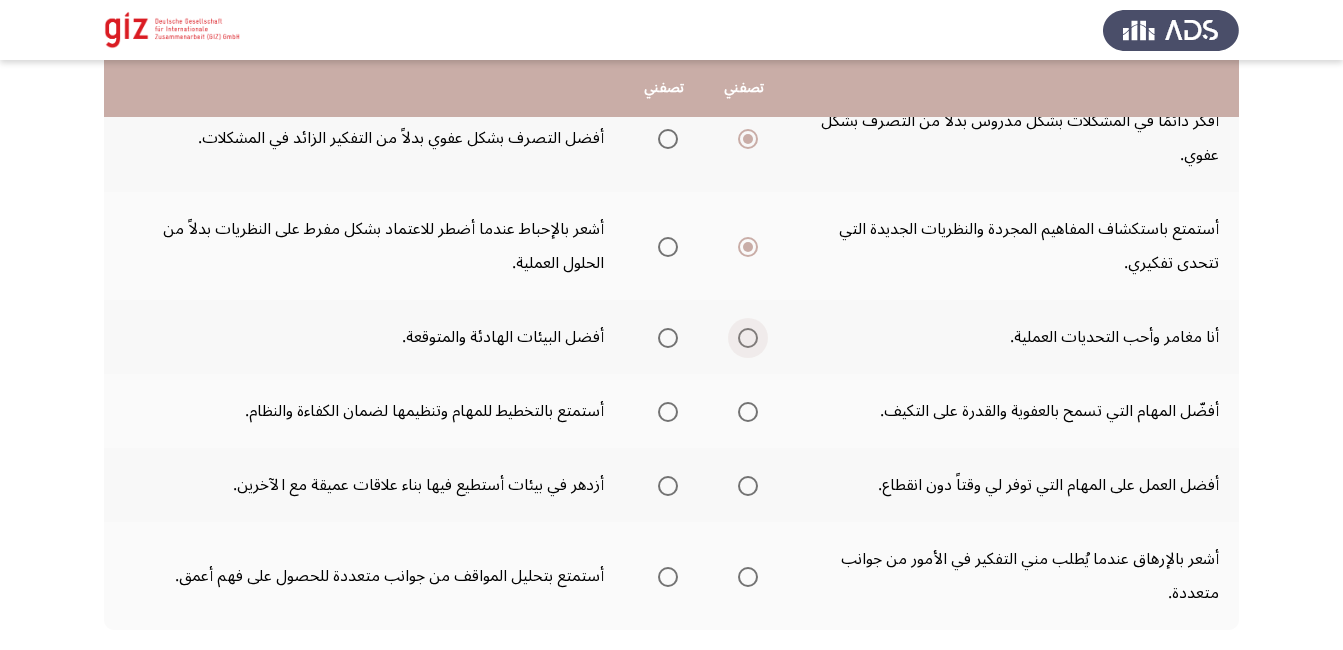 click at bounding box center (748, 338) 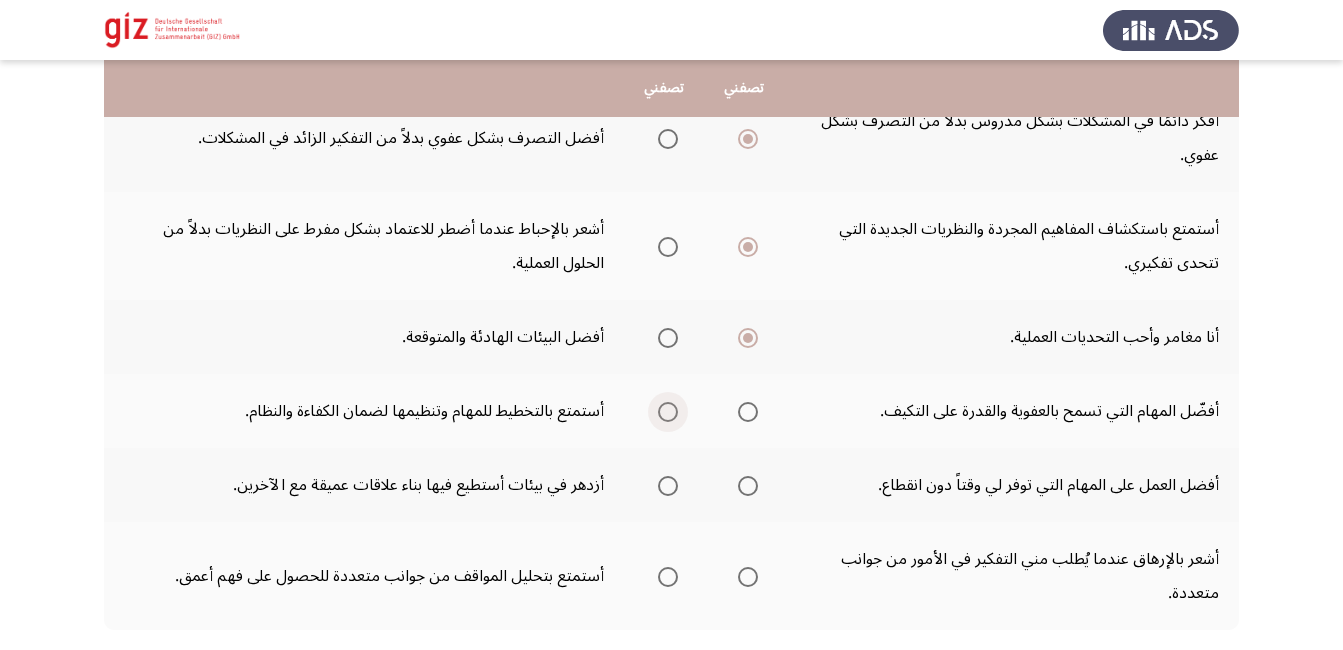 click at bounding box center (668, 412) 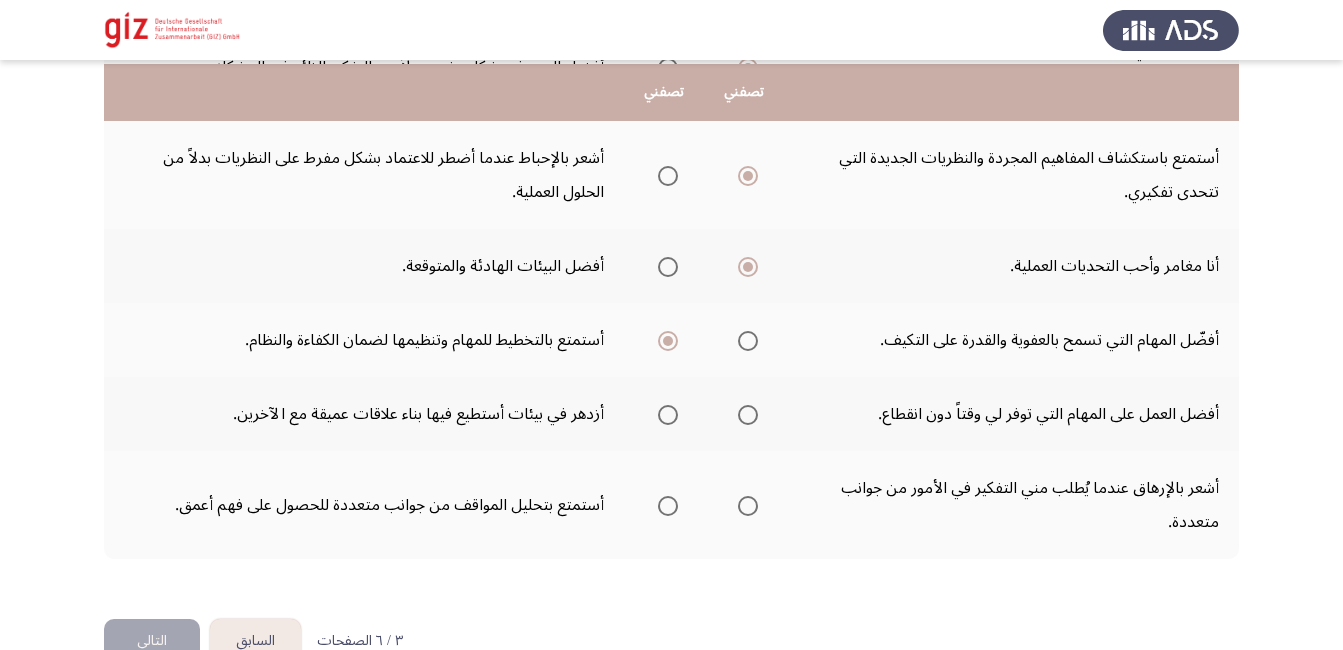 scroll, scrollTop: 695, scrollLeft: 0, axis: vertical 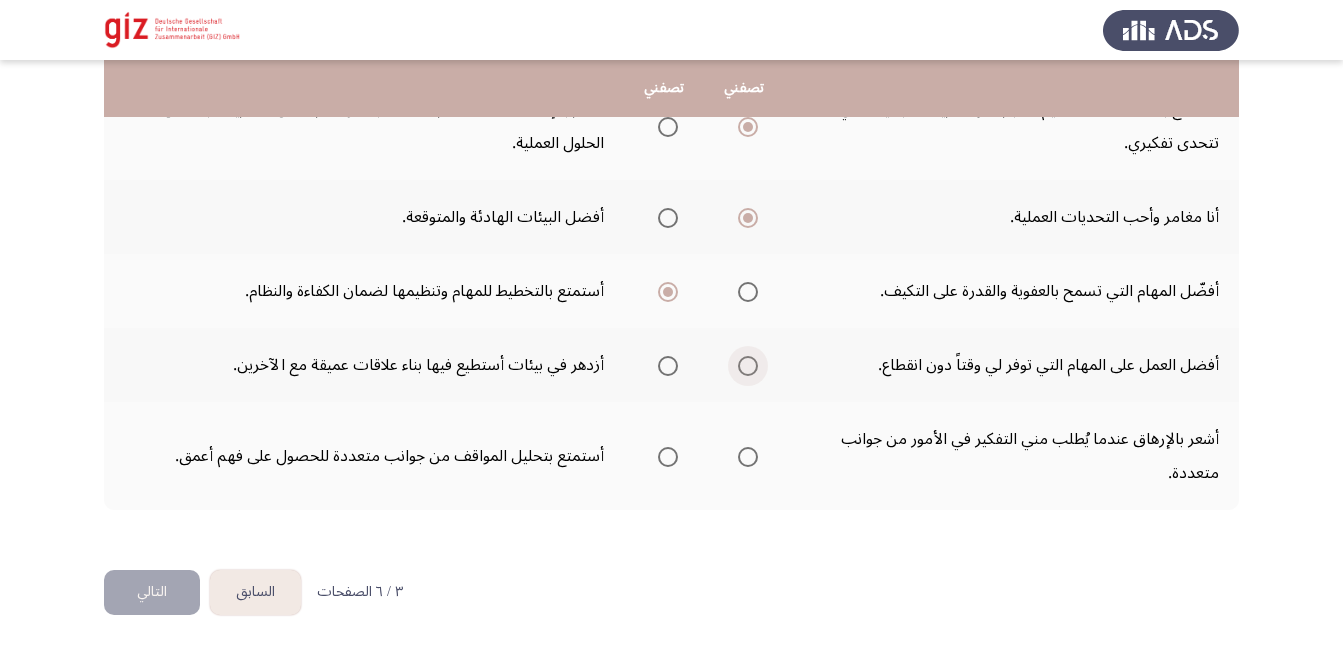 click at bounding box center [748, 366] 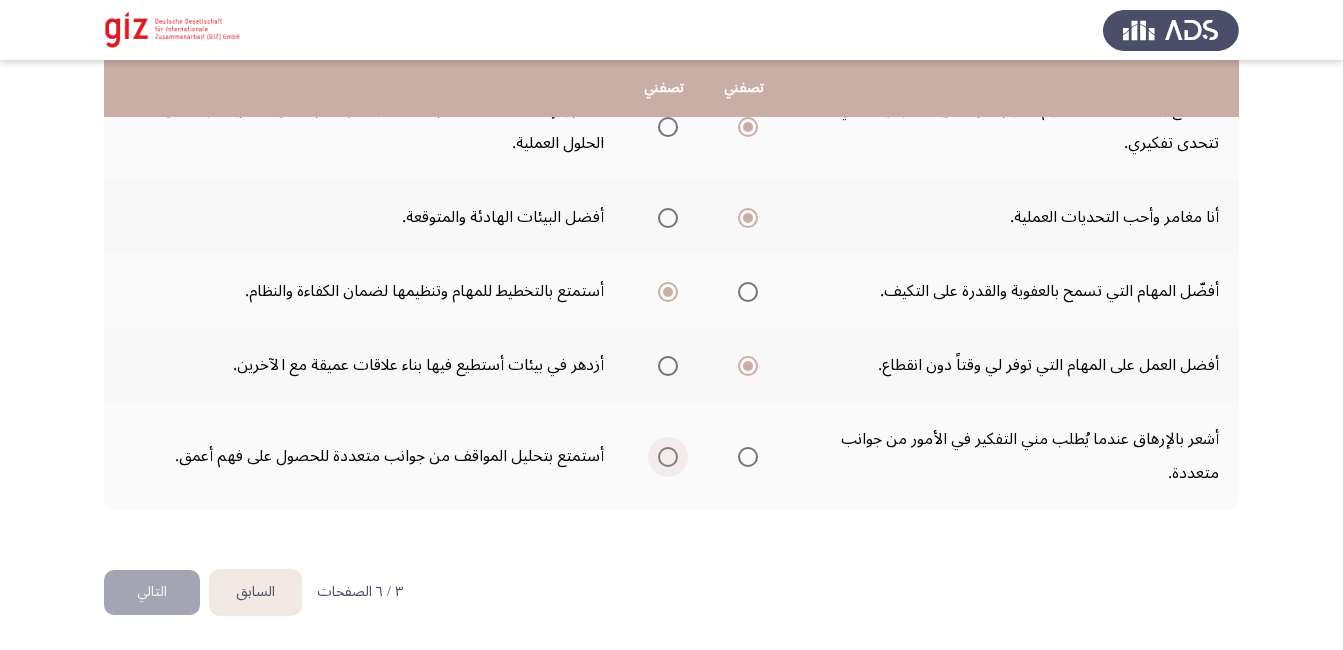 click at bounding box center [668, 457] 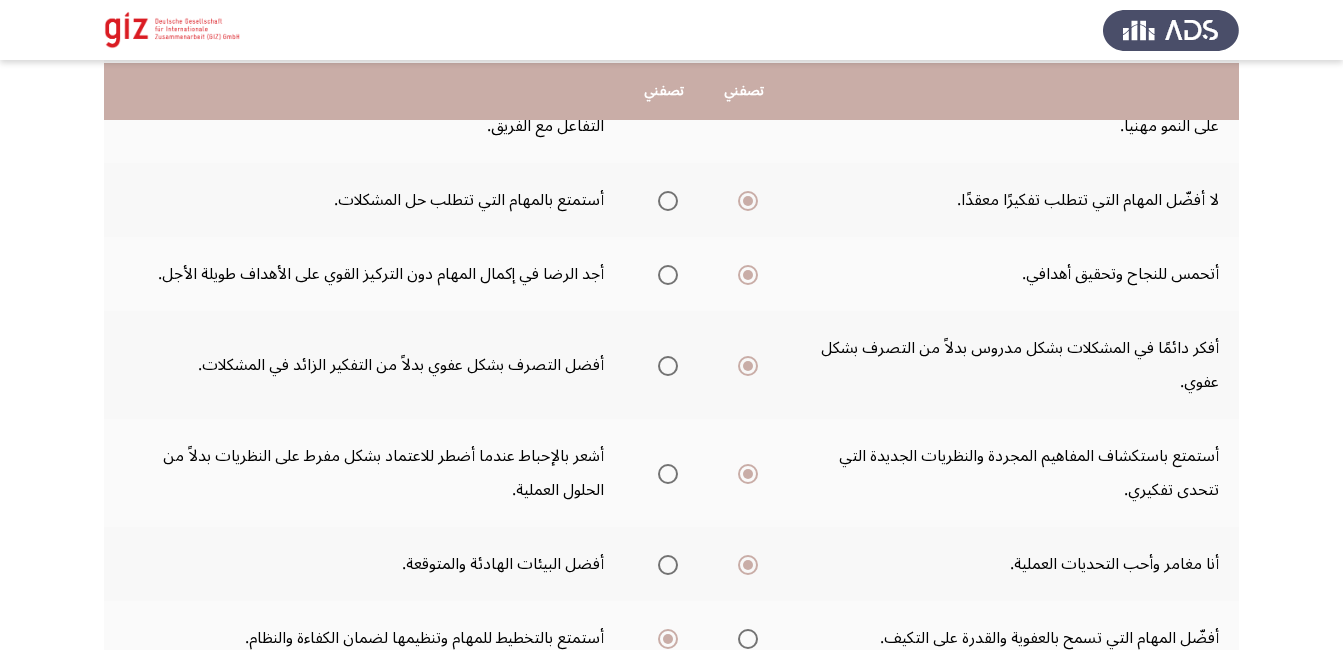 scroll, scrollTop: 351, scrollLeft: 0, axis: vertical 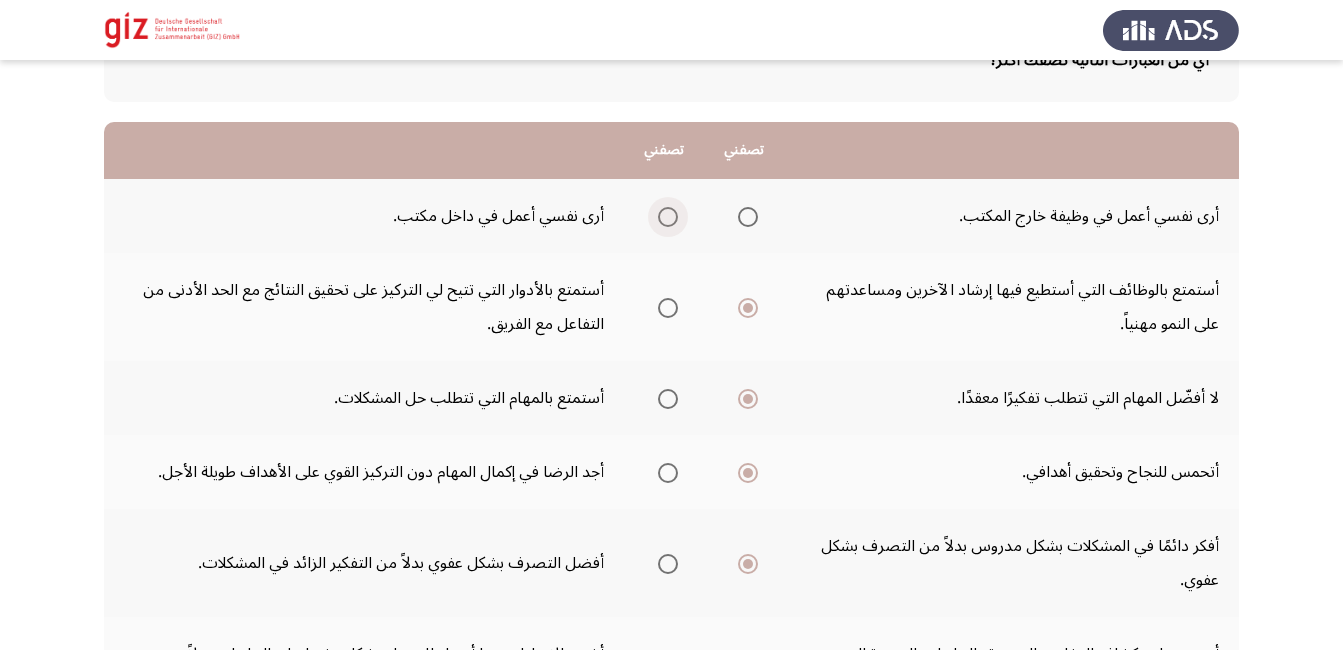 click at bounding box center [668, 217] 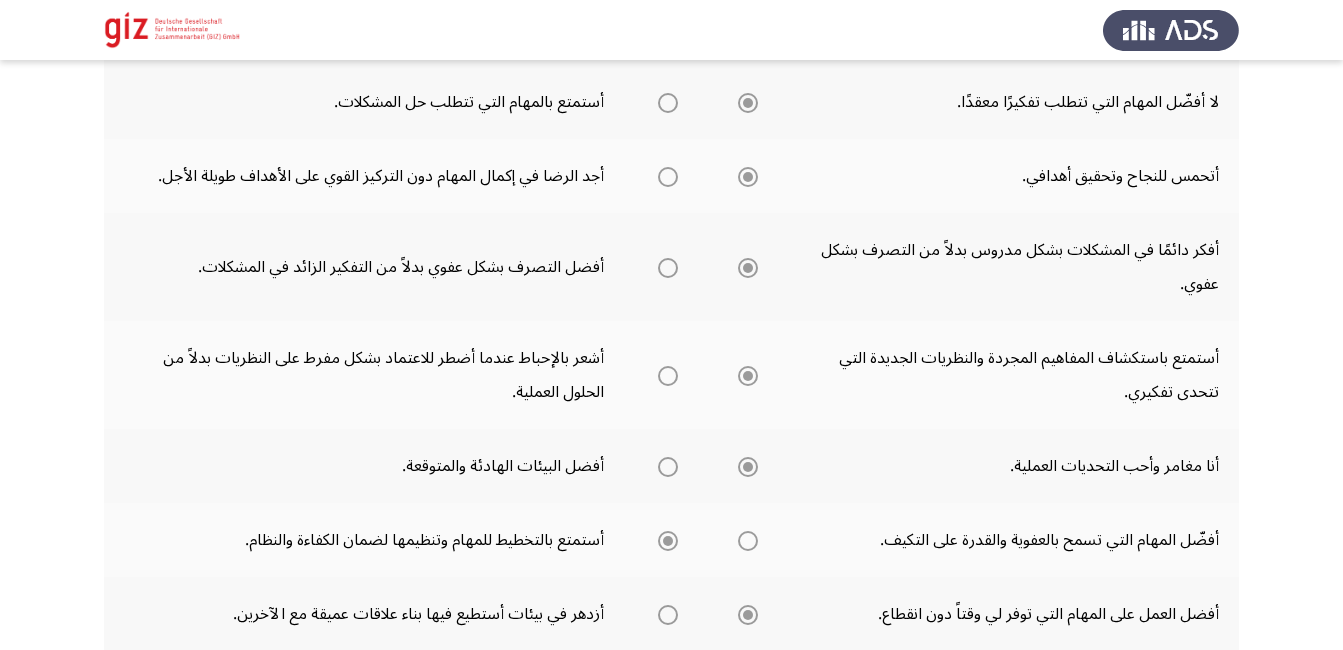 scroll, scrollTop: 695, scrollLeft: 0, axis: vertical 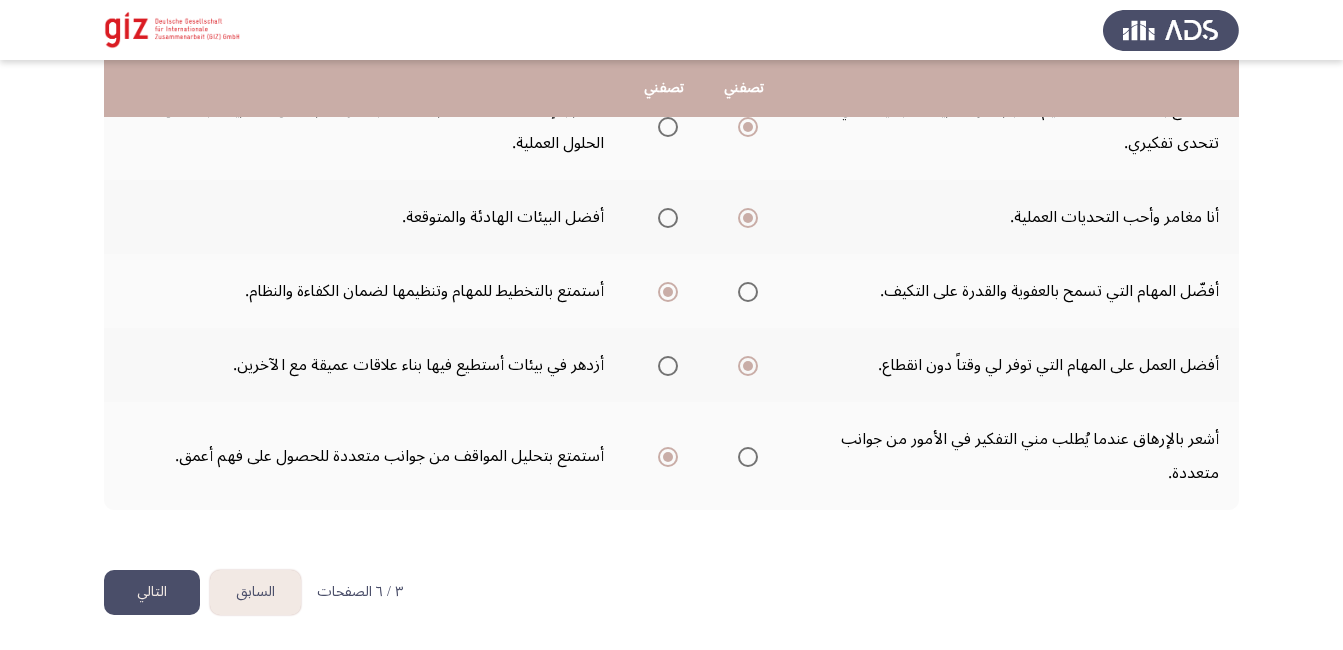 click on "التالي" 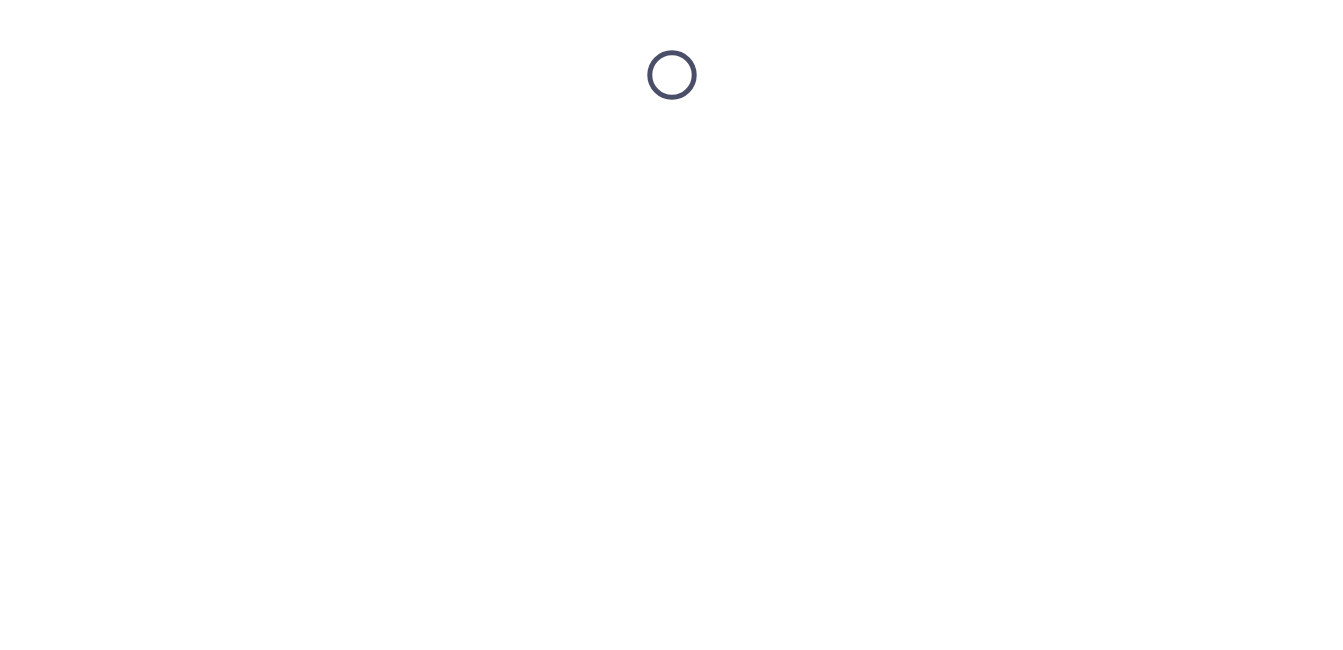 scroll, scrollTop: 0, scrollLeft: 0, axis: both 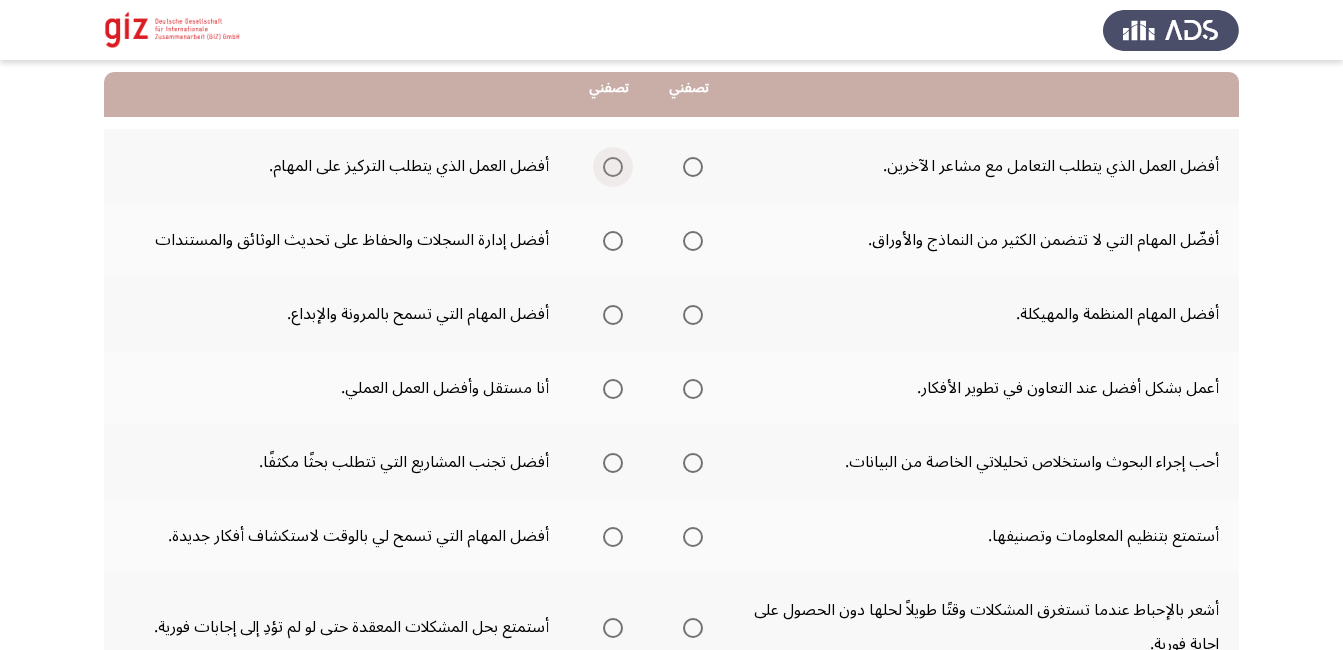 click at bounding box center [613, 167] 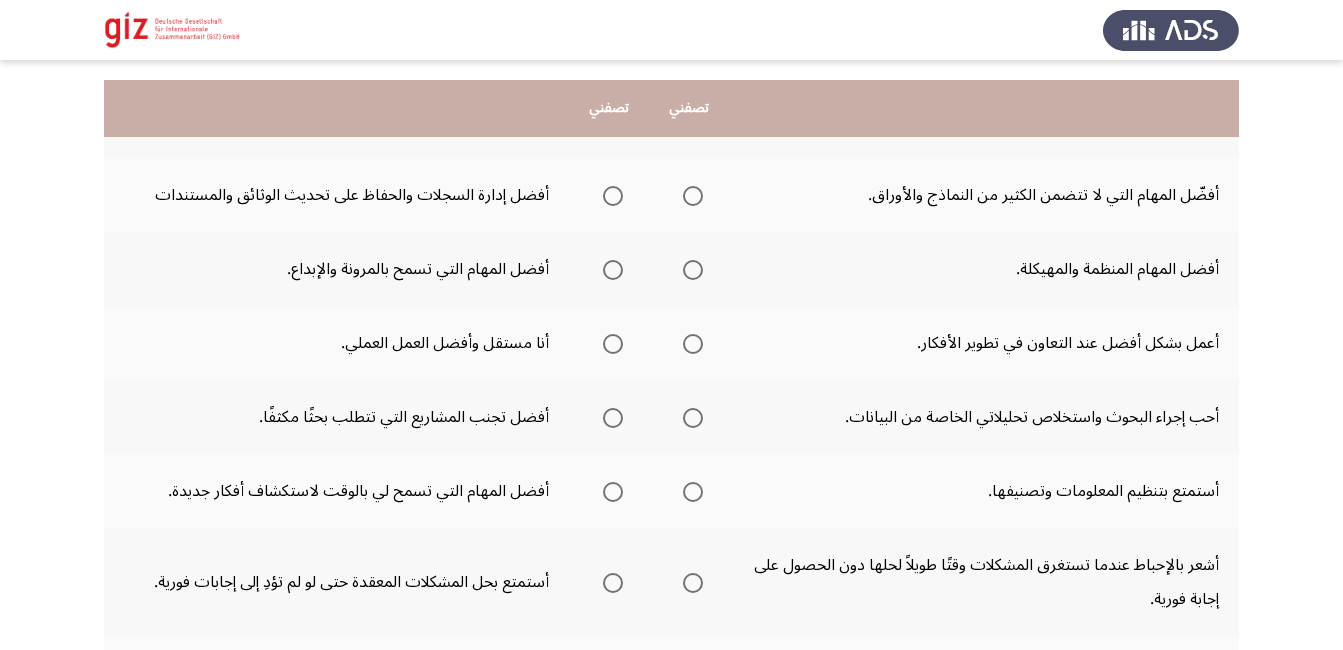 scroll, scrollTop: 241, scrollLeft: 0, axis: vertical 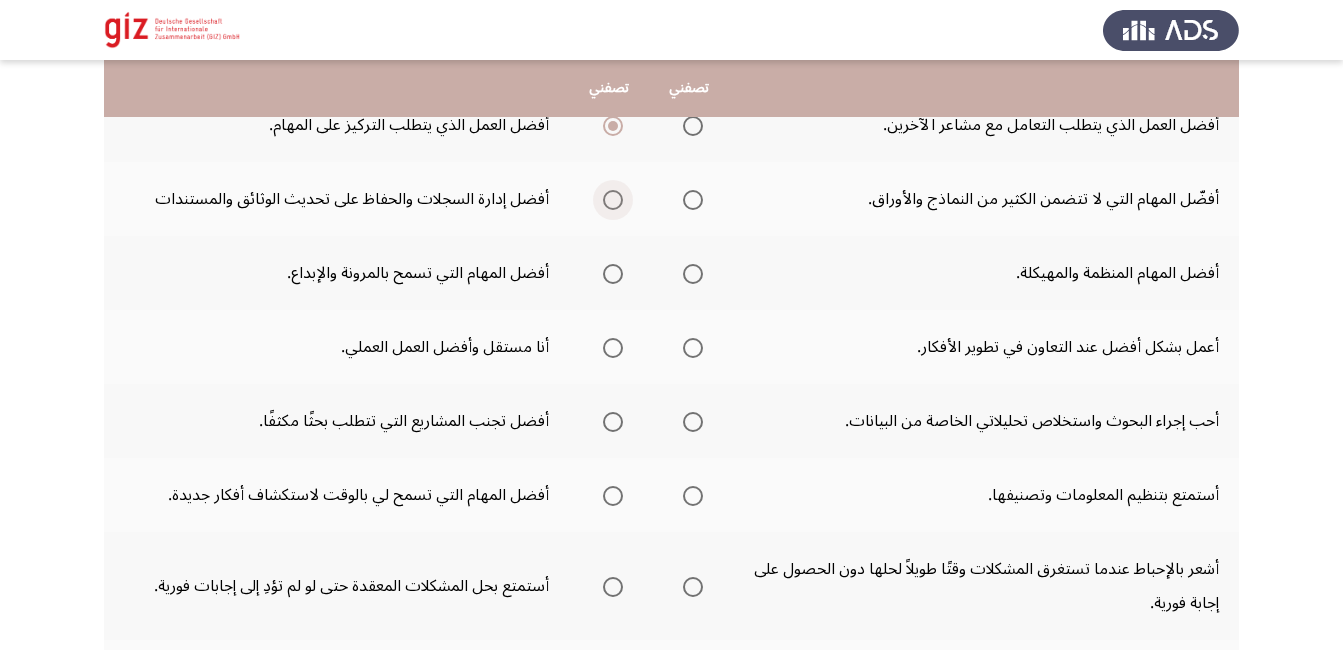 click at bounding box center [613, 200] 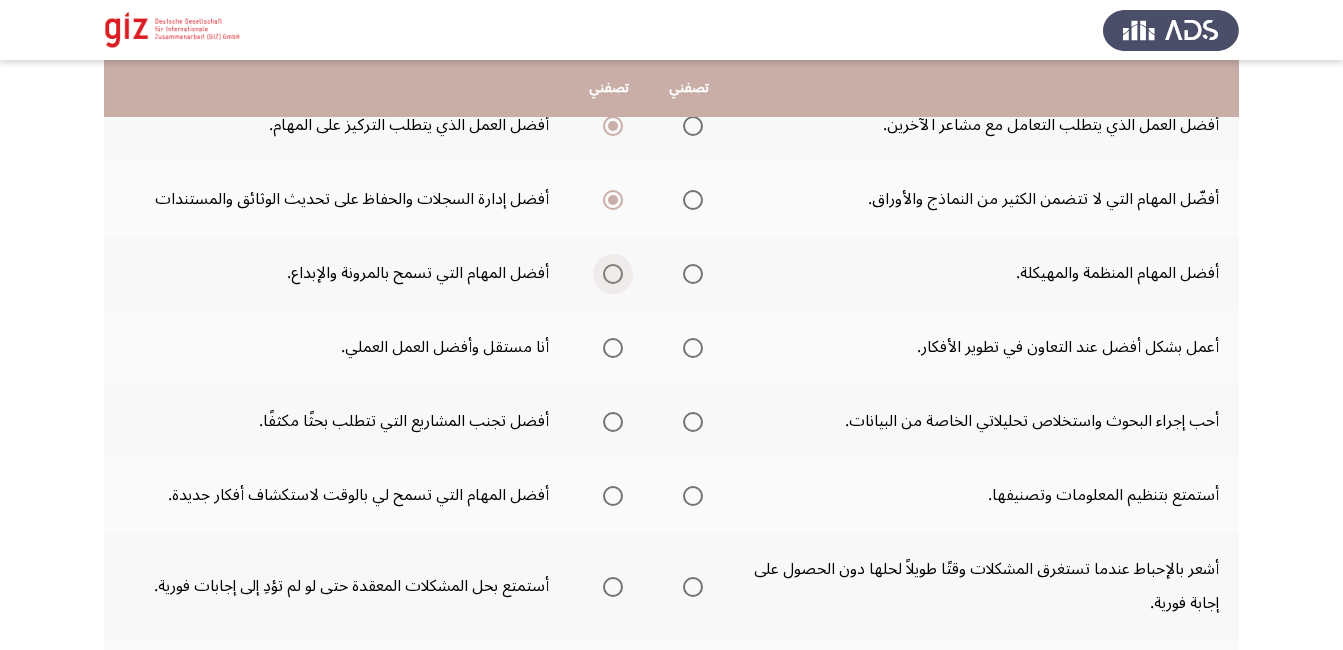 click at bounding box center (613, 274) 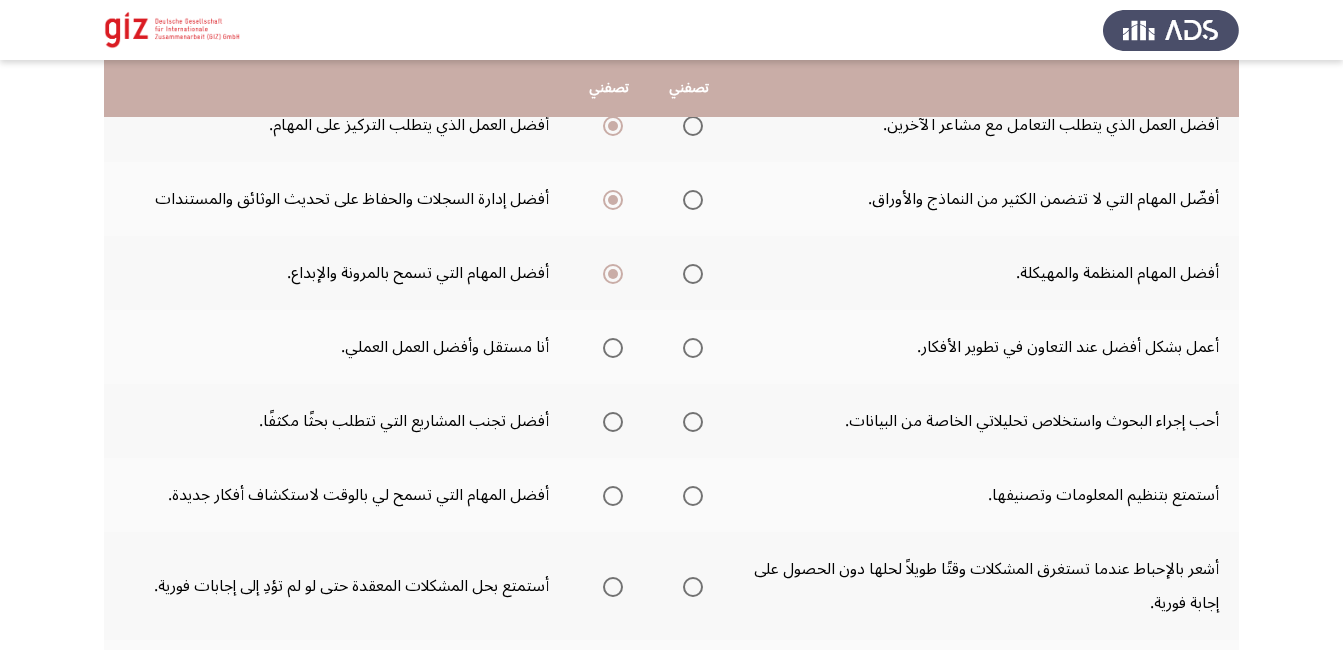 click on "أعمل بشكل أفضل عند التعاون في تطوير الأفكار." 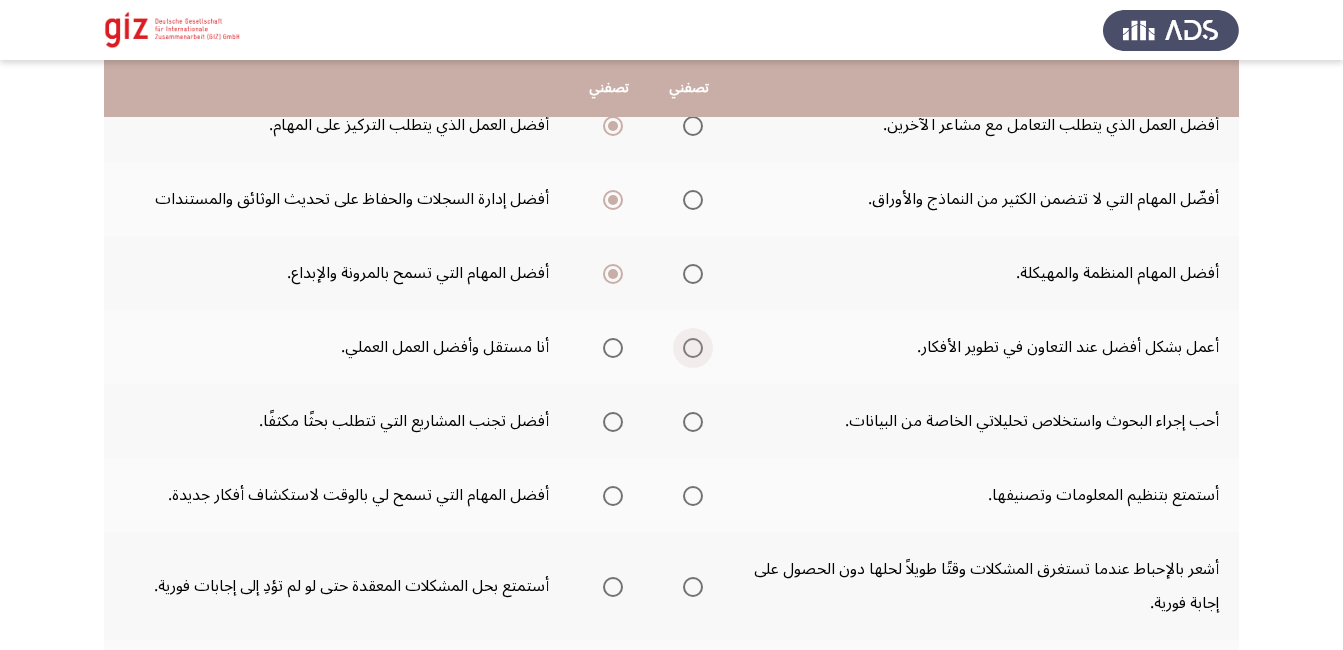 click at bounding box center [693, 348] 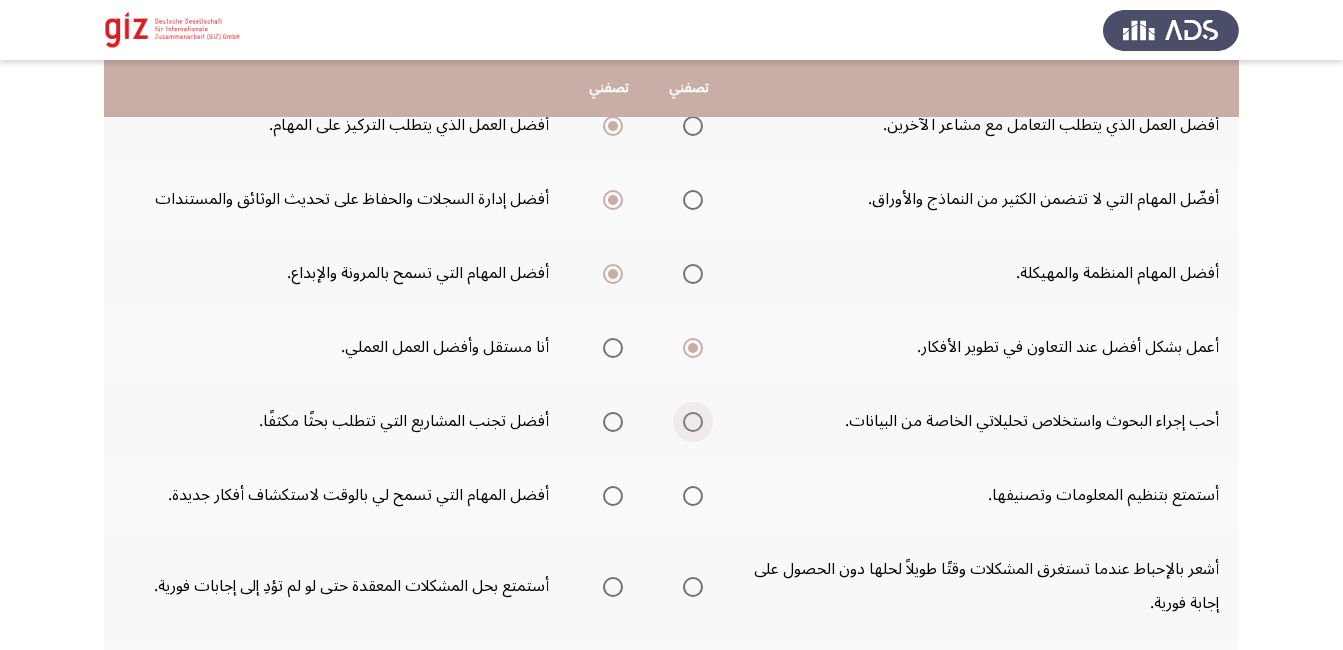 click at bounding box center (693, 422) 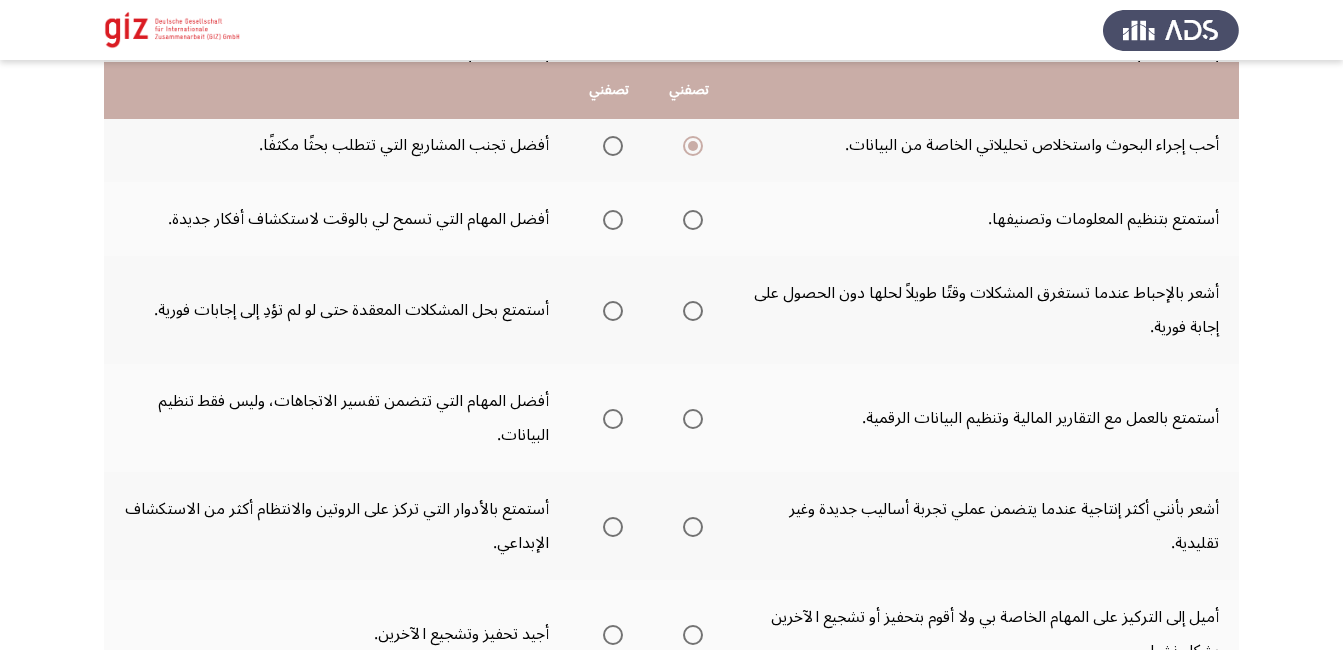 scroll, scrollTop: 521, scrollLeft: 0, axis: vertical 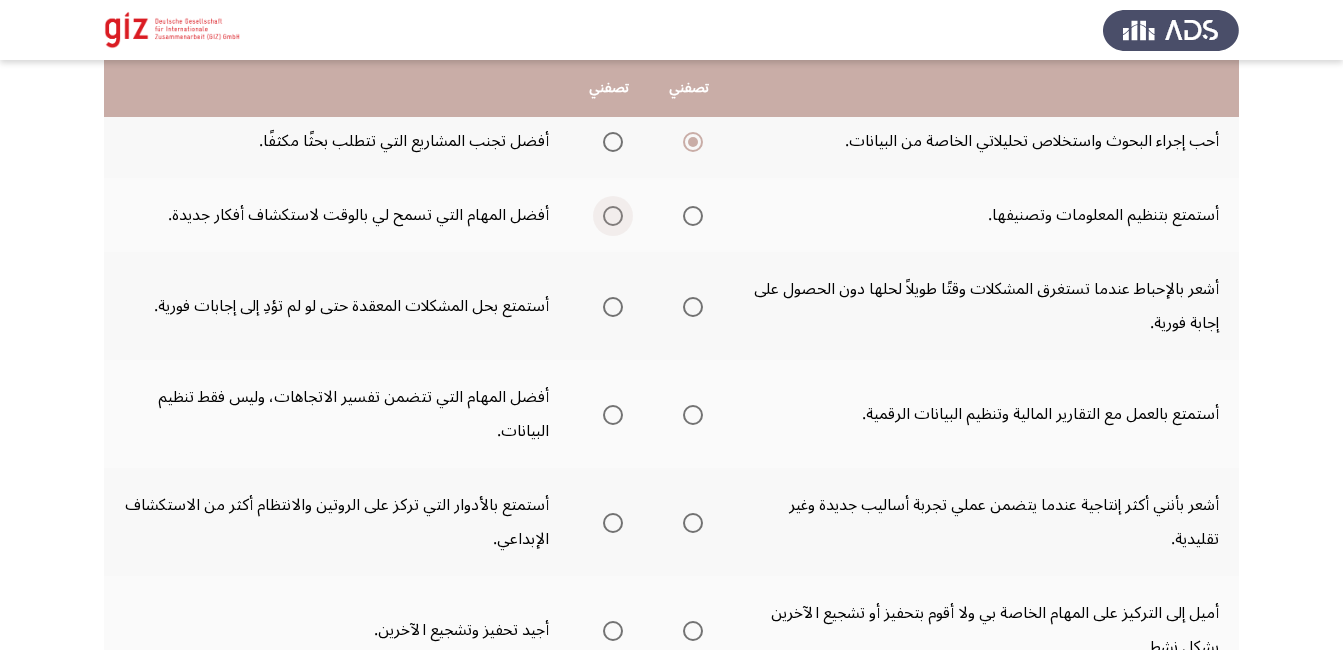 click at bounding box center (613, 216) 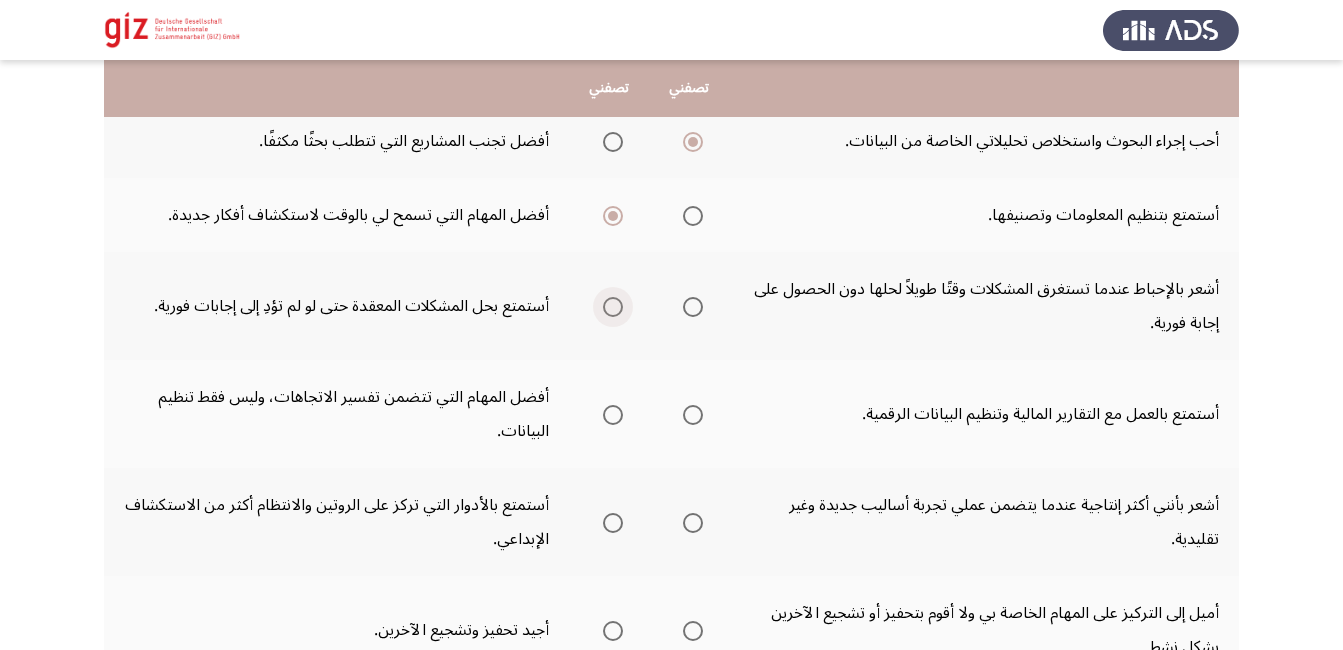 click at bounding box center (613, 307) 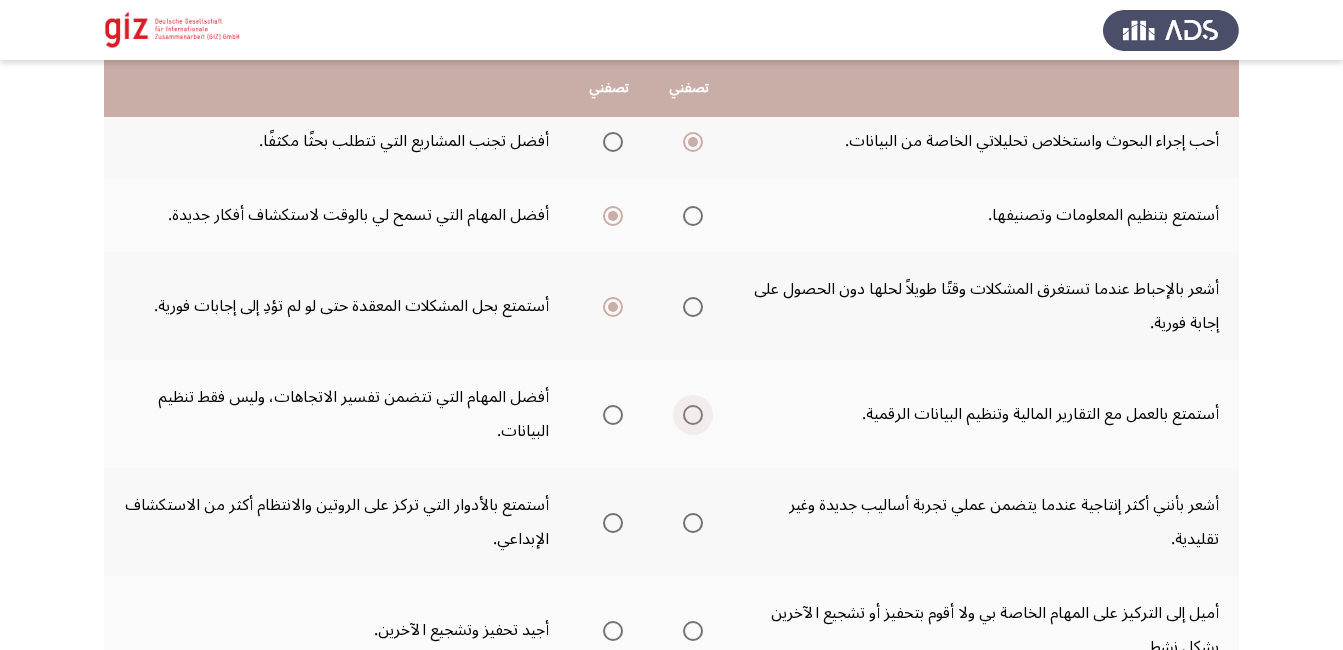 click at bounding box center (693, 415) 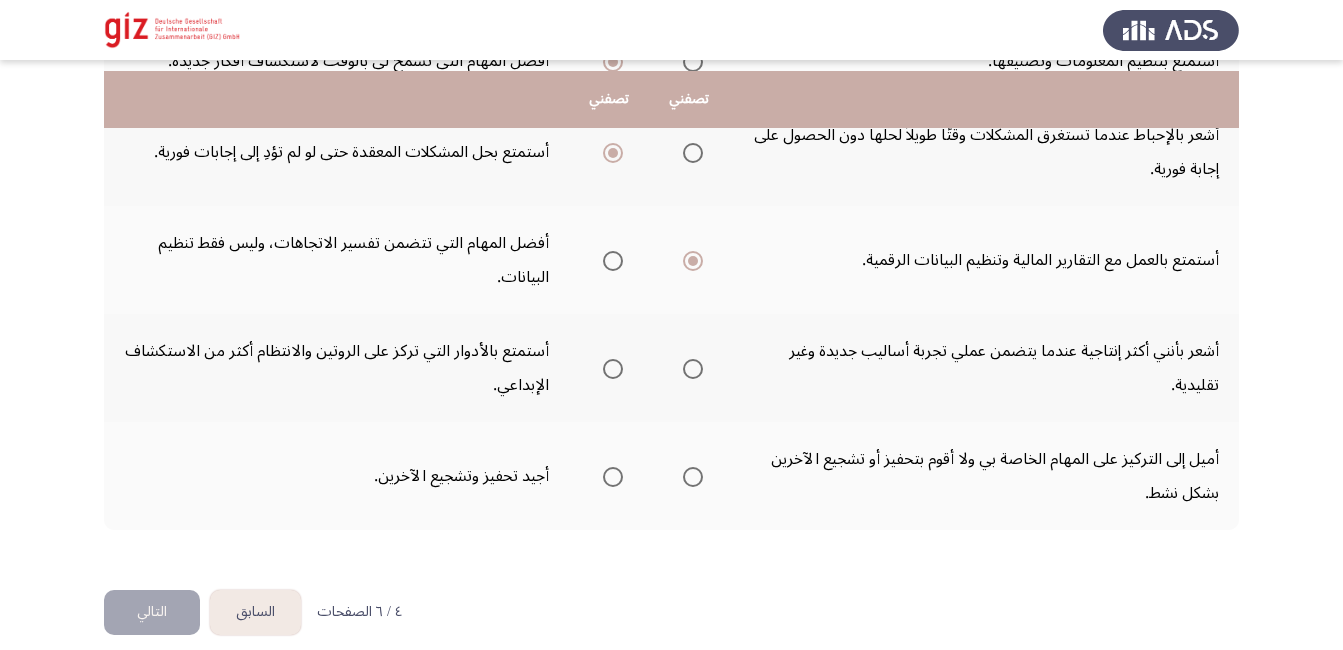 scroll, scrollTop: 686, scrollLeft: 0, axis: vertical 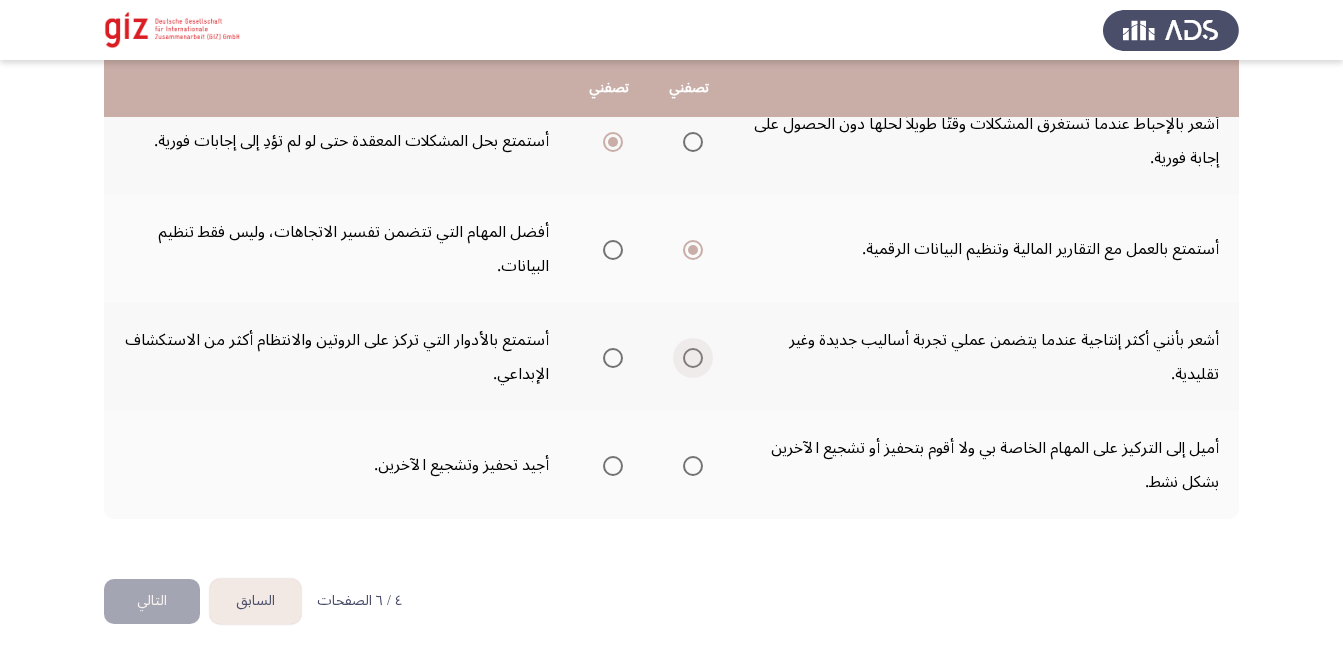 click at bounding box center [693, 358] 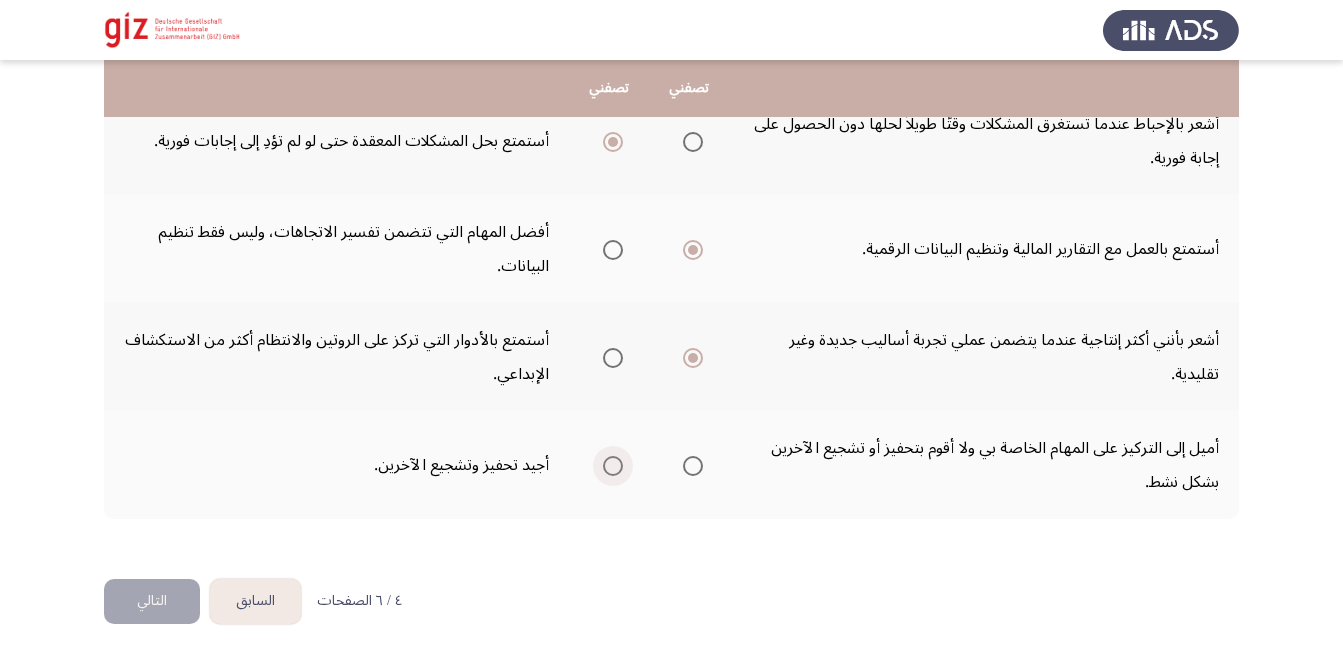 click at bounding box center [613, 466] 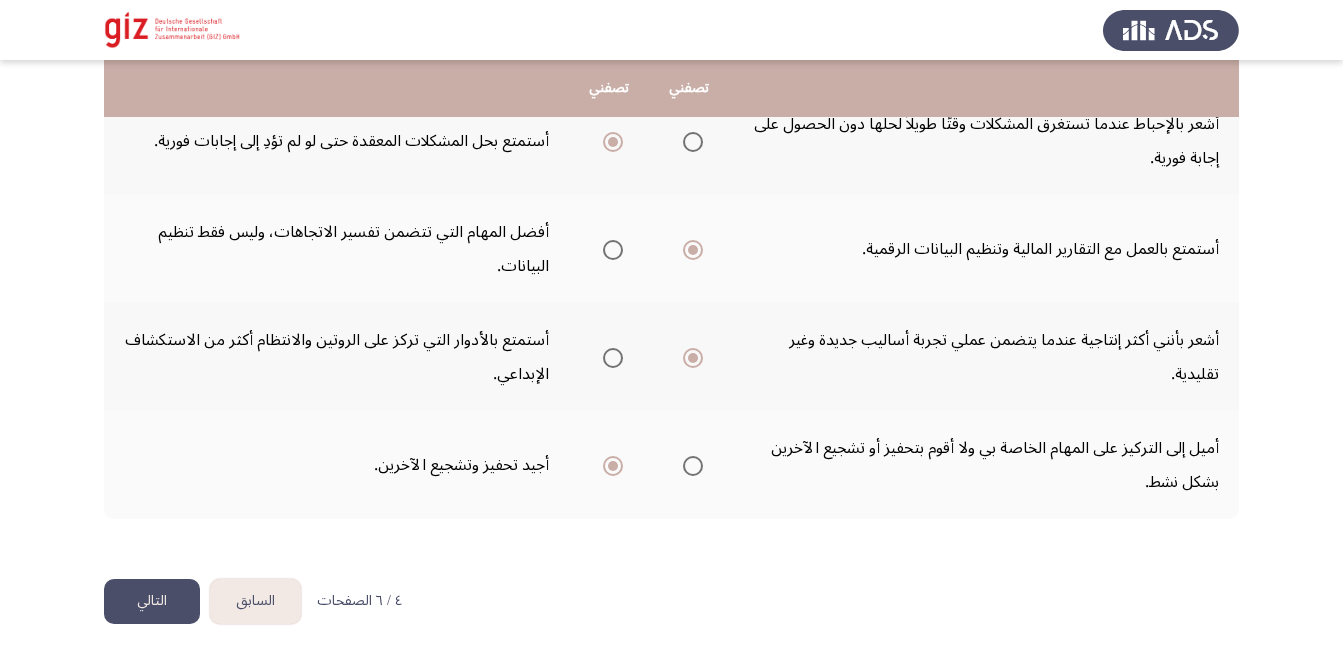 click on "التالي" 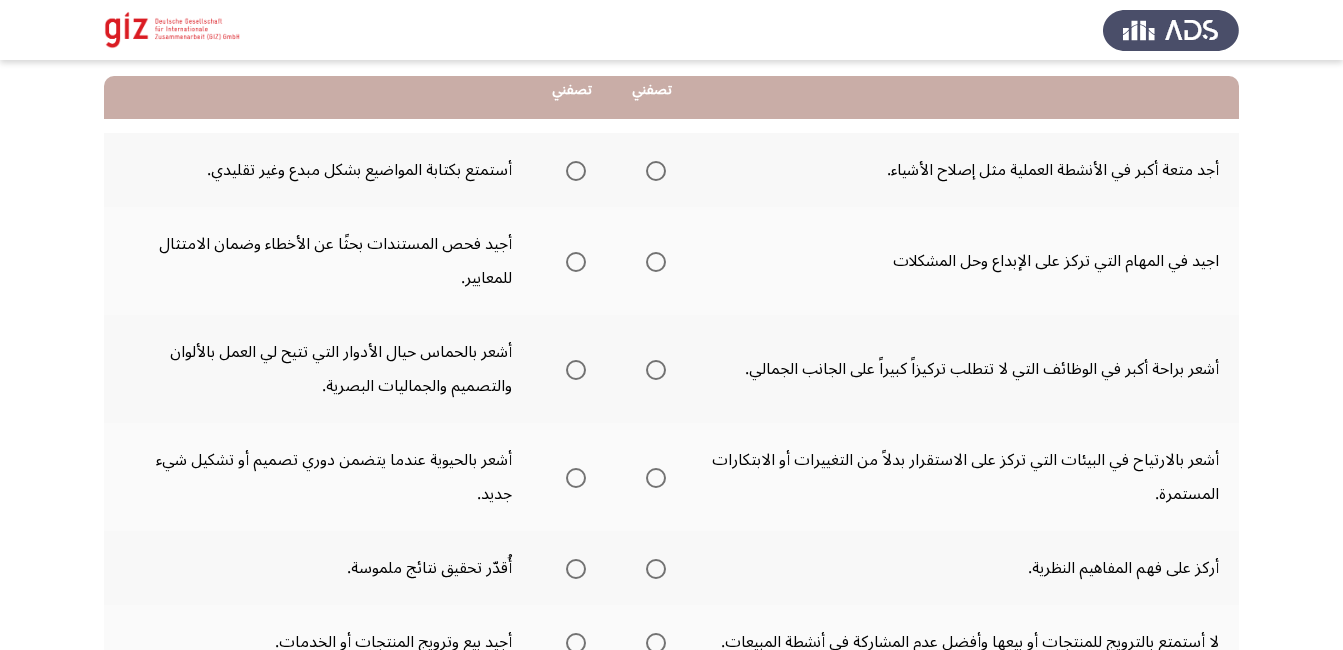 scroll, scrollTop: 209, scrollLeft: 0, axis: vertical 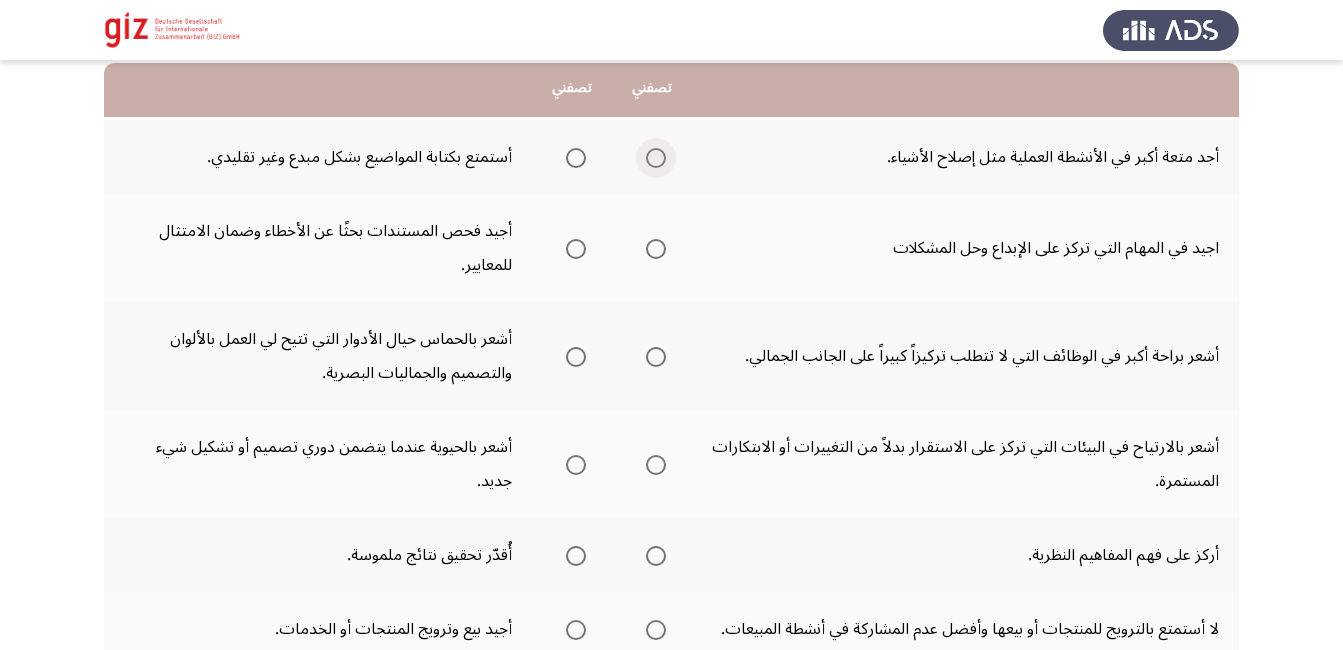 click at bounding box center (656, 158) 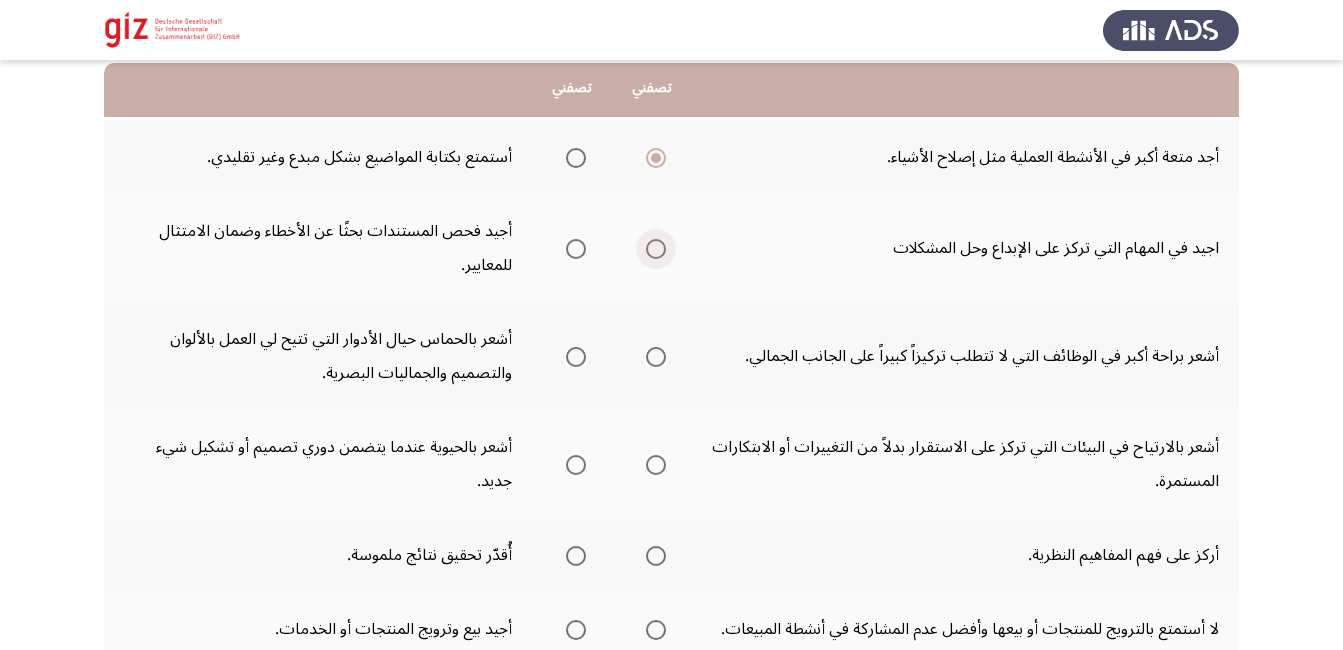 click at bounding box center (656, 249) 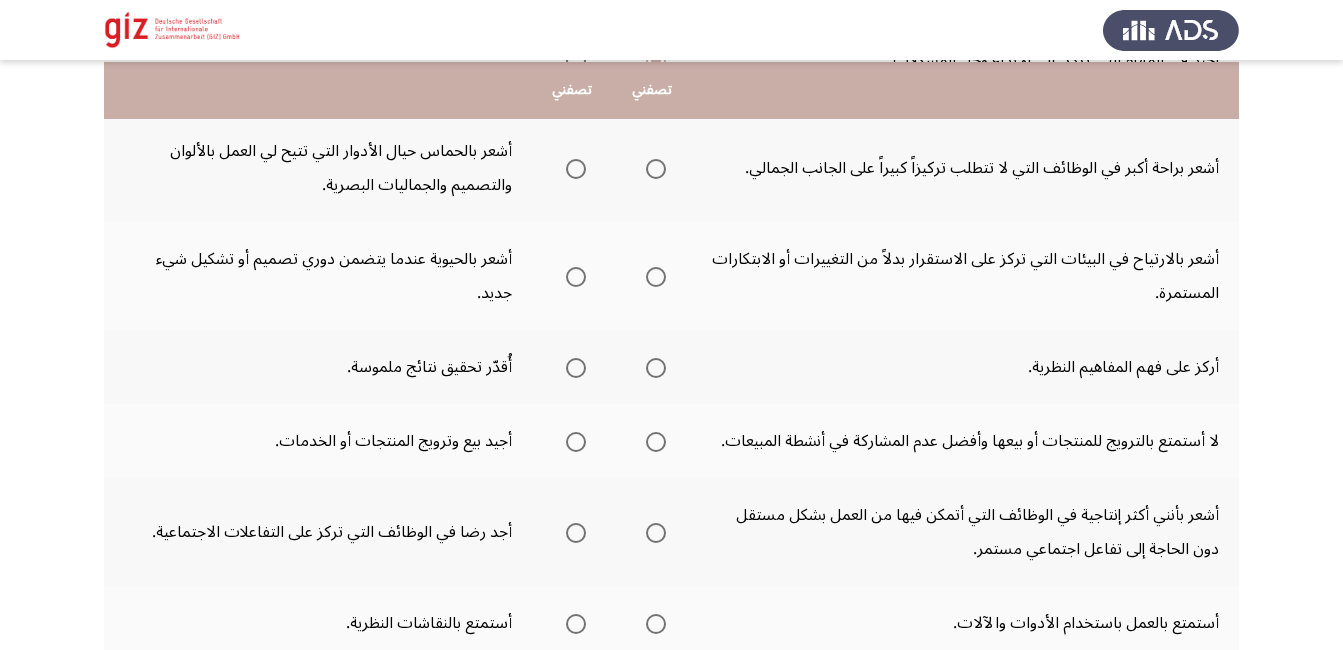scroll, scrollTop: 399, scrollLeft: 0, axis: vertical 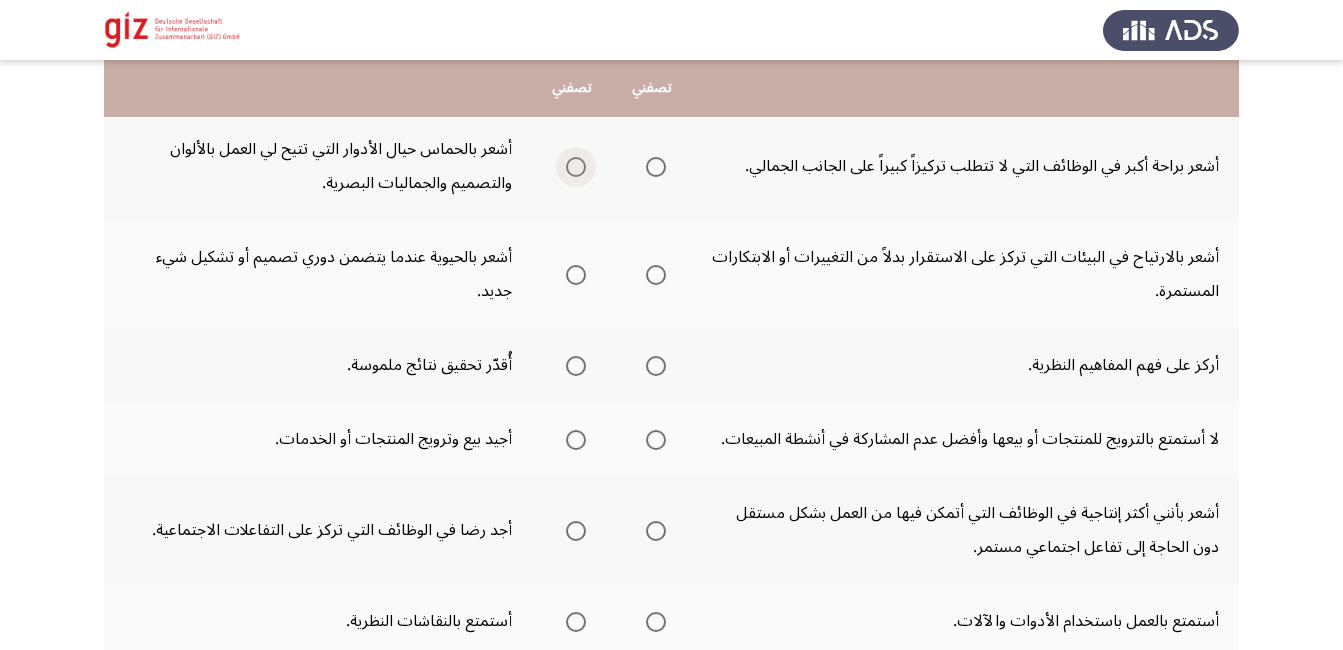 click at bounding box center (576, 167) 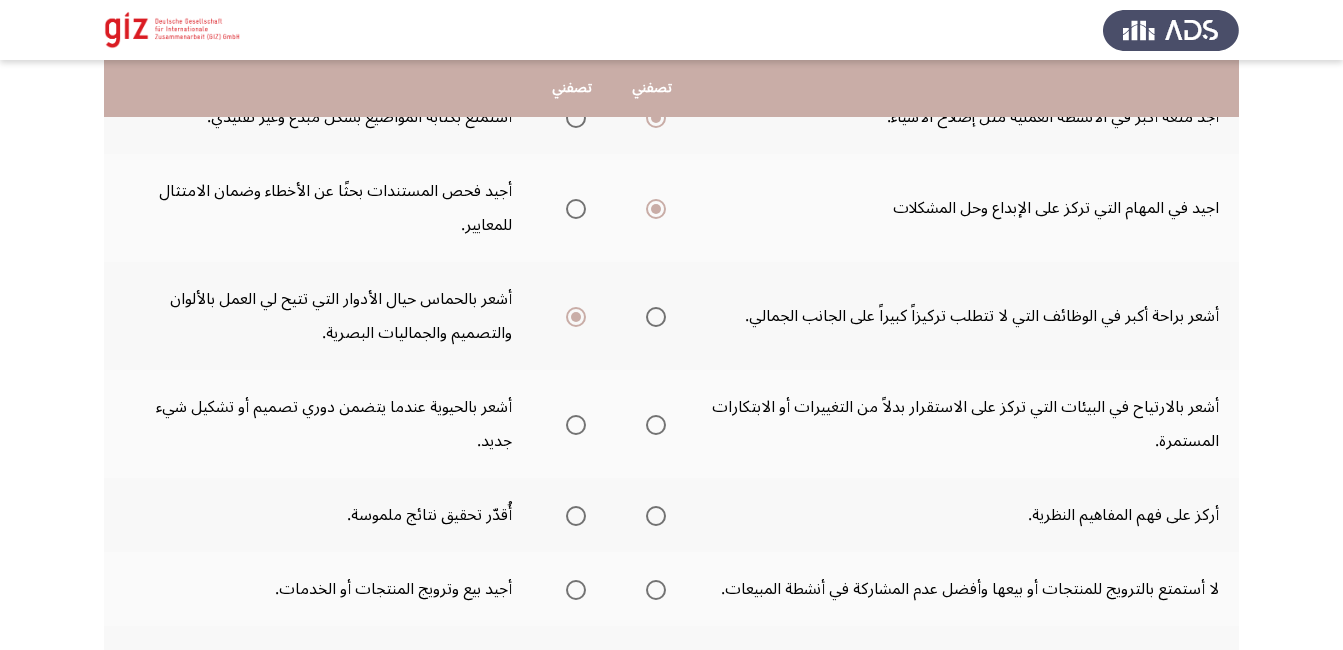 scroll, scrollTop: 234, scrollLeft: 0, axis: vertical 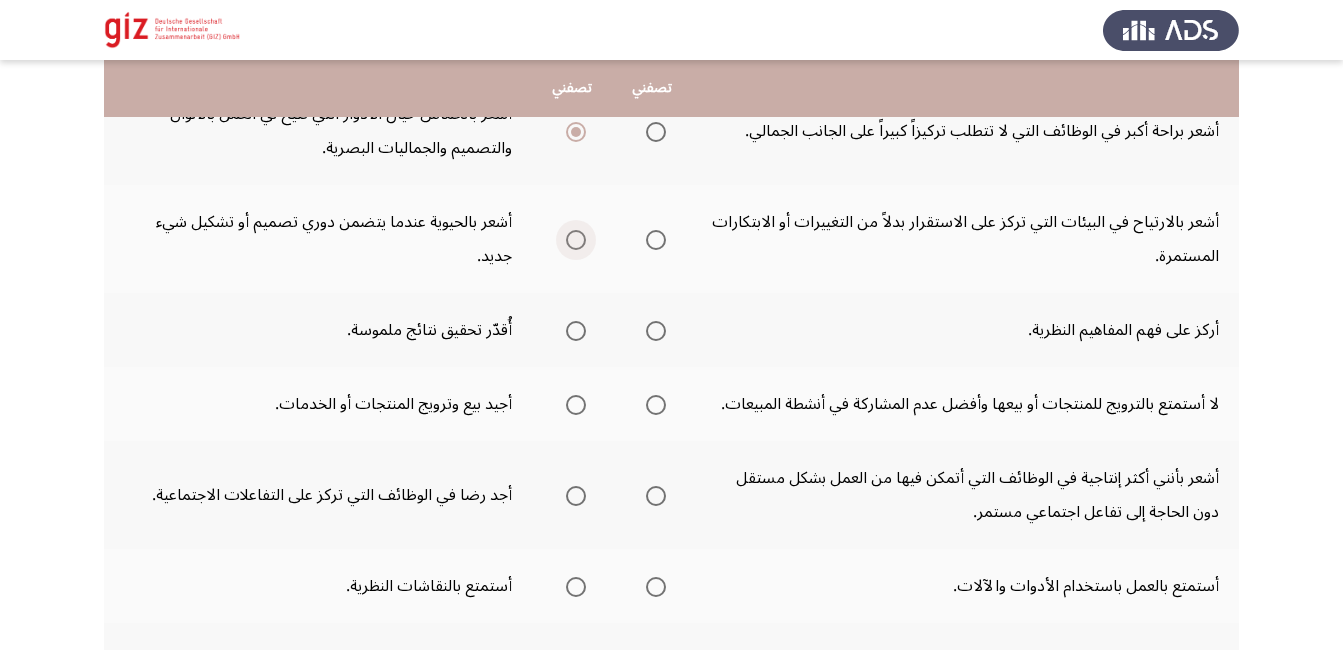 click at bounding box center (576, 240) 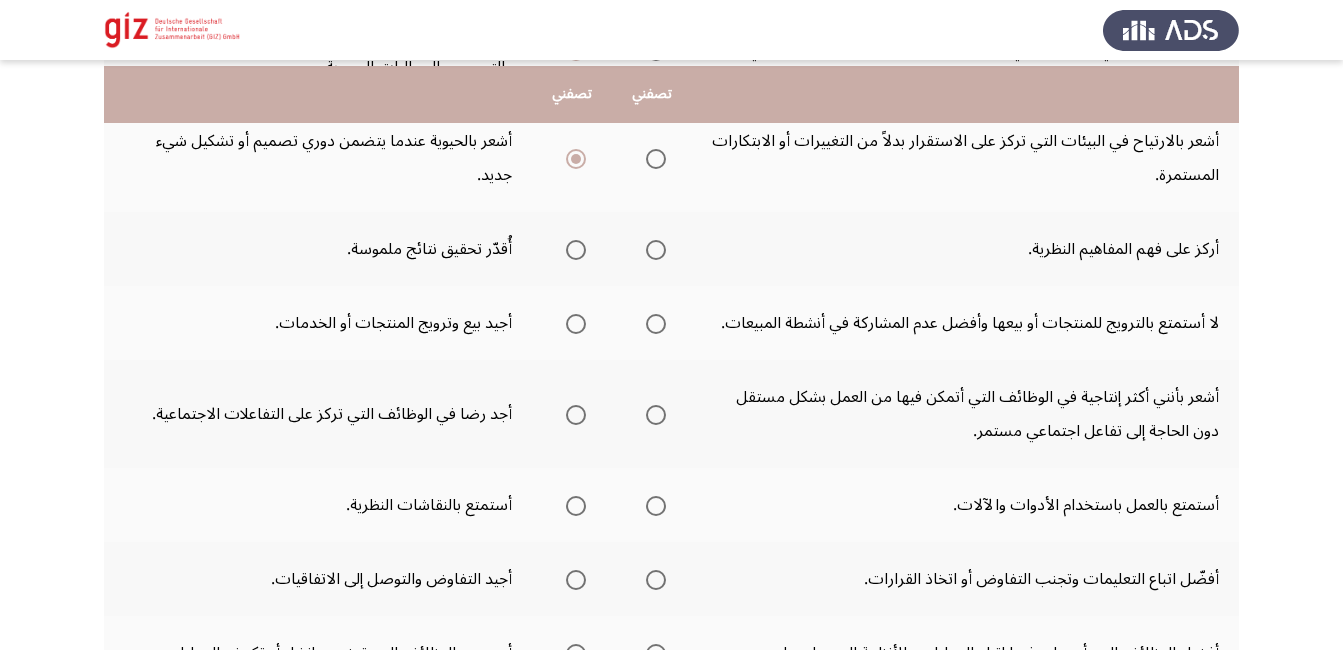 scroll, scrollTop: 521, scrollLeft: 0, axis: vertical 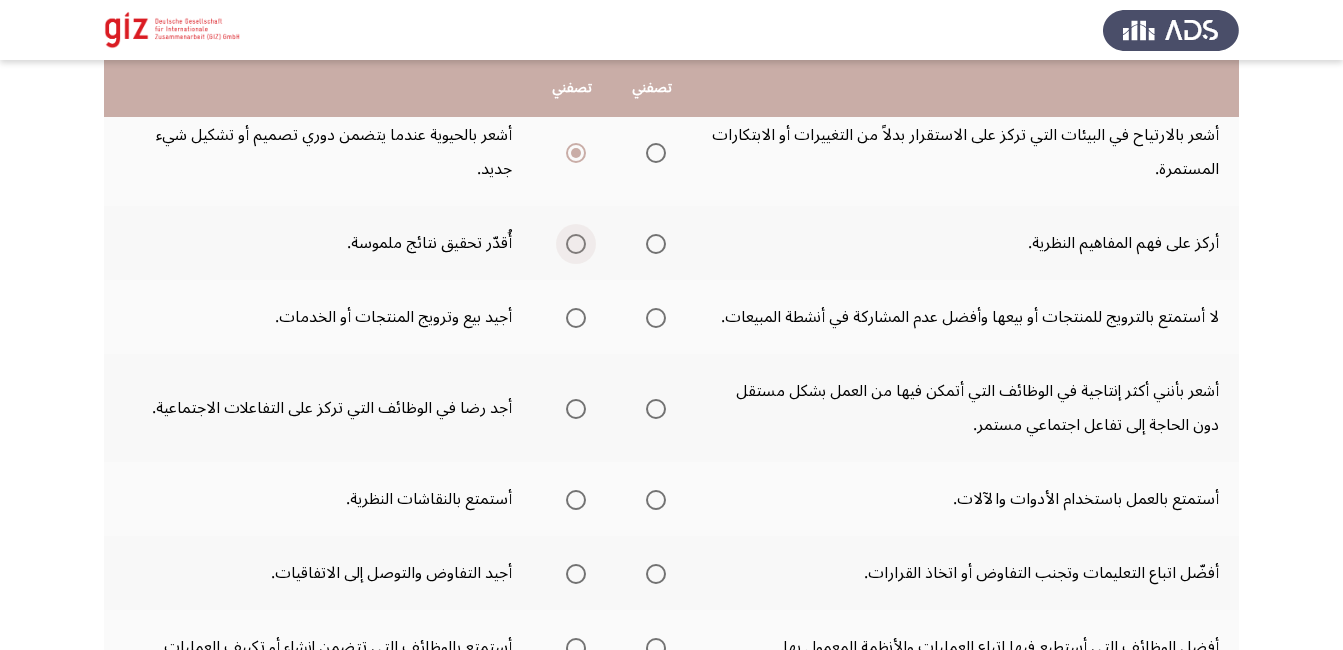 click at bounding box center [576, 244] 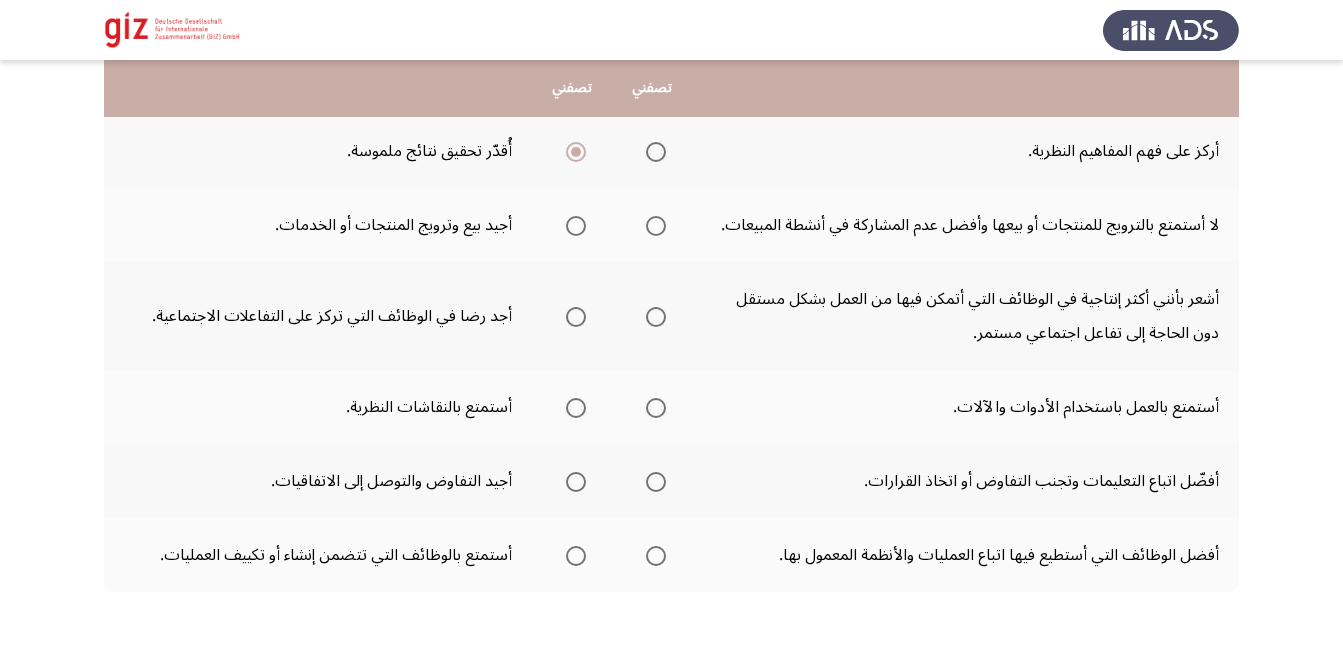 scroll, scrollTop: 615, scrollLeft: 0, axis: vertical 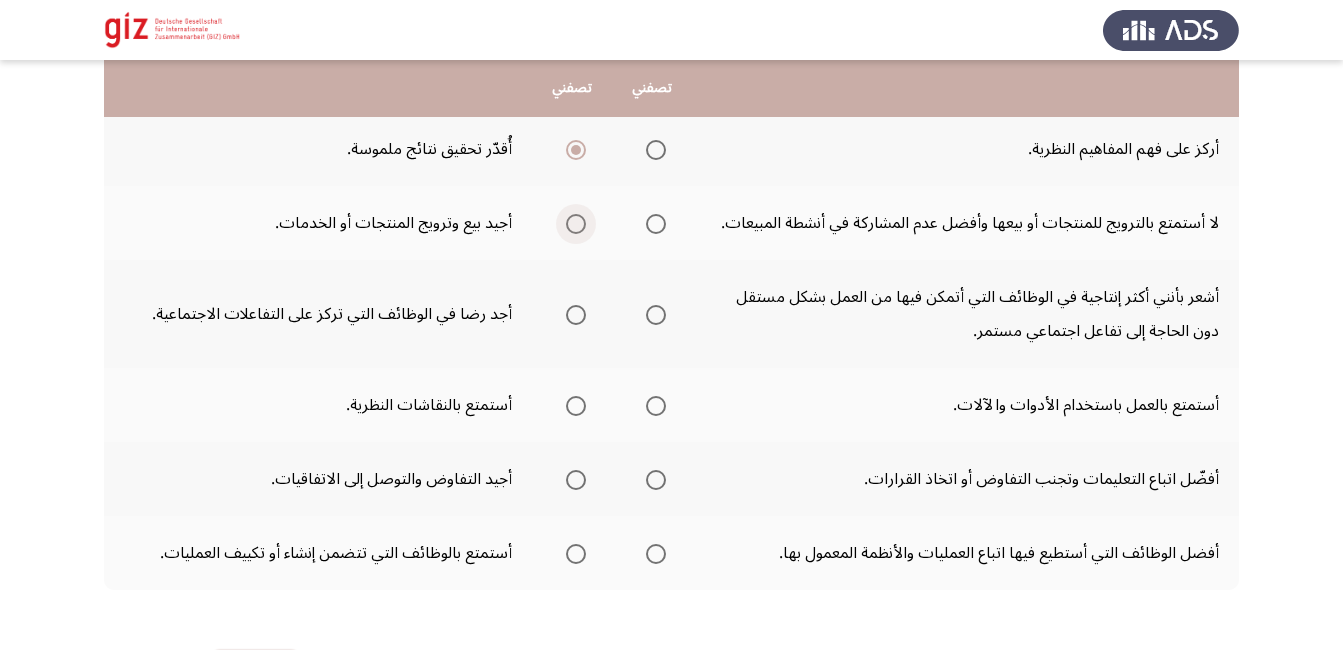 click at bounding box center [576, 224] 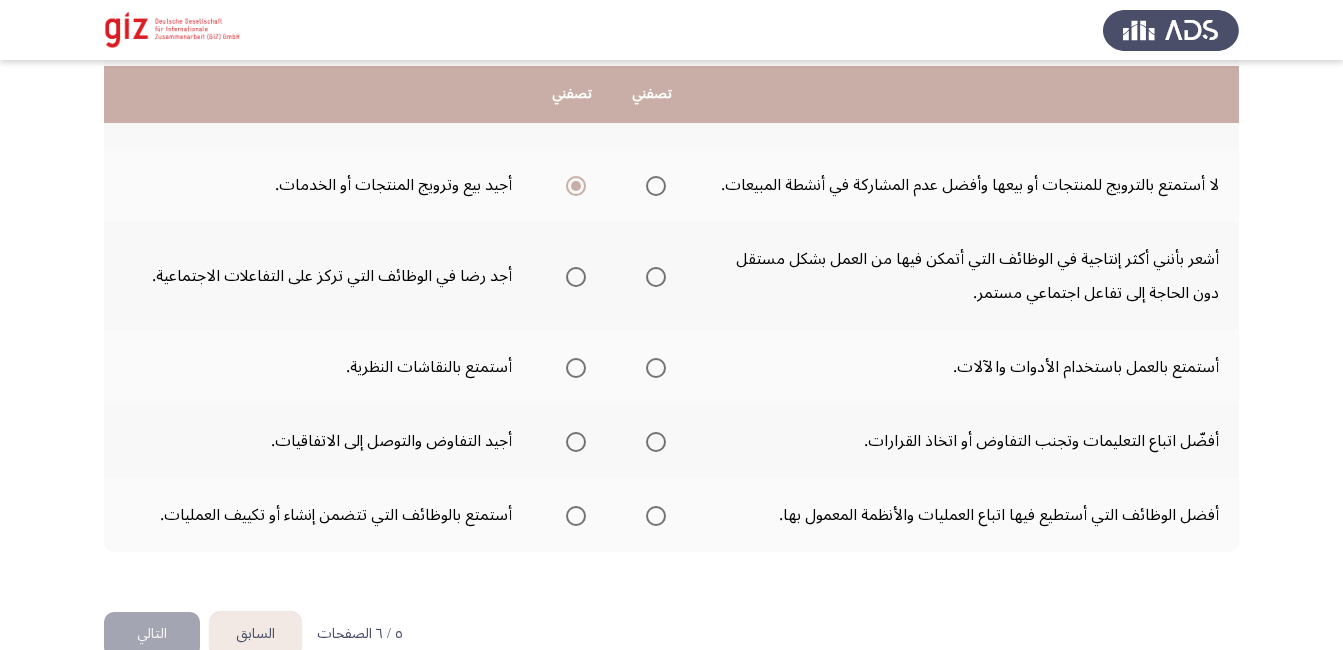 scroll, scrollTop: 695, scrollLeft: 0, axis: vertical 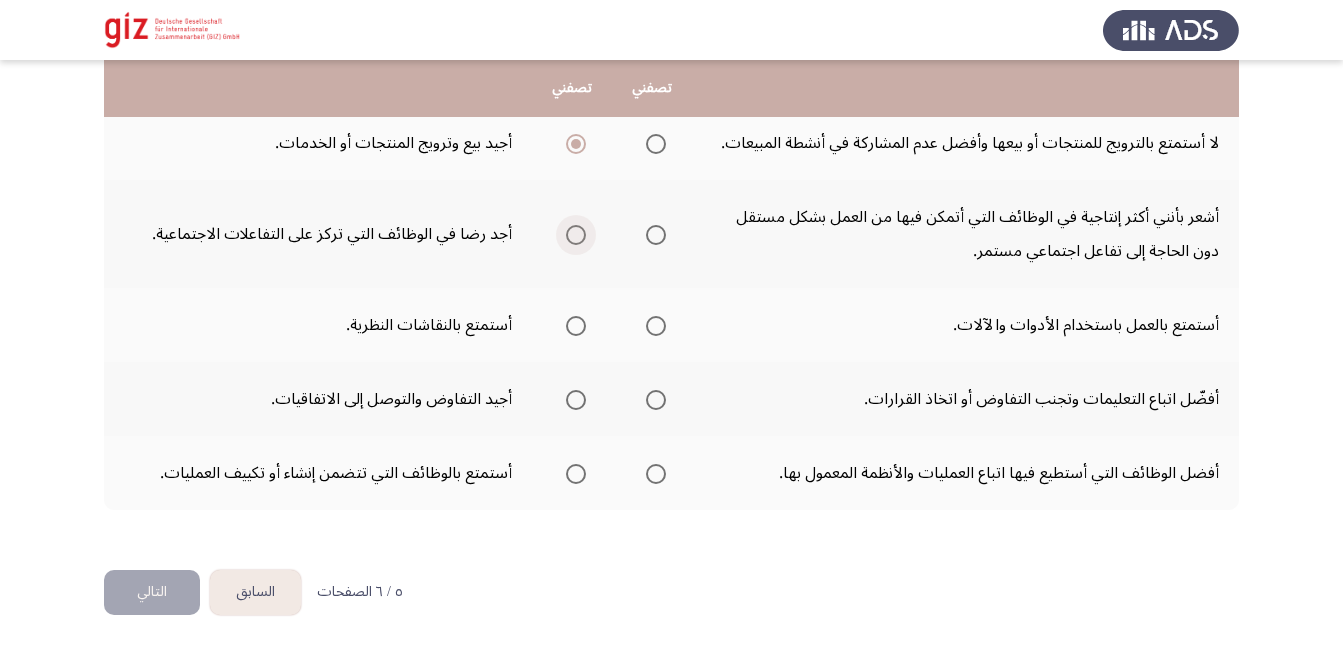 click at bounding box center [576, 235] 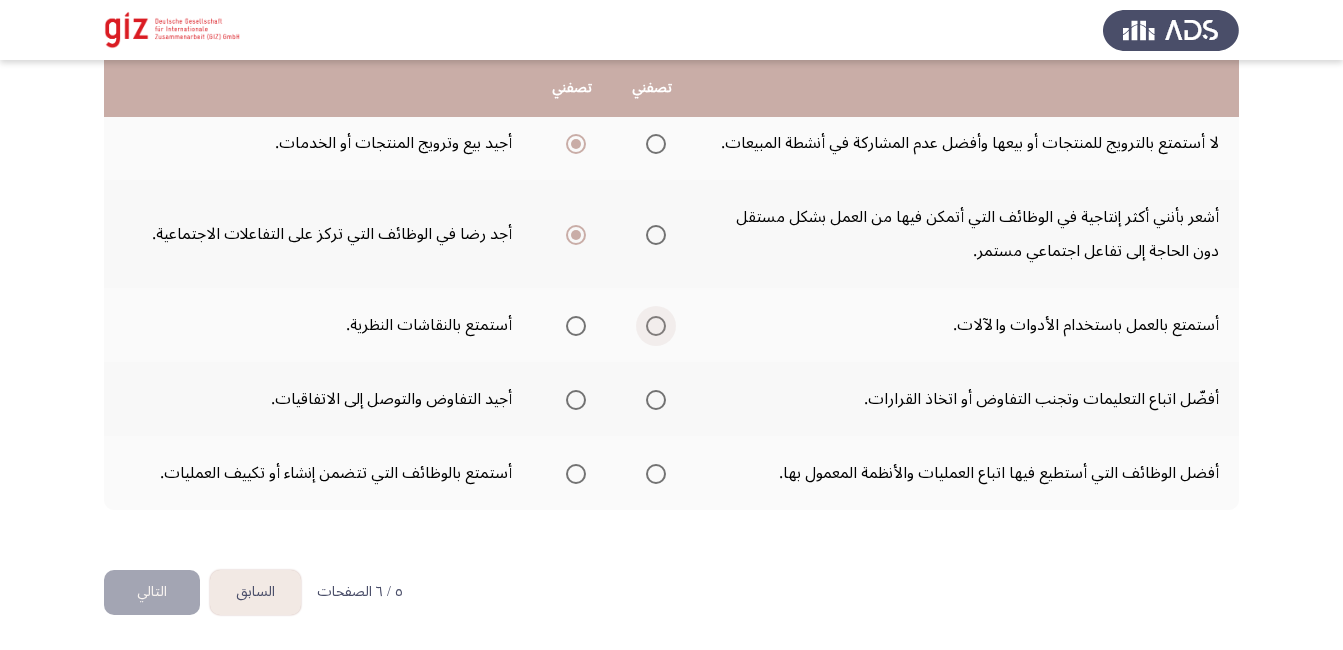 click at bounding box center [656, 326] 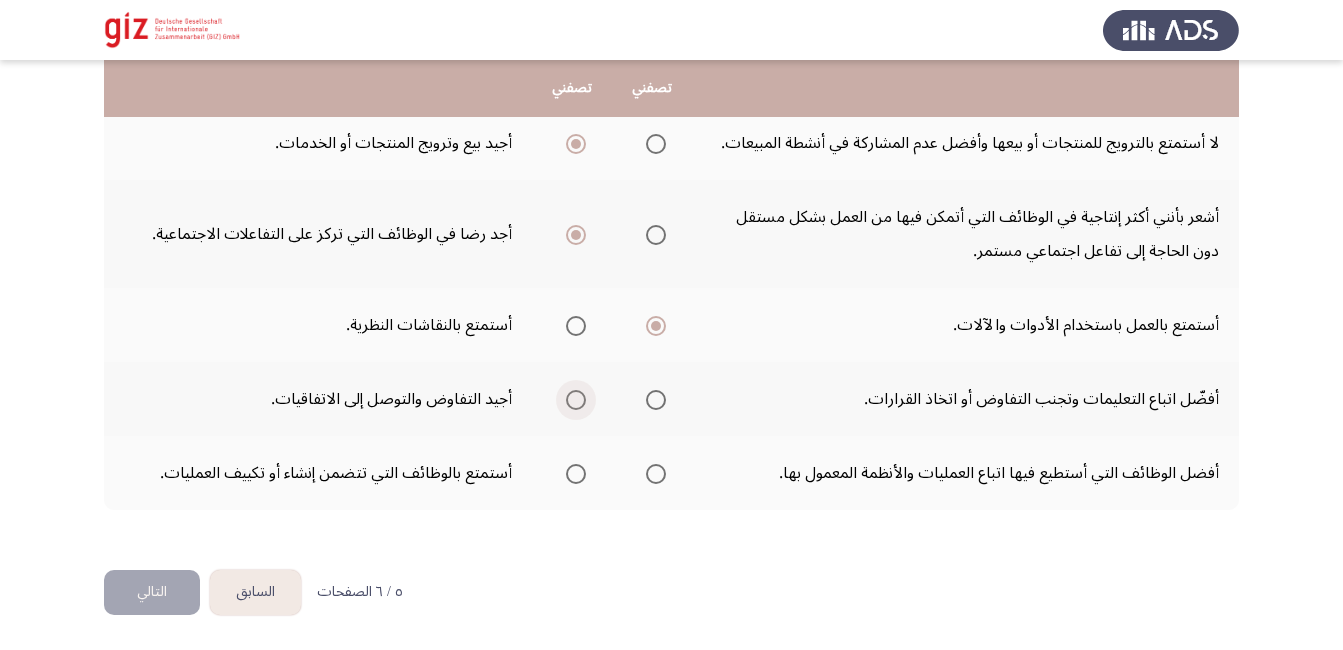 click at bounding box center (576, 400) 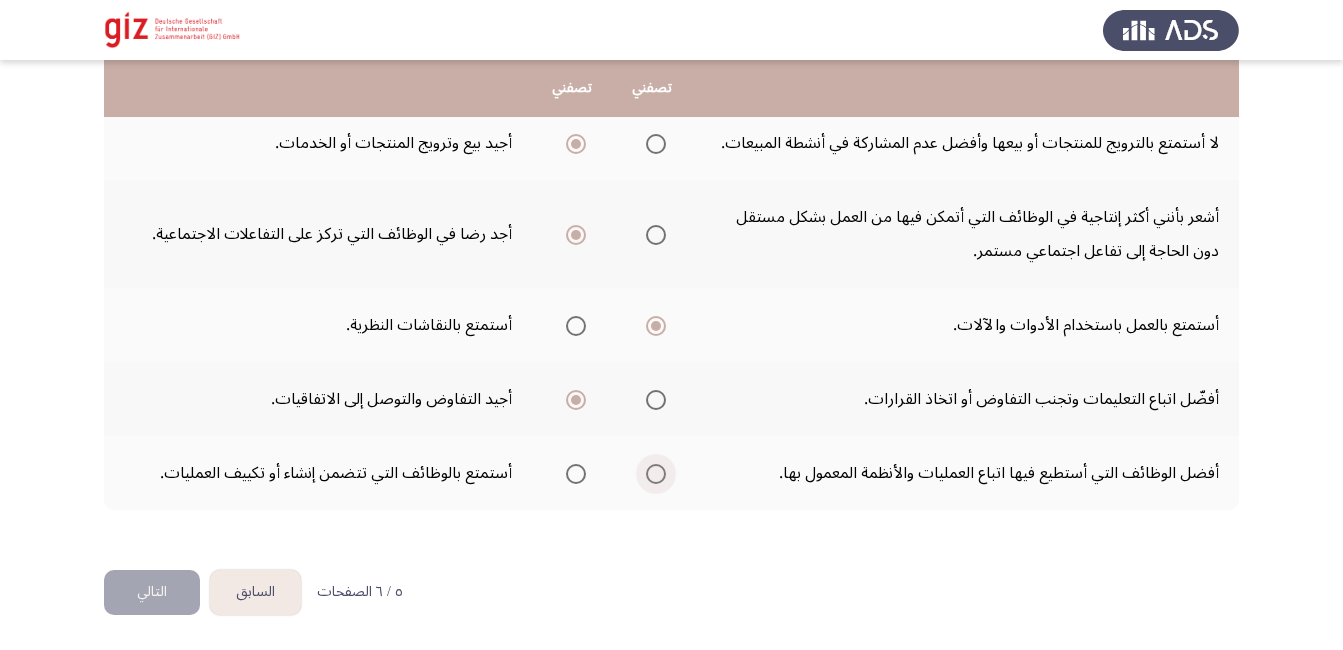 click at bounding box center (656, 474) 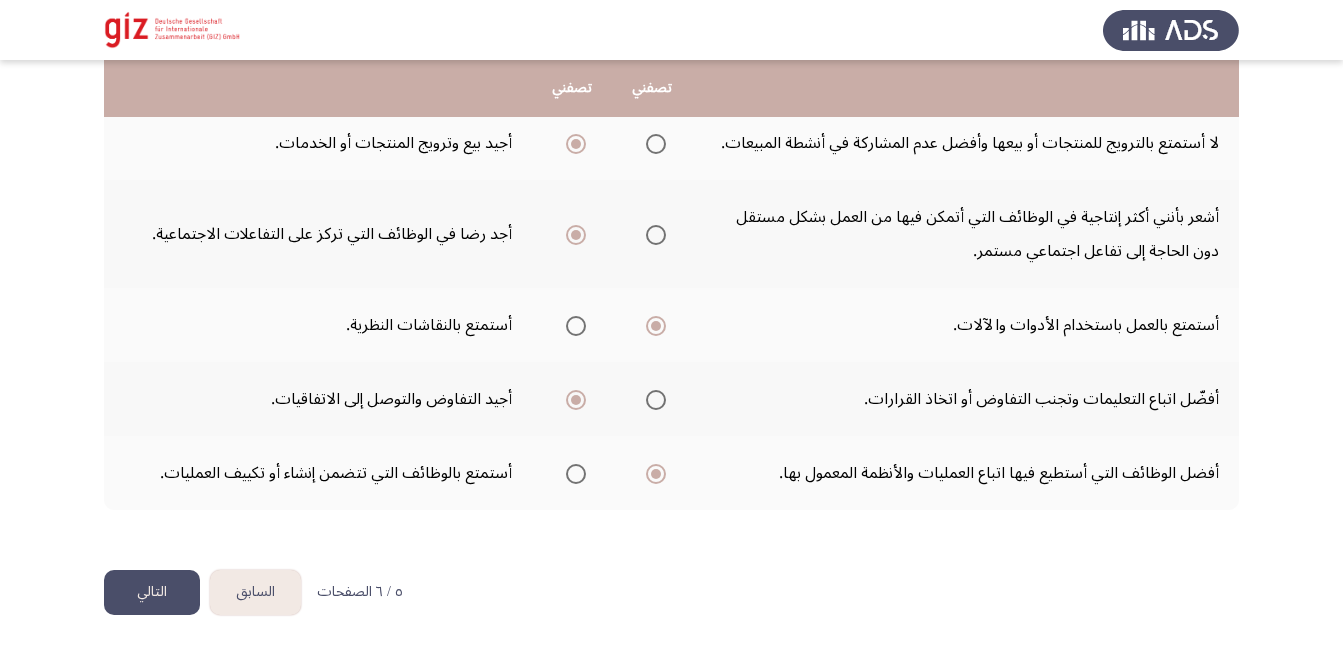 click on "التالي" 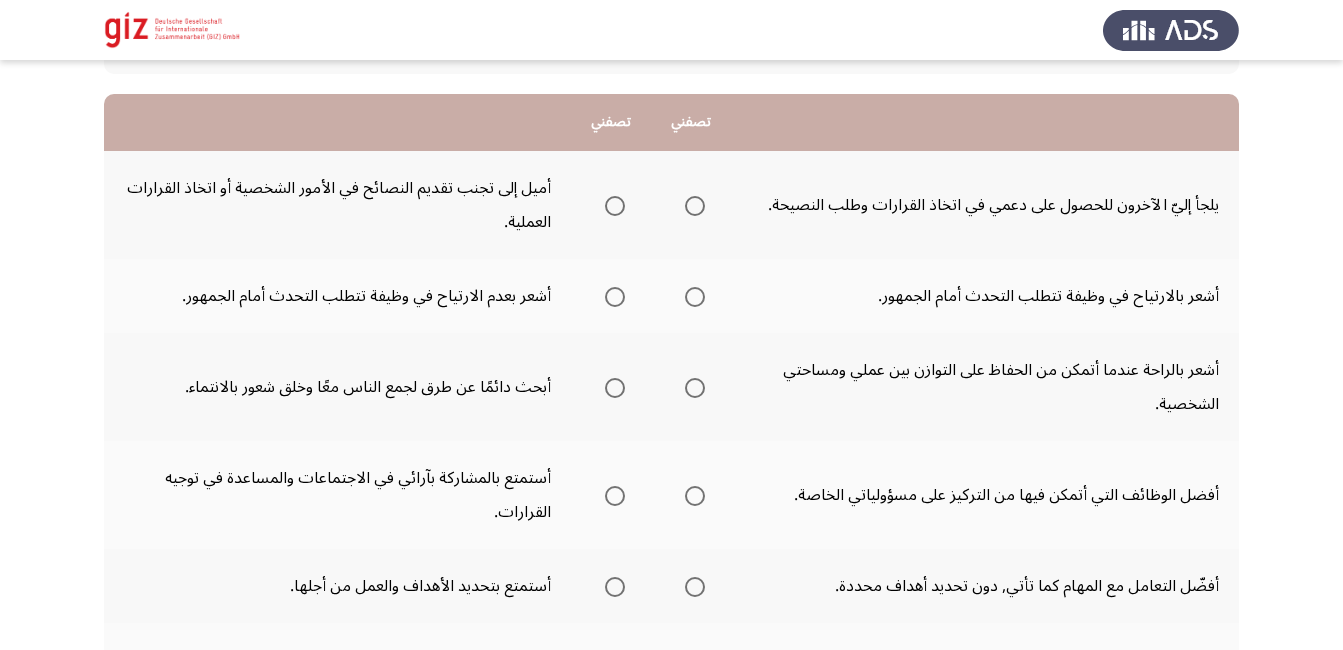 scroll, scrollTop: 213, scrollLeft: 0, axis: vertical 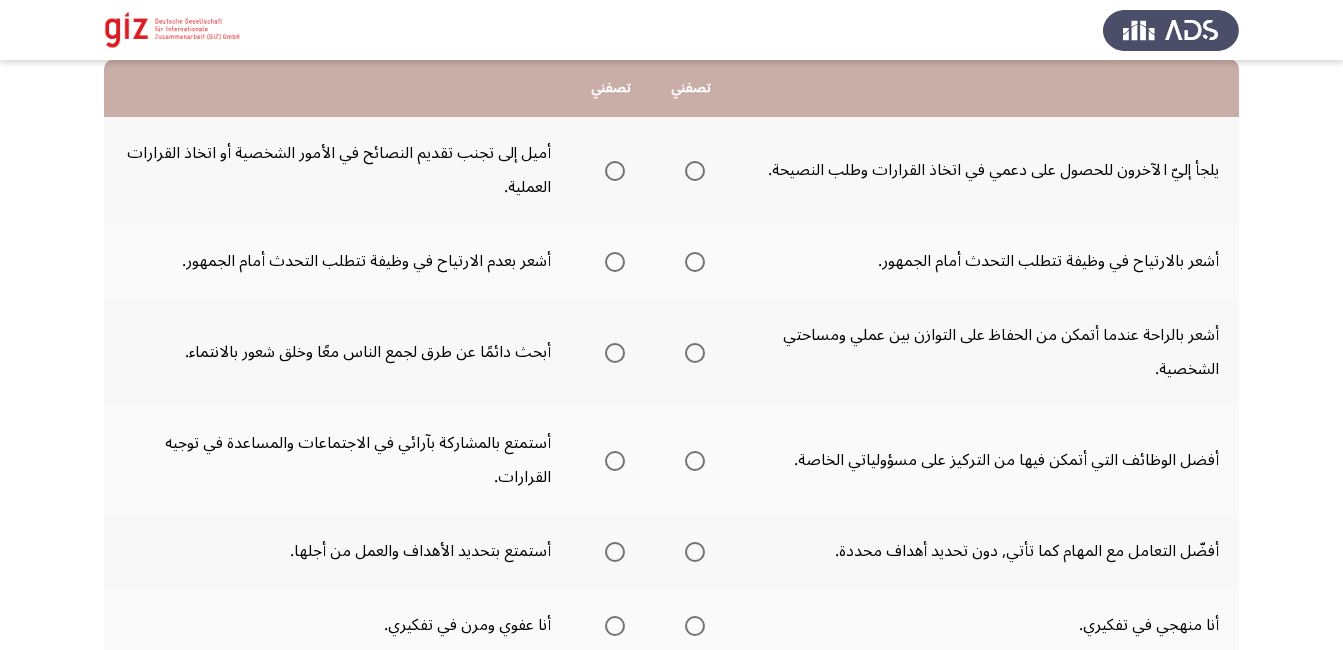click at bounding box center [695, 171] 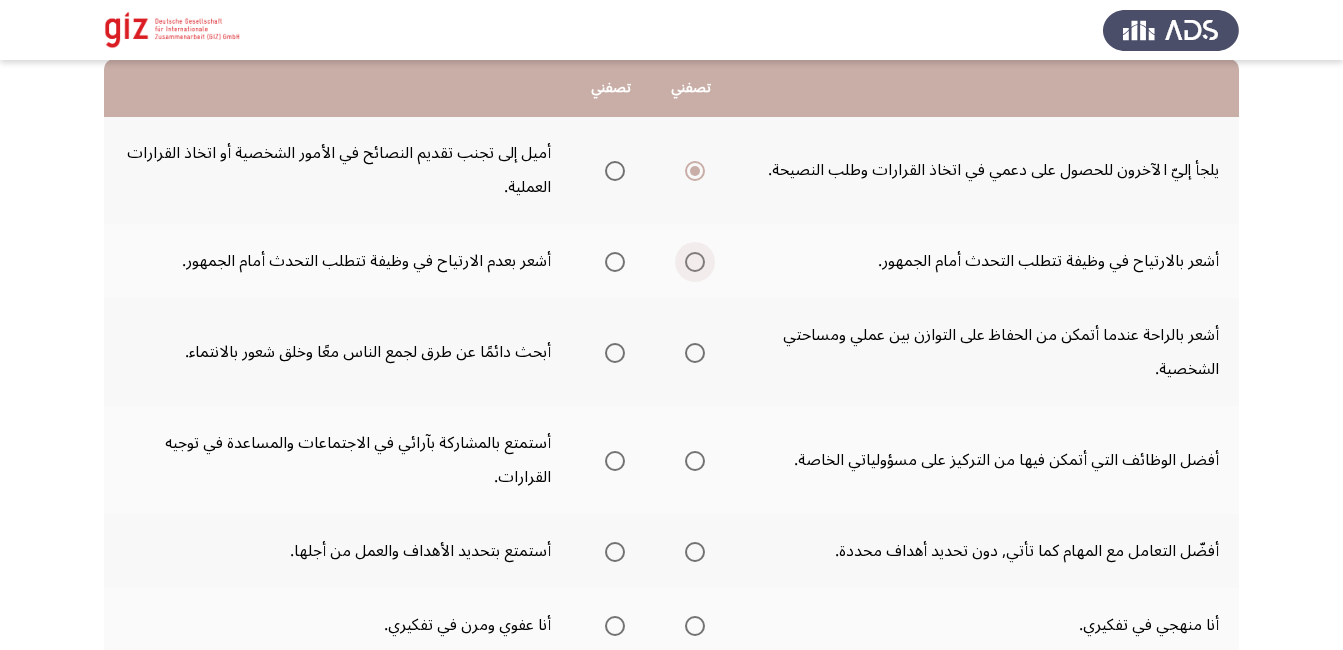 click at bounding box center [695, 262] 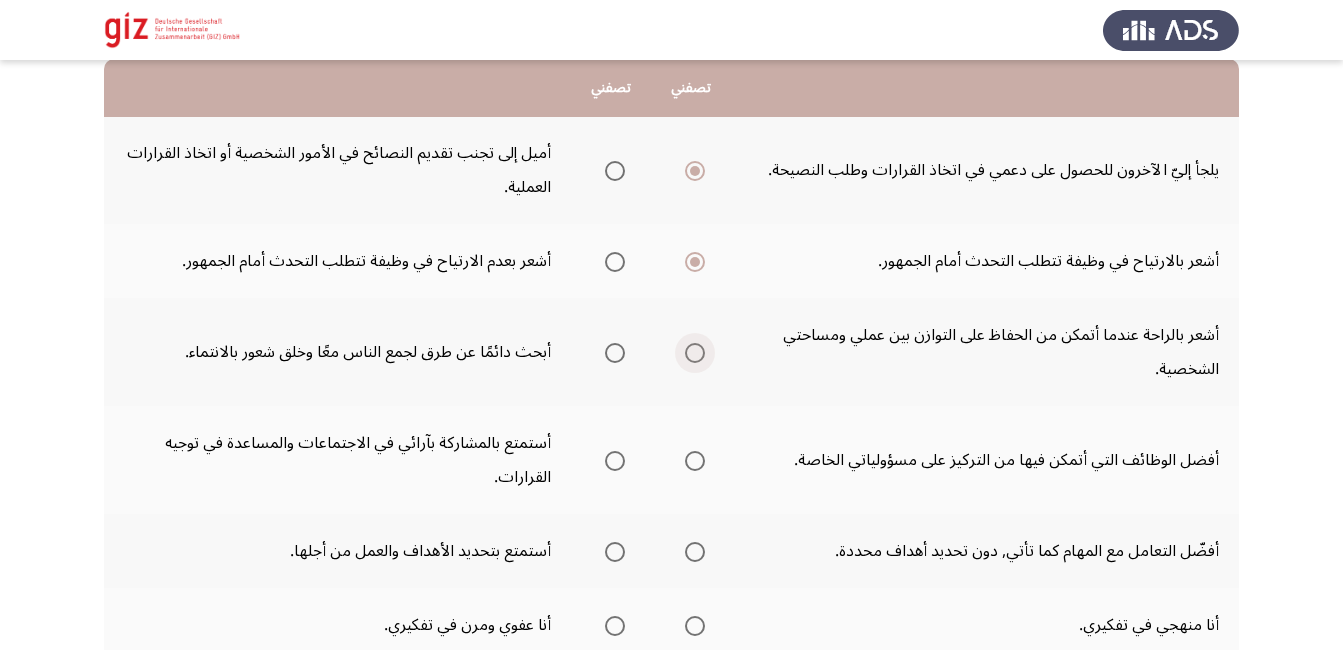 click at bounding box center (695, 353) 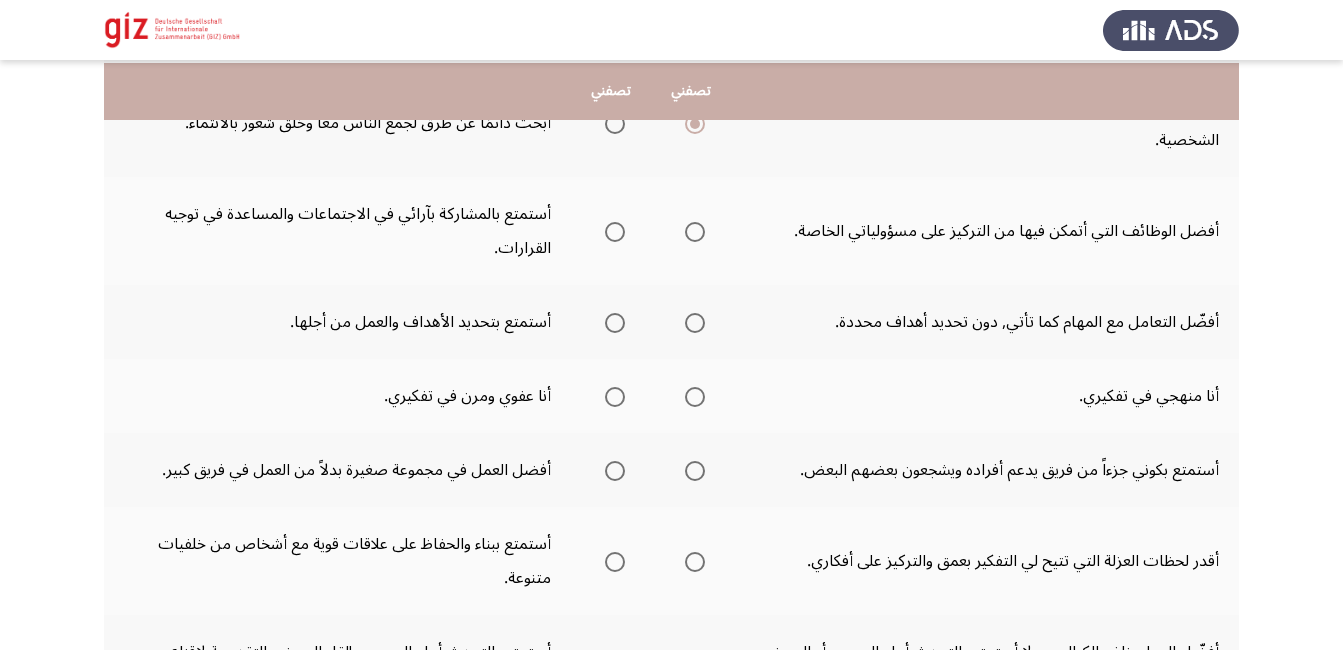 scroll, scrollTop: 445, scrollLeft: 0, axis: vertical 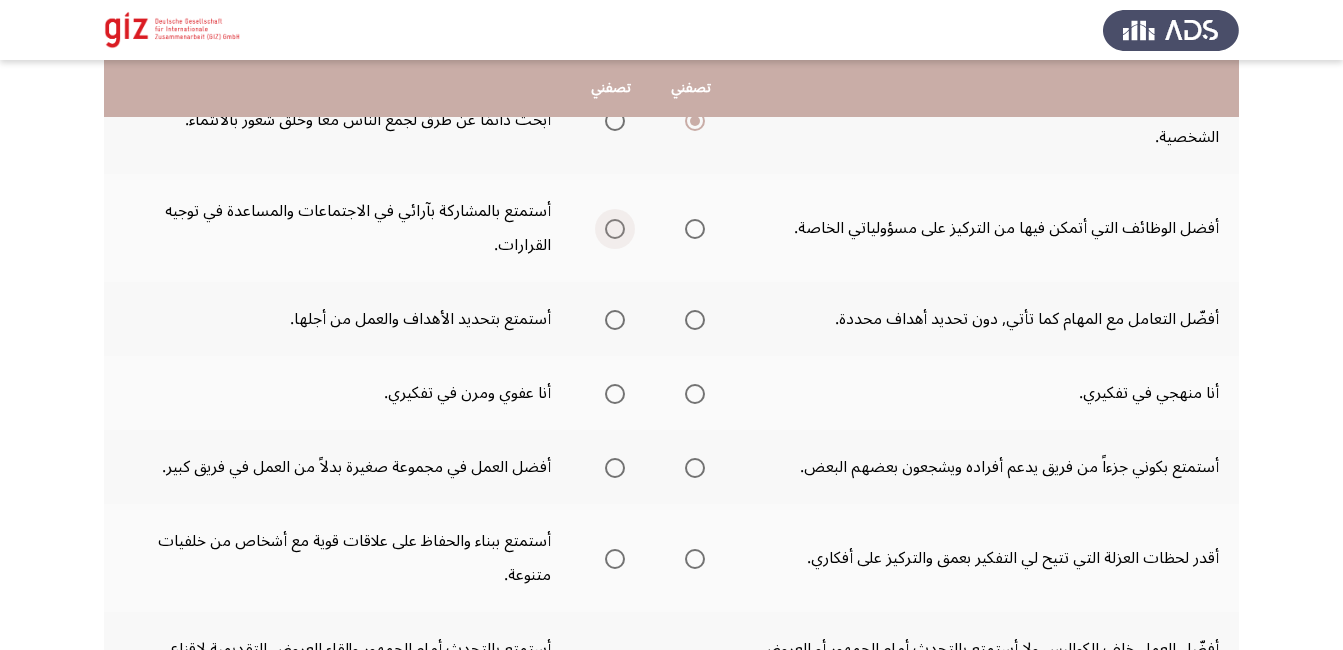 click at bounding box center [615, 229] 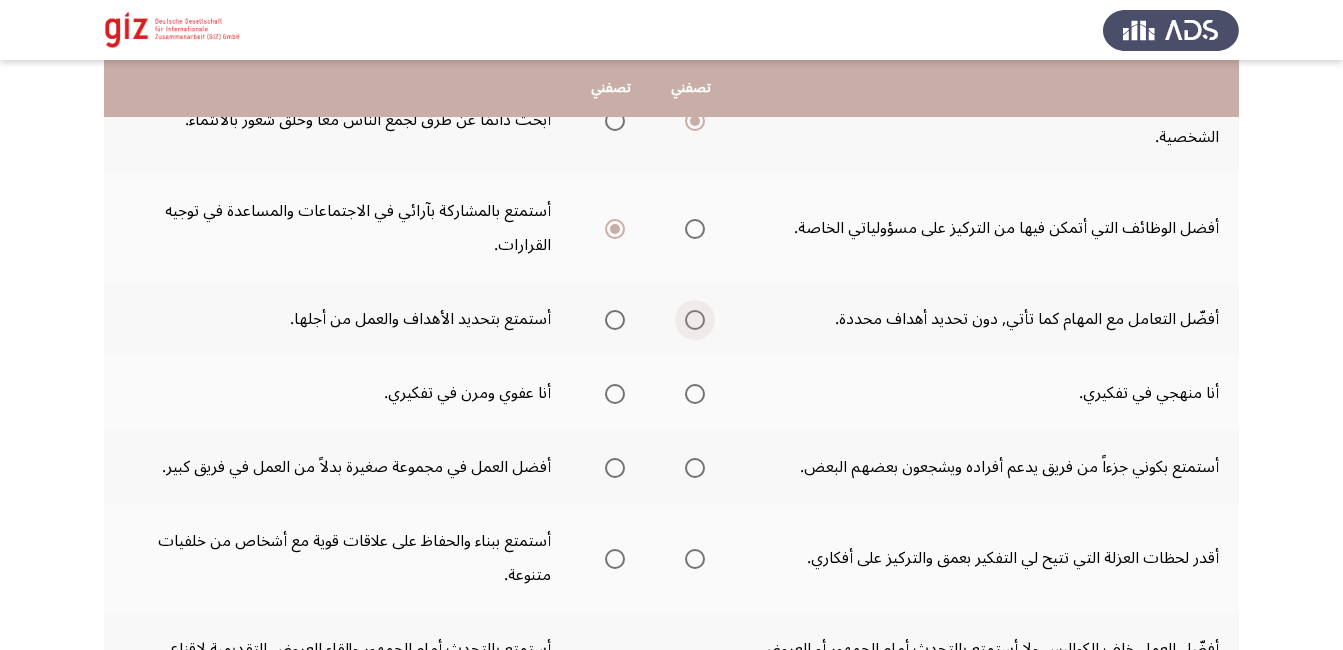 click at bounding box center (695, 320) 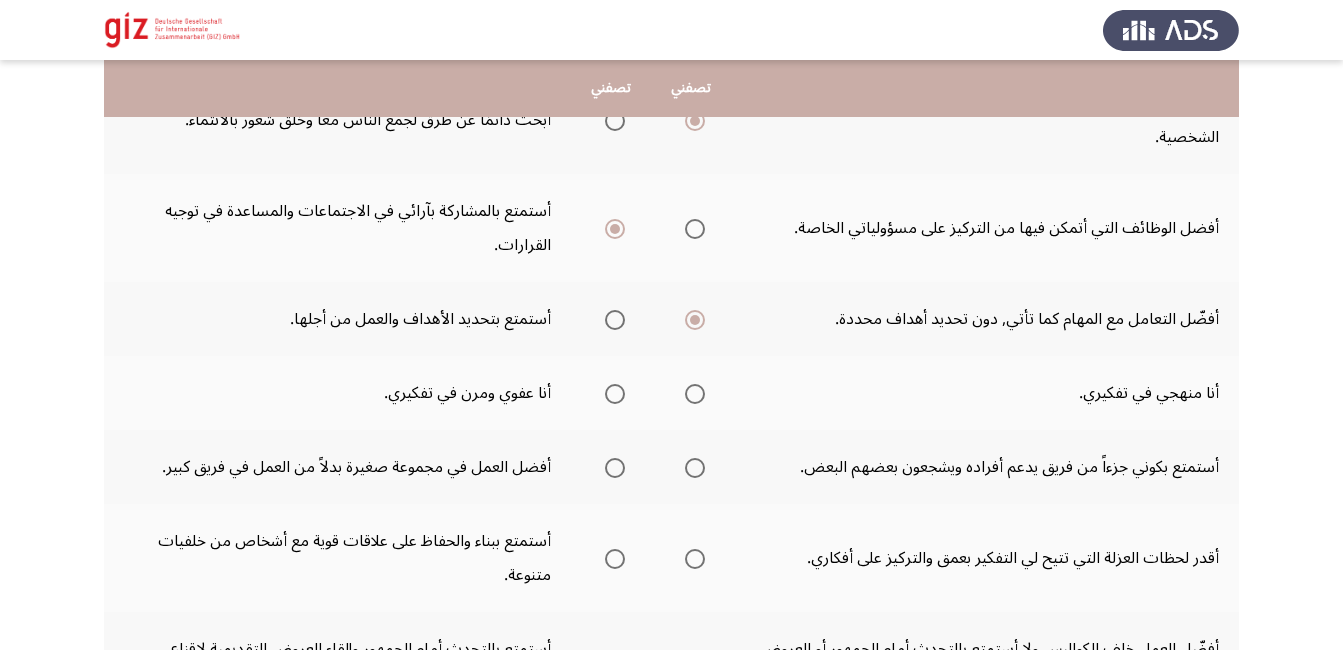 click at bounding box center (695, 394) 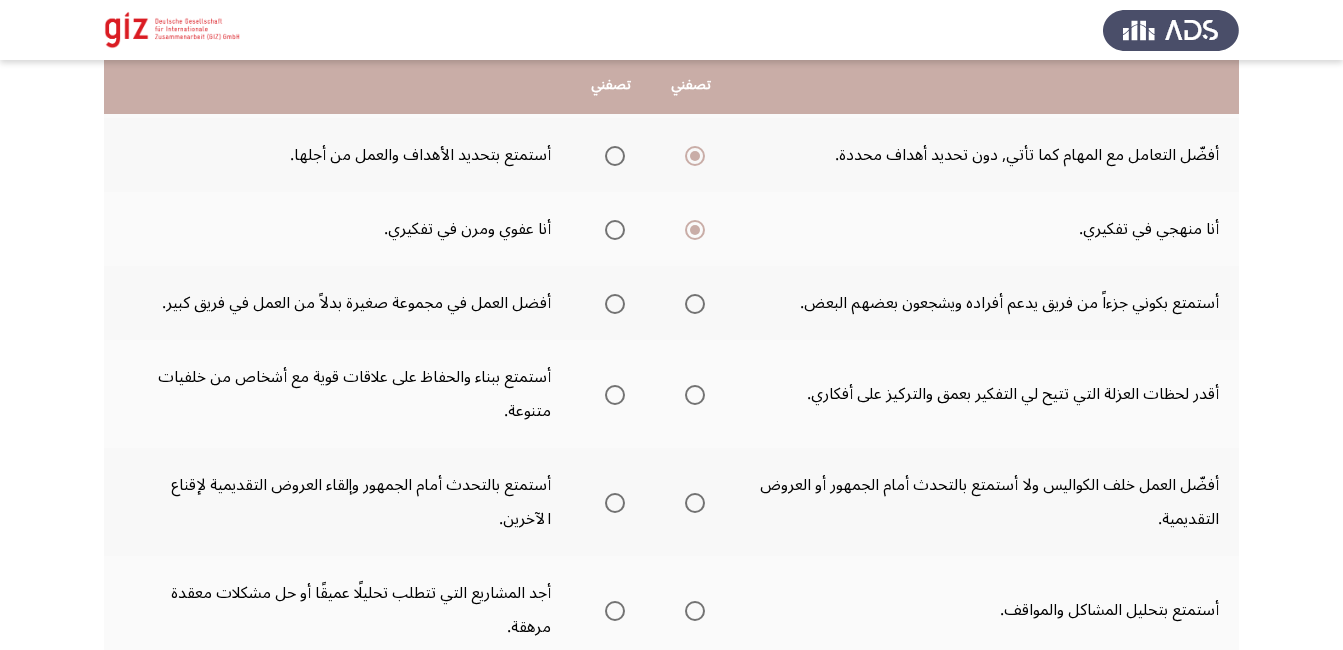 scroll, scrollTop: 679, scrollLeft: 0, axis: vertical 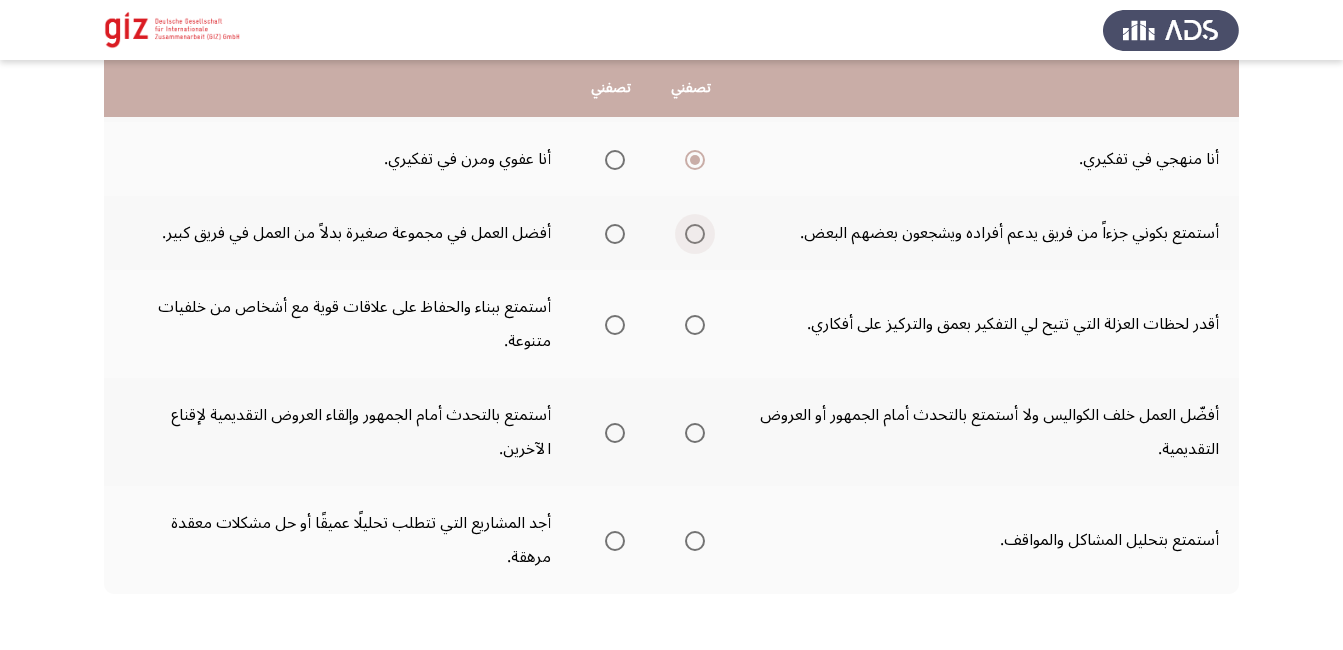click at bounding box center (695, 234) 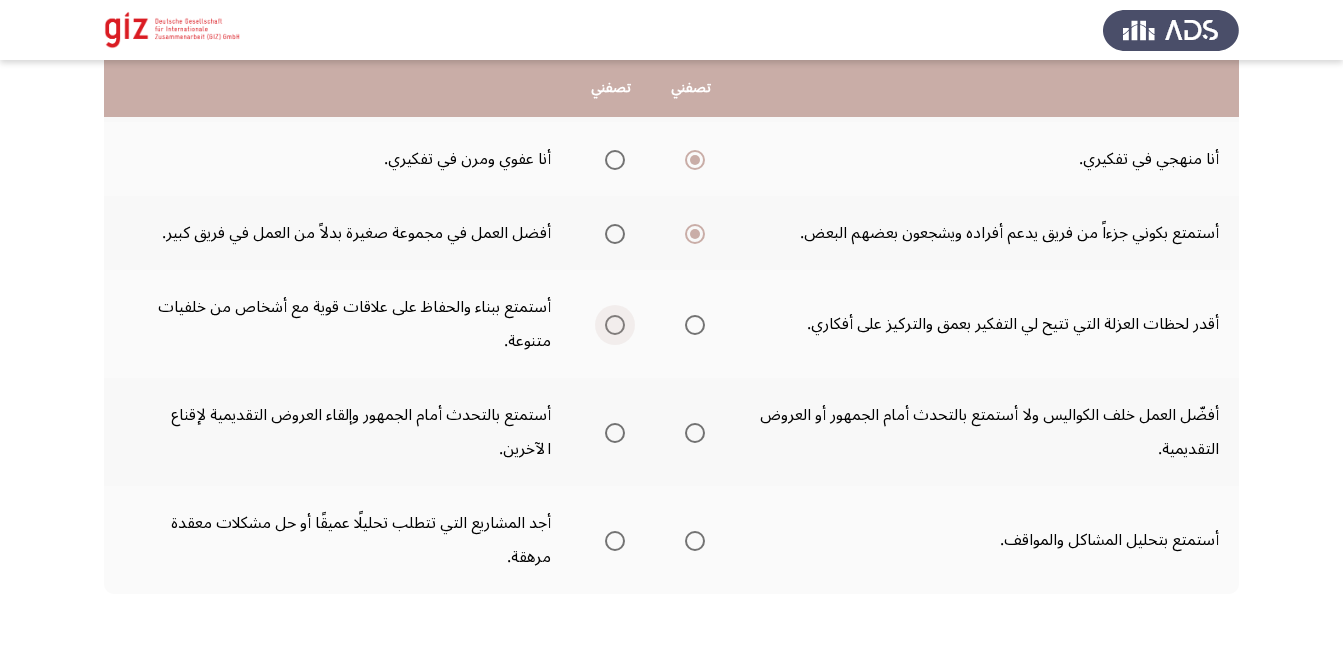 click at bounding box center [615, 325] 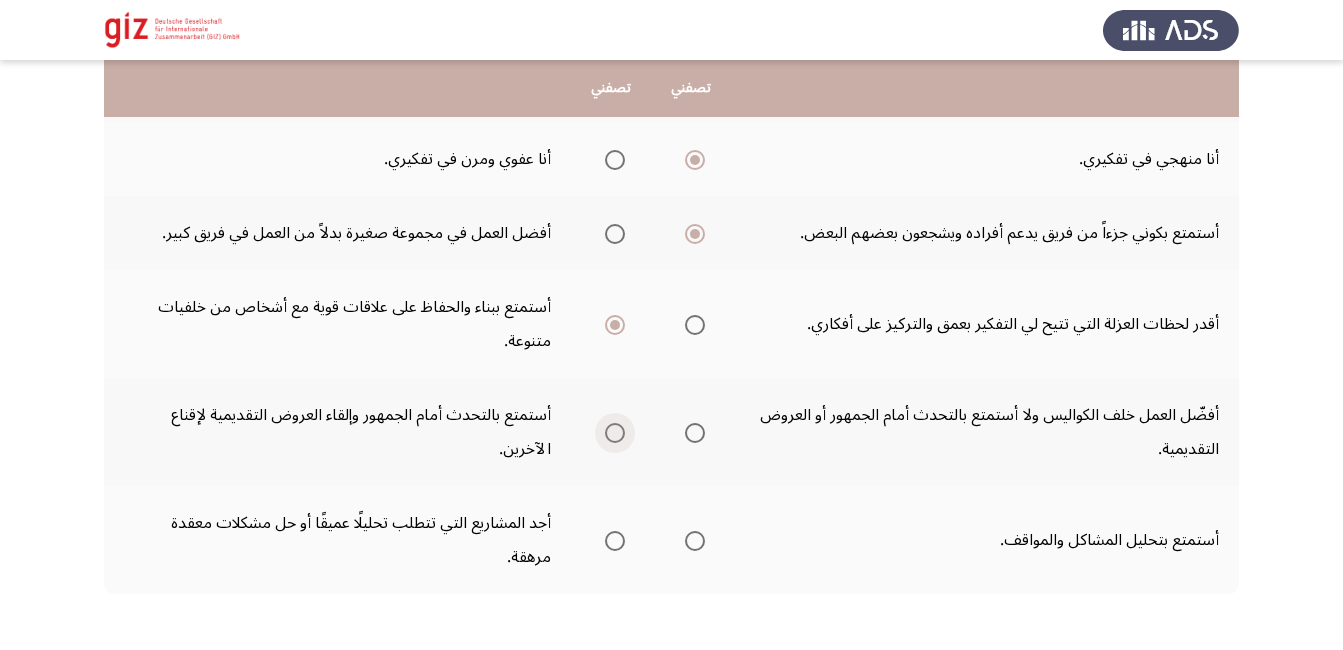 click at bounding box center [615, 433] 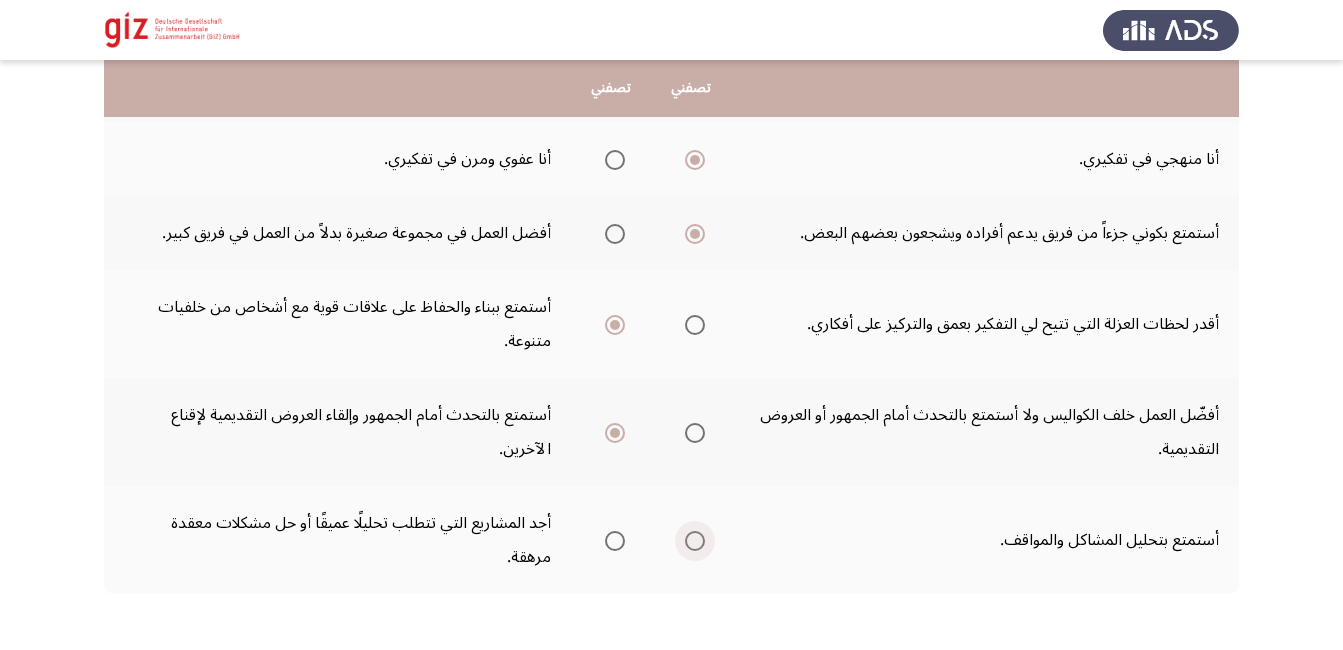 click at bounding box center (695, 541) 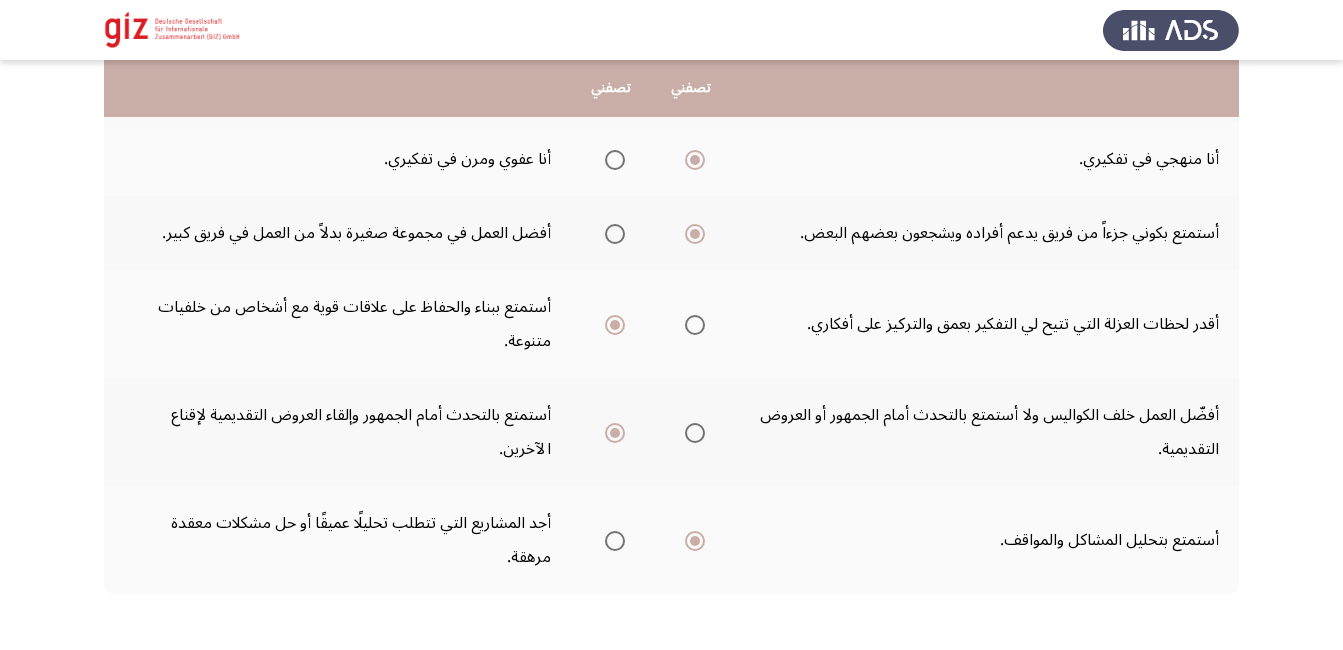 scroll, scrollTop: 763, scrollLeft: 0, axis: vertical 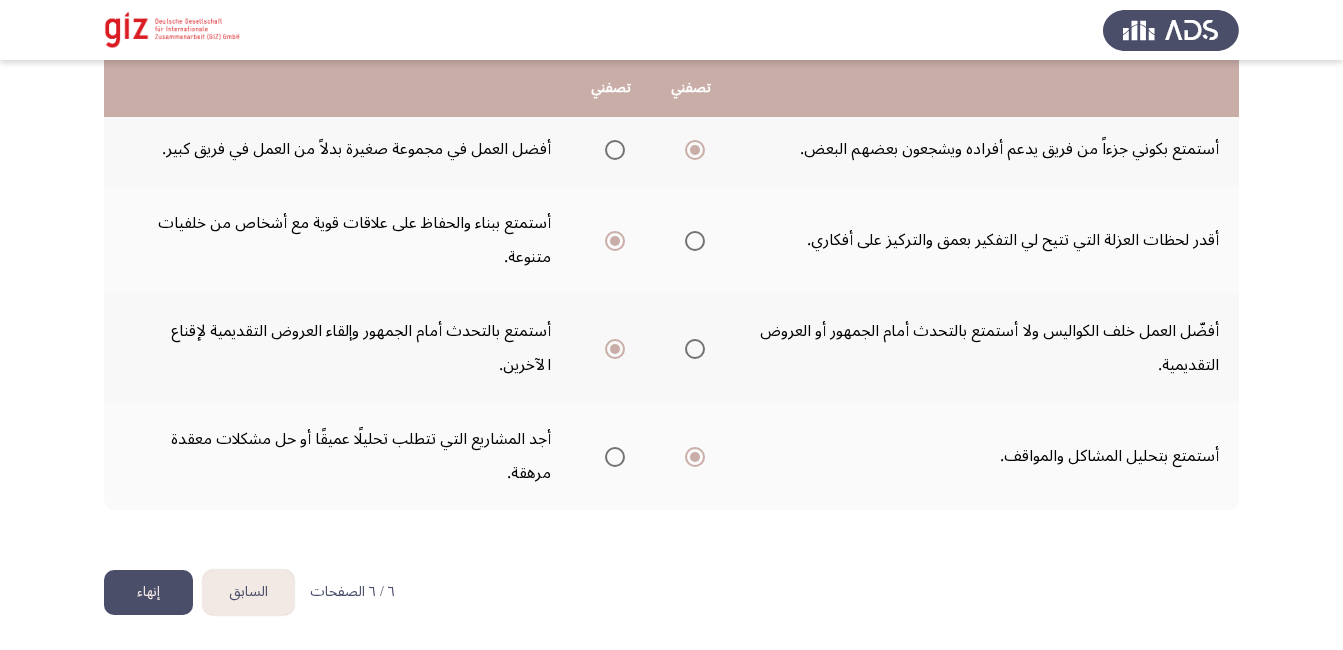 click on "إنهاء" 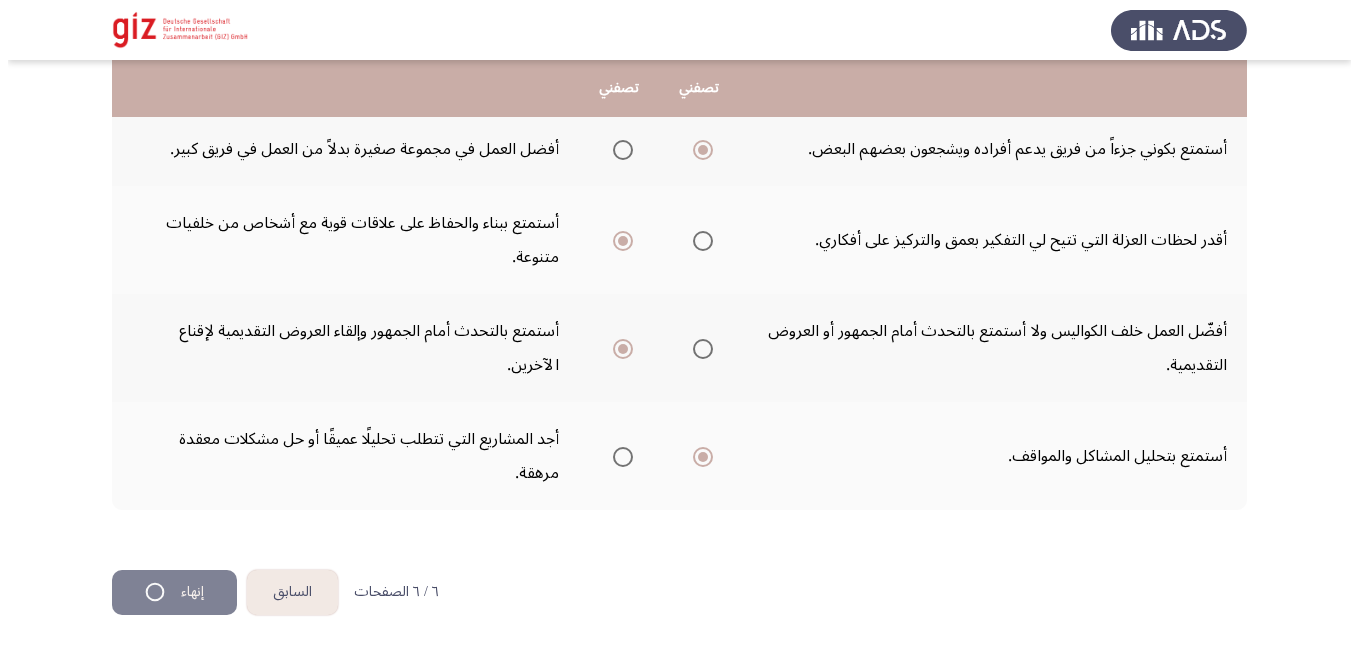 scroll, scrollTop: 0, scrollLeft: 0, axis: both 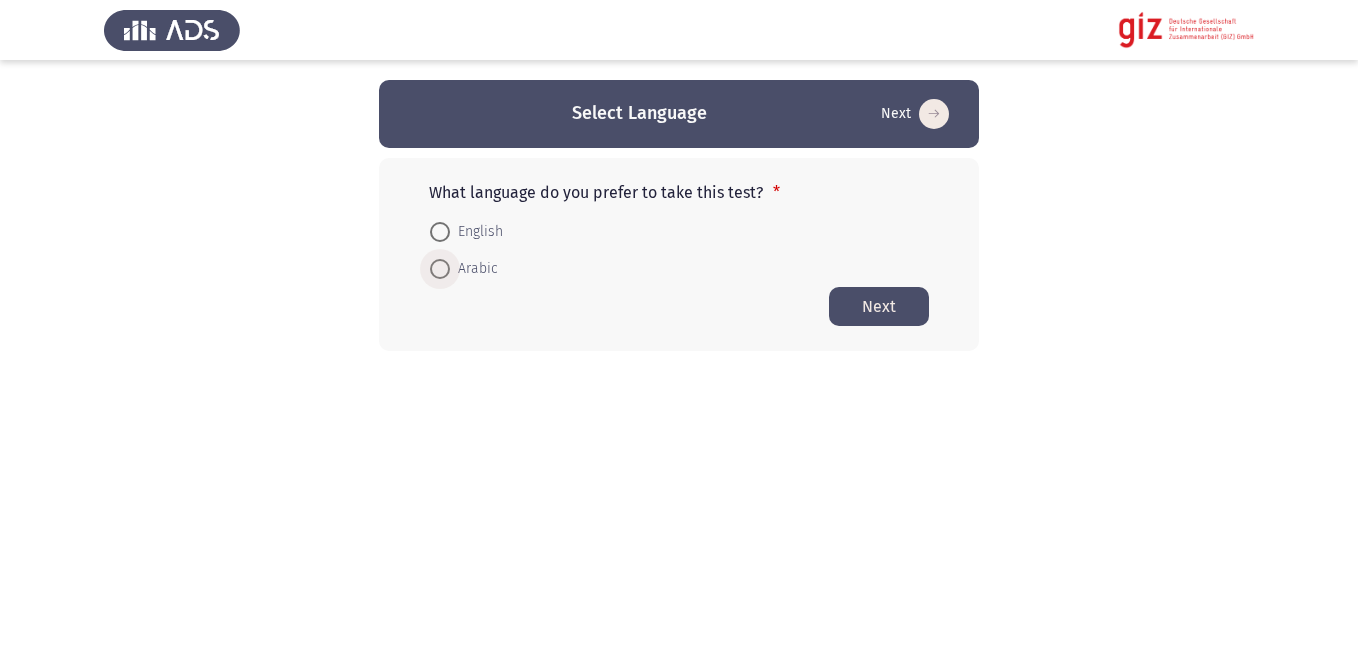 click at bounding box center (440, 269) 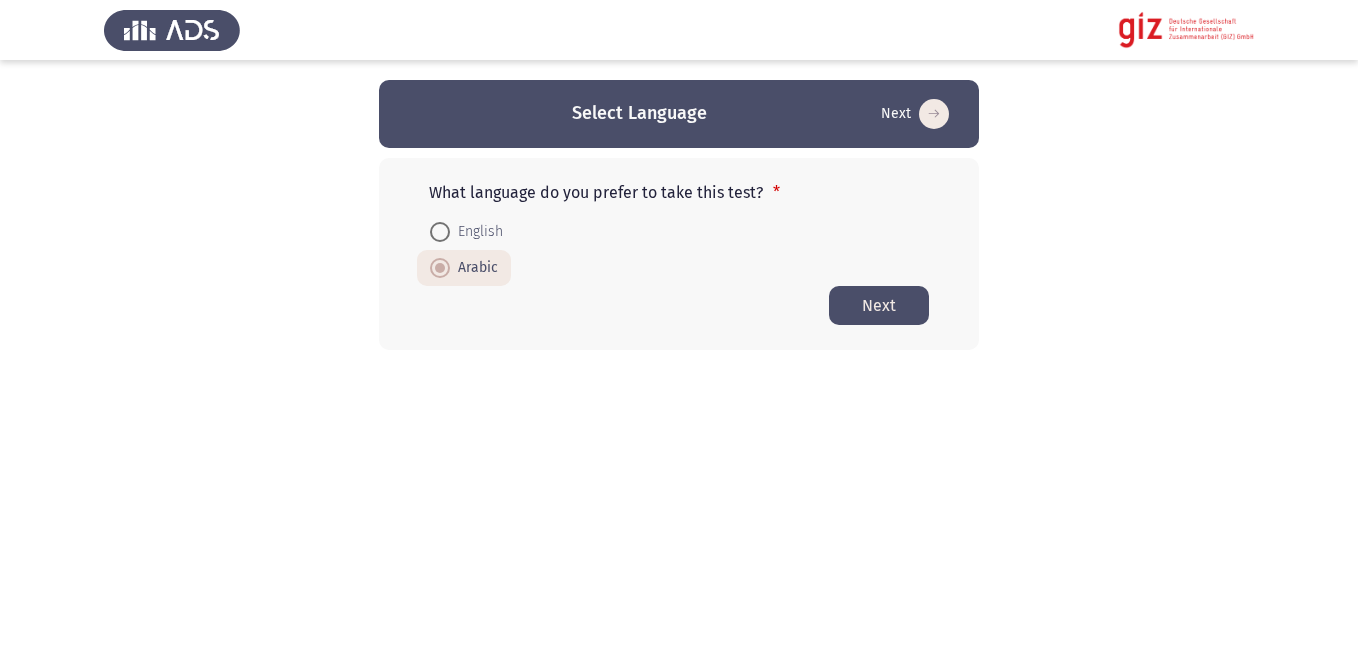 click on "Next" 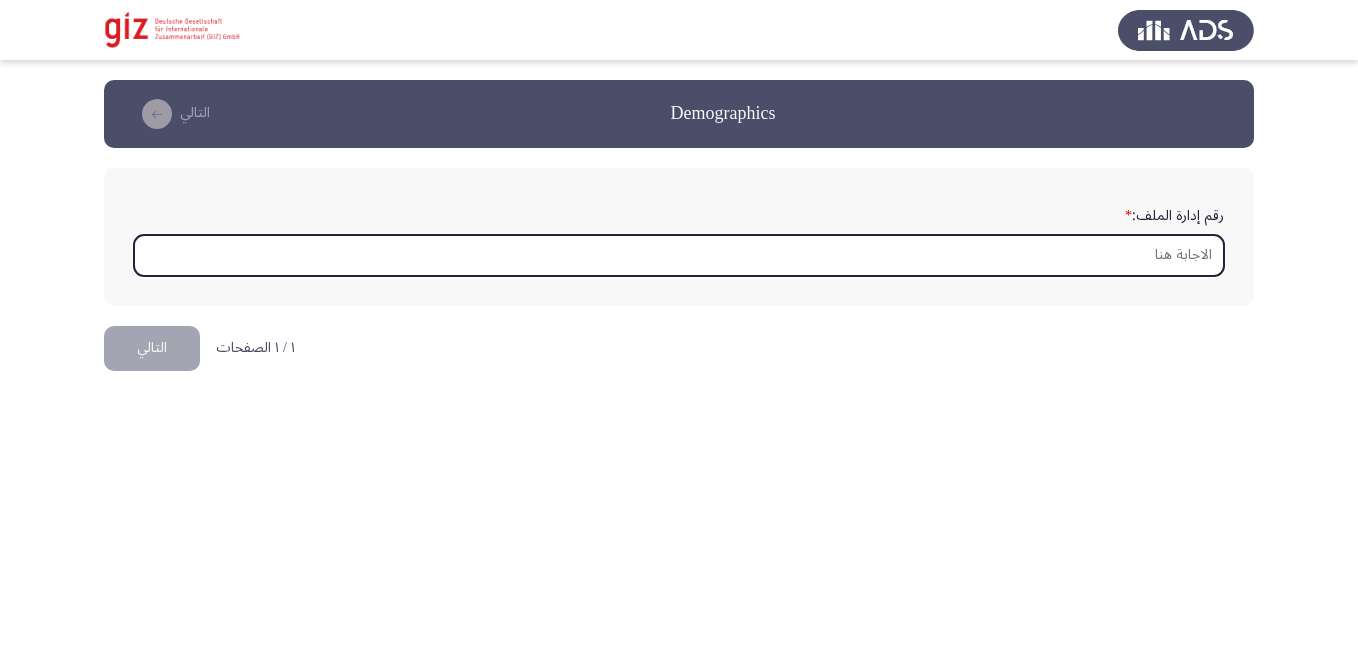 click on "رقم إدارة الملف:    *" at bounding box center [679, 255] 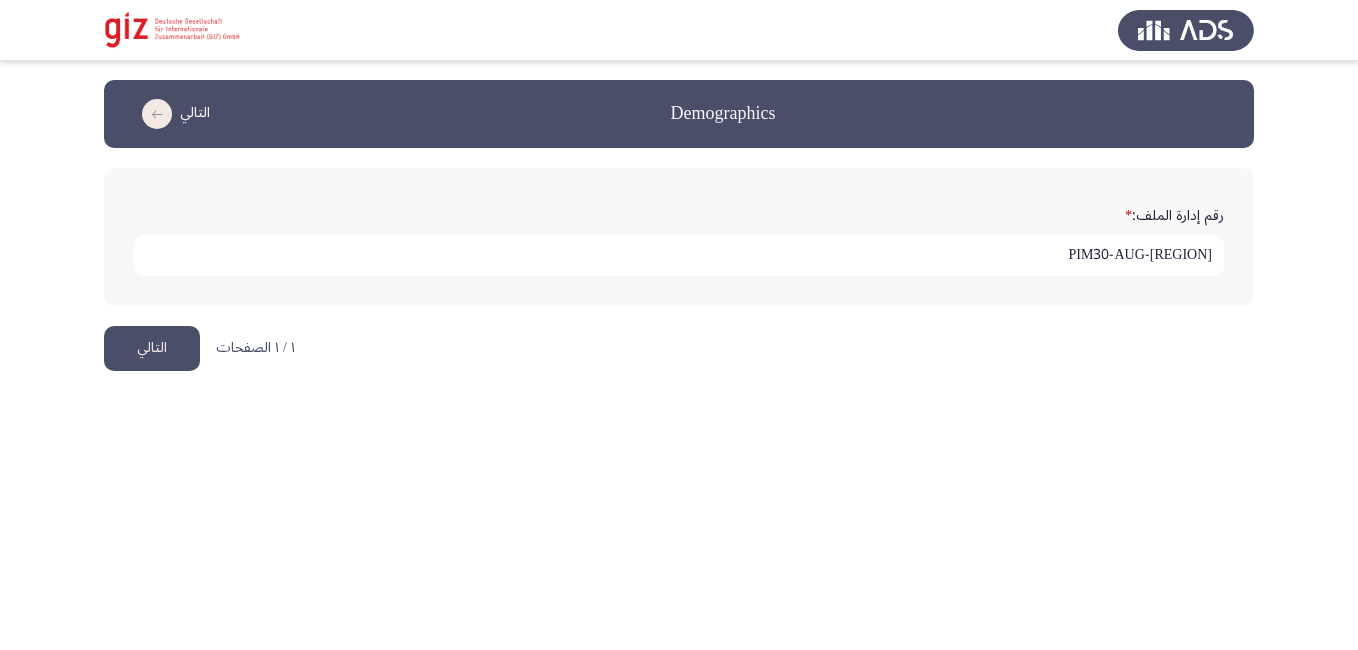 type on "PIM30-AUG-[REGION]" 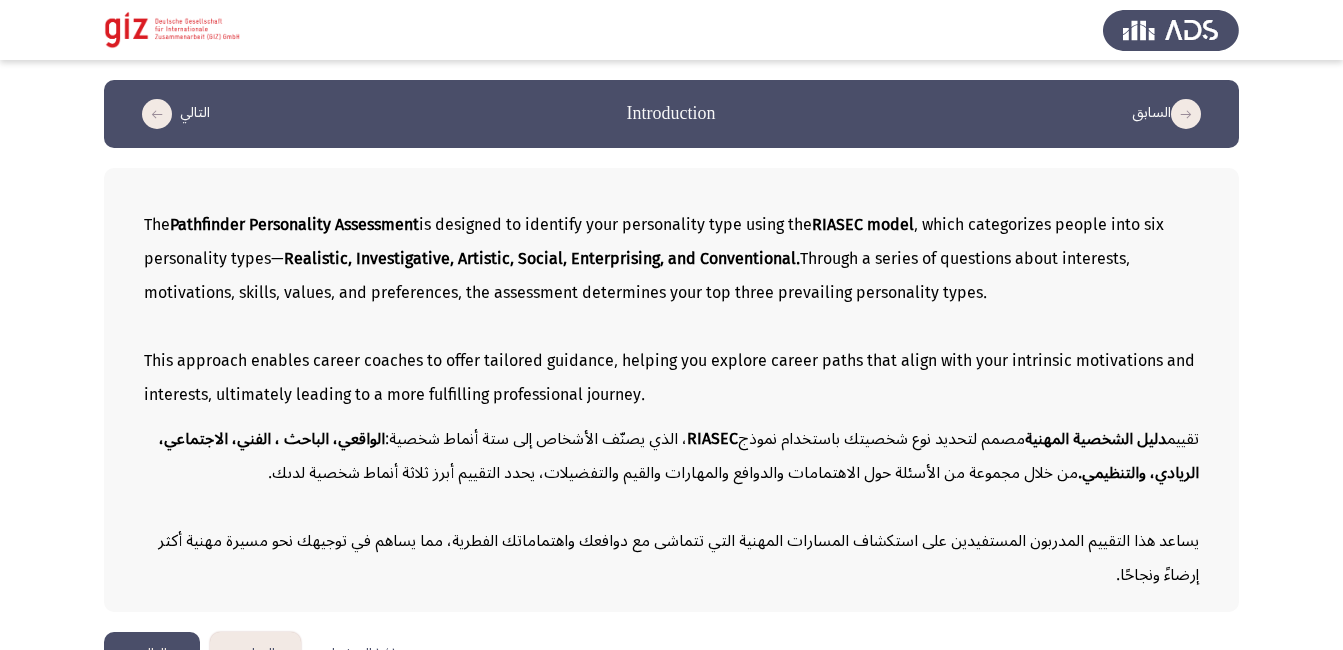 scroll, scrollTop: 47, scrollLeft: 0, axis: vertical 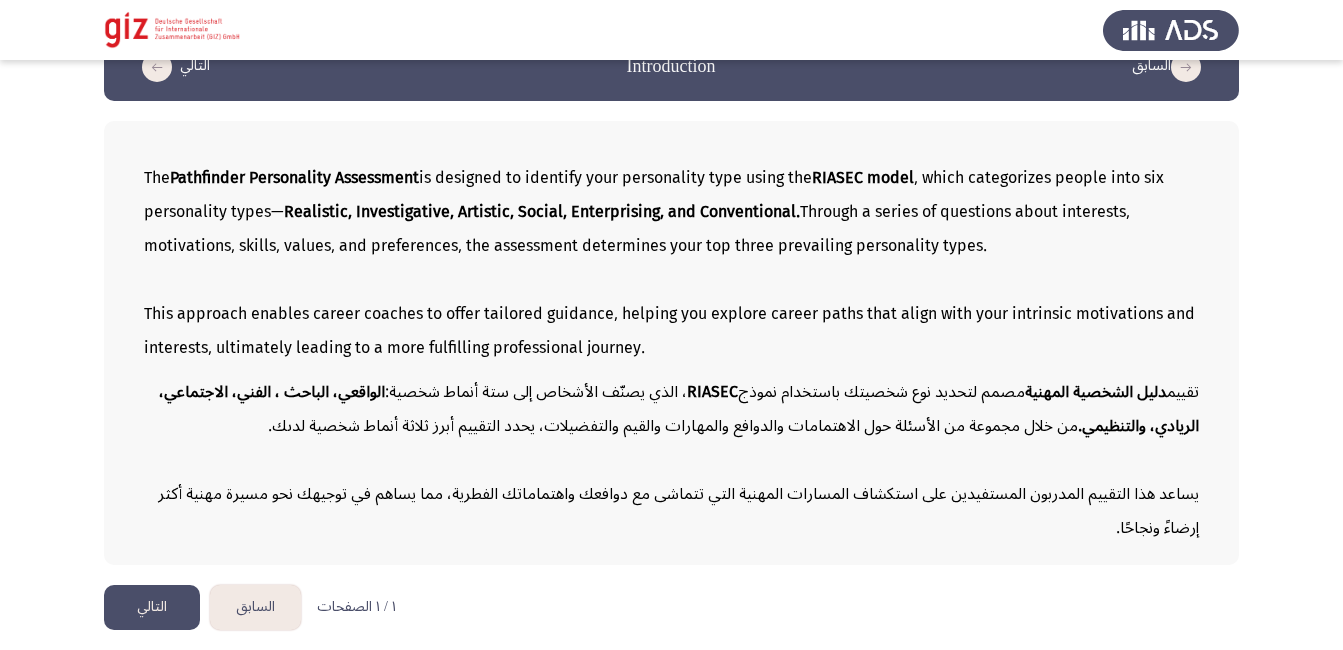 click on "التالي" 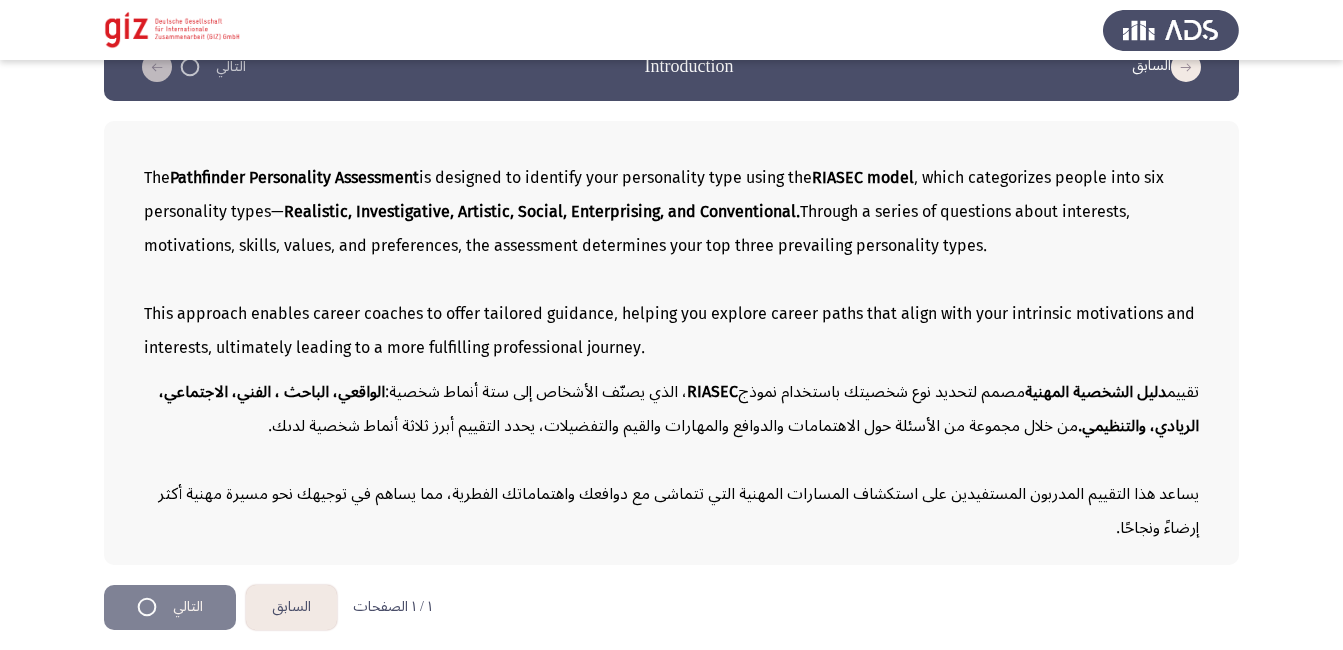 scroll, scrollTop: 0, scrollLeft: 0, axis: both 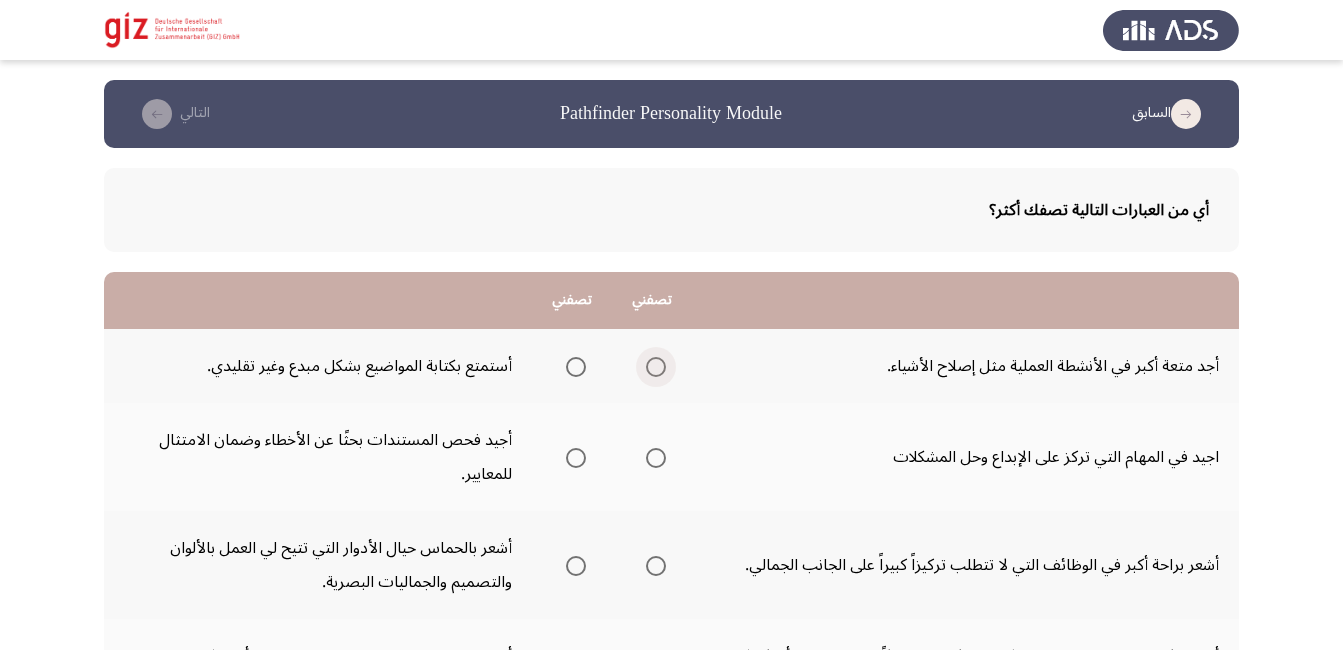click at bounding box center [656, 367] 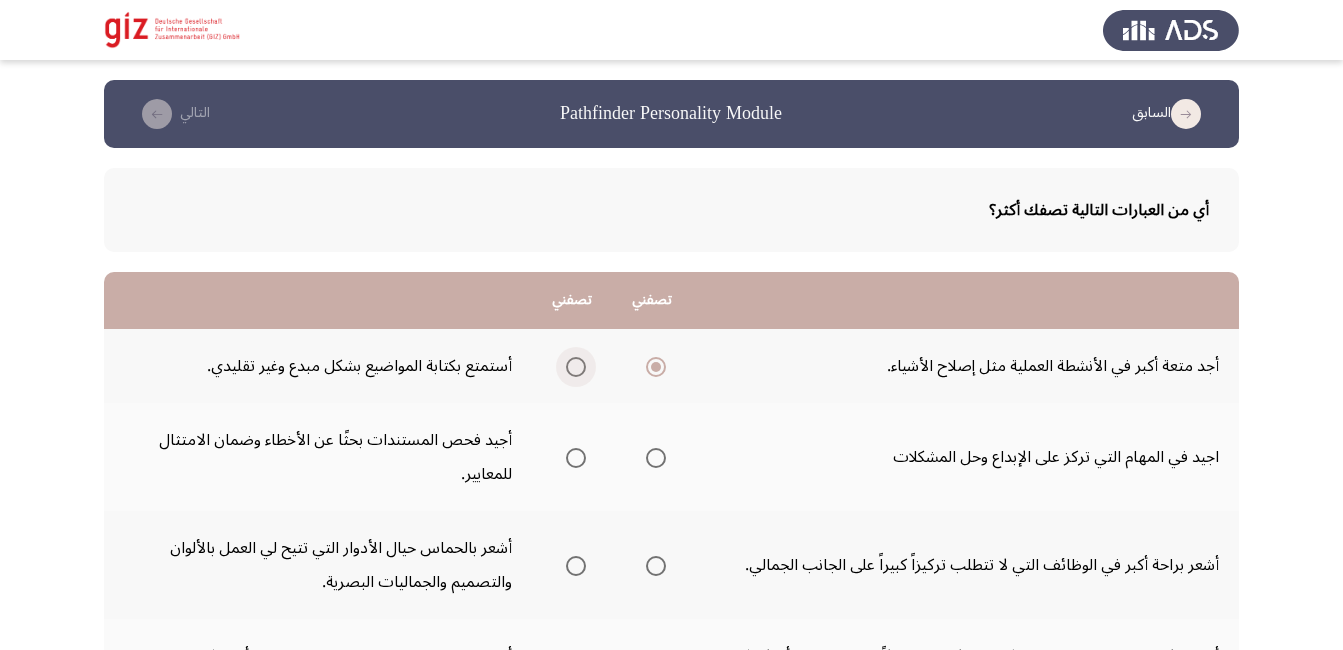 click at bounding box center (576, 367) 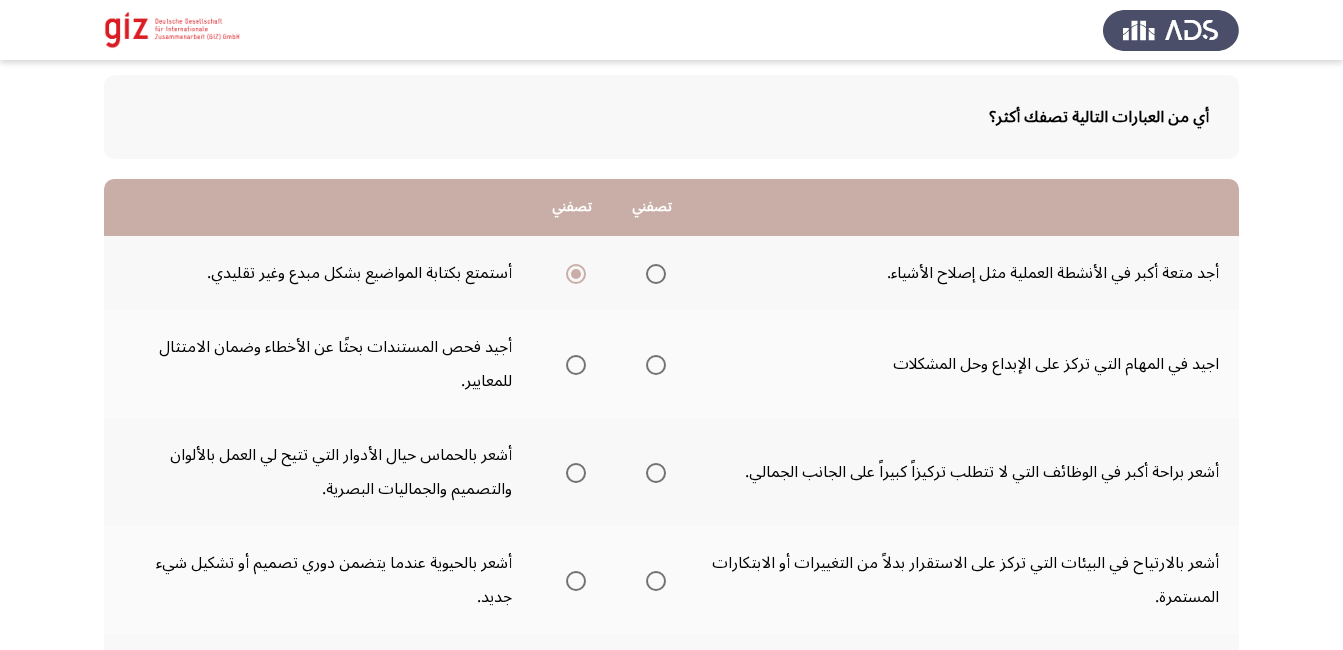scroll, scrollTop: 55, scrollLeft: 0, axis: vertical 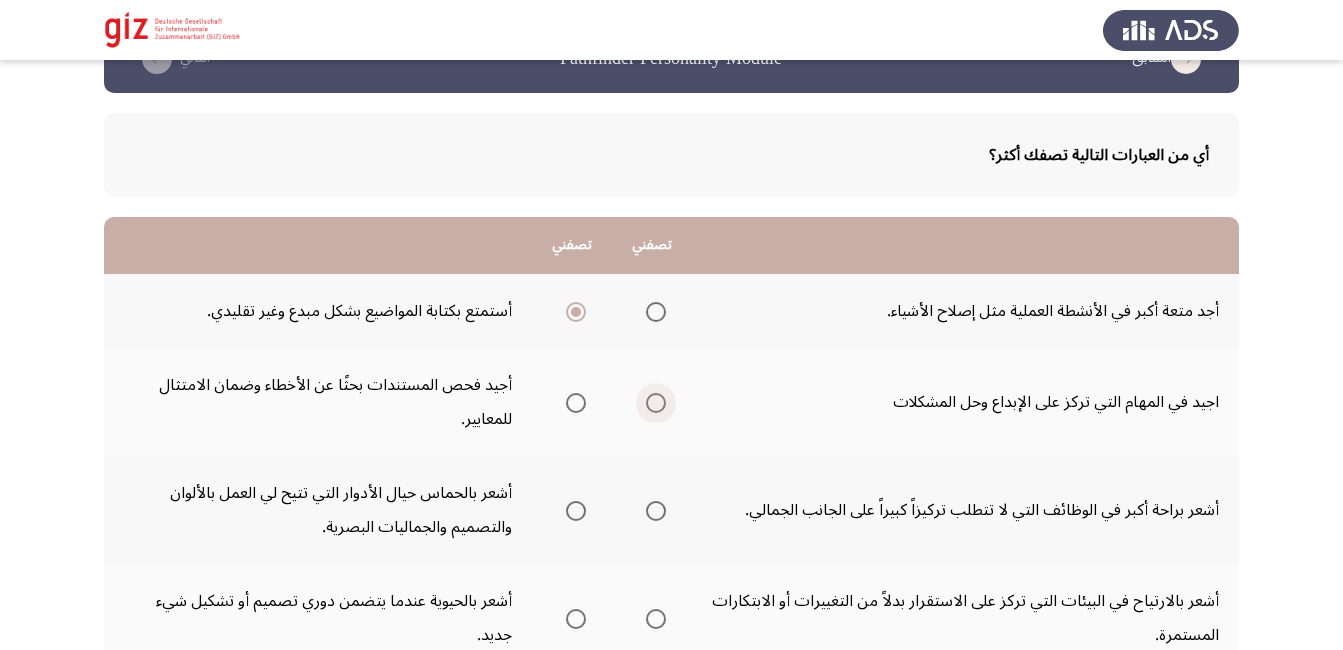 click at bounding box center [656, 403] 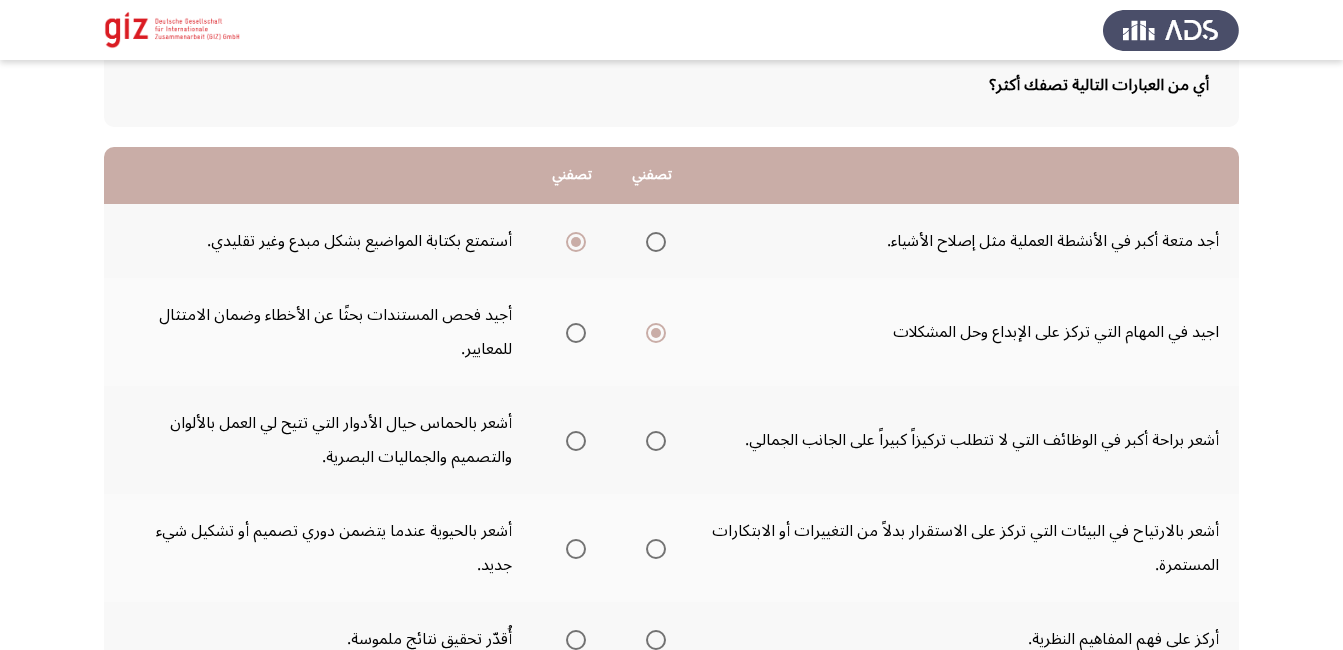 scroll, scrollTop: 126, scrollLeft: 0, axis: vertical 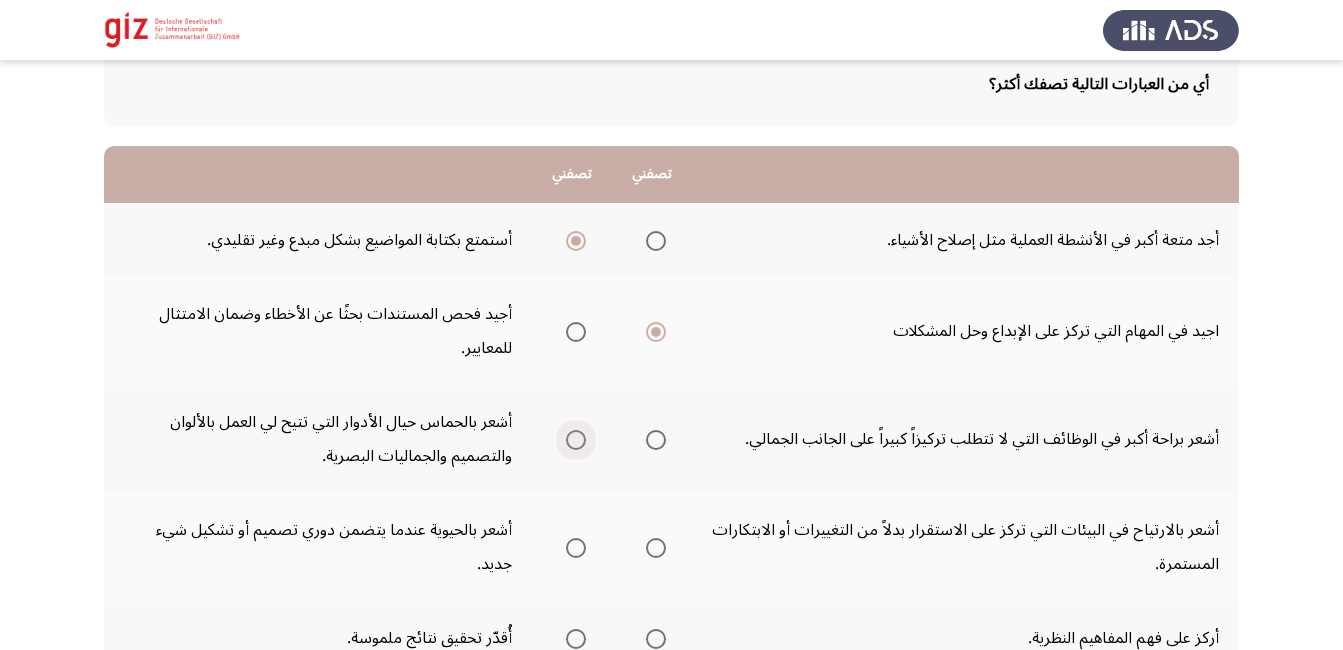 click at bounding box center [576, 440] 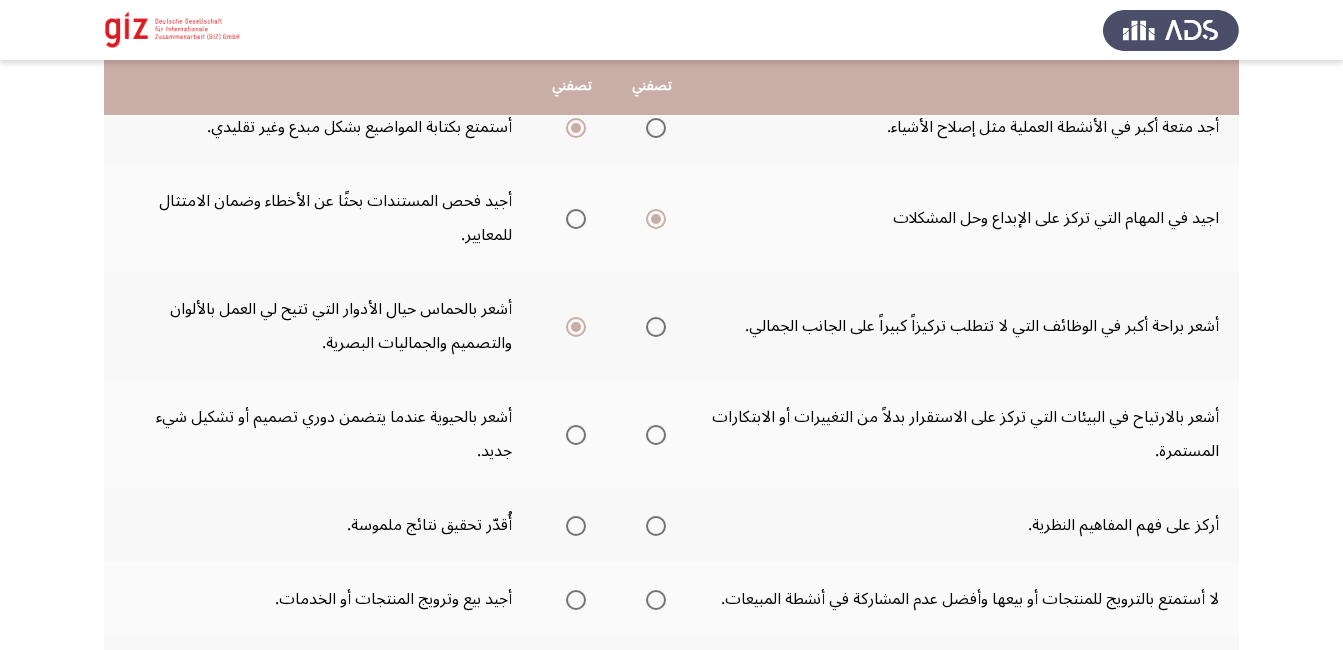 scroll, scrollTop: 240, scrollLeft: 0, axis: vertical 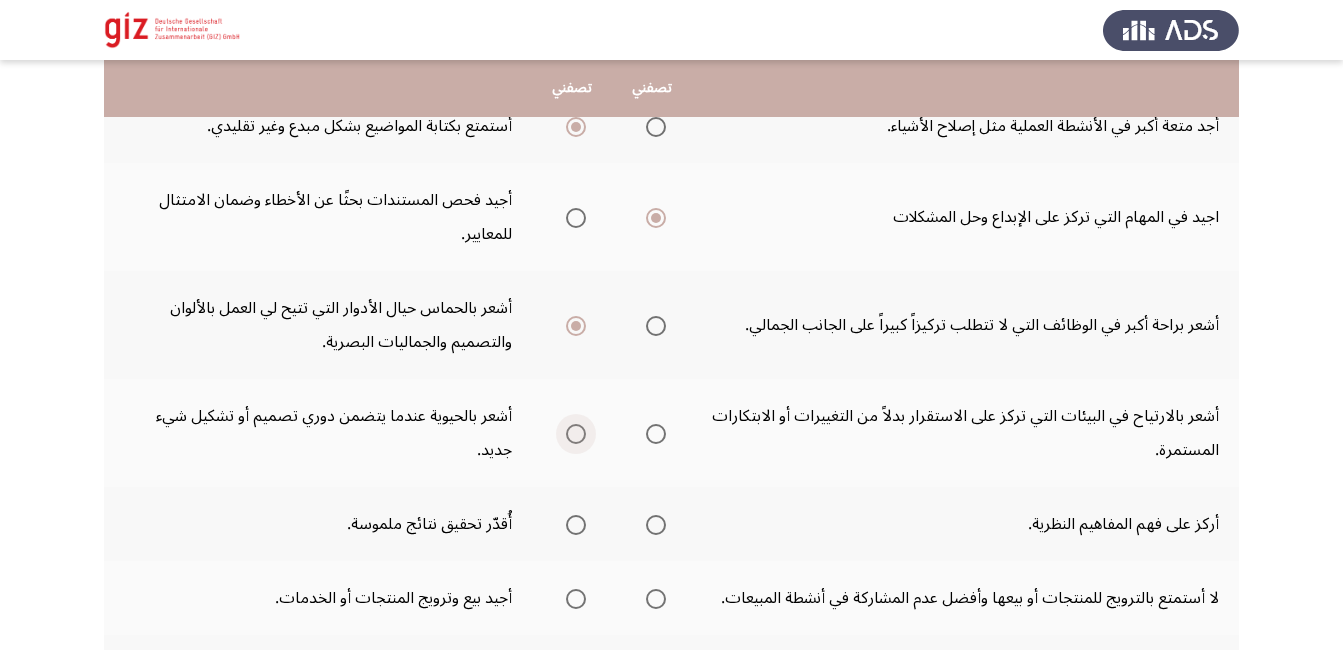 click at bounding box center (576, 434) 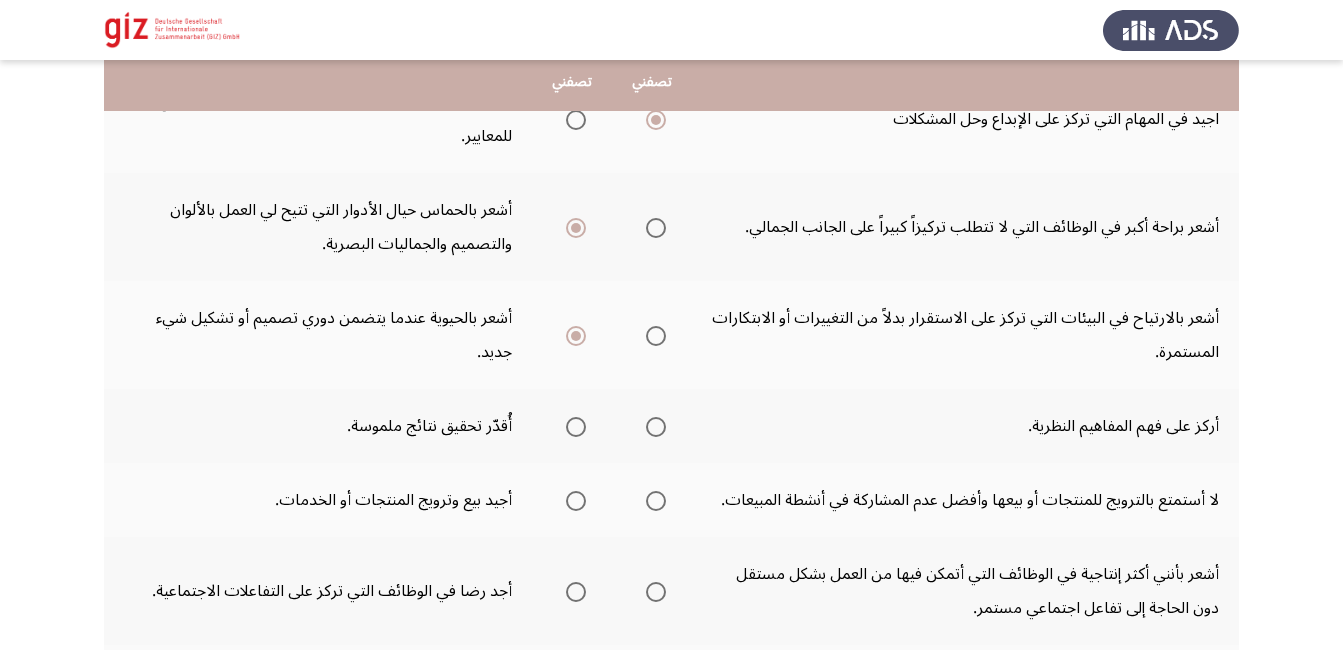 scroll, scrollTop: 342, scrollLeft: 0, axis: vertical 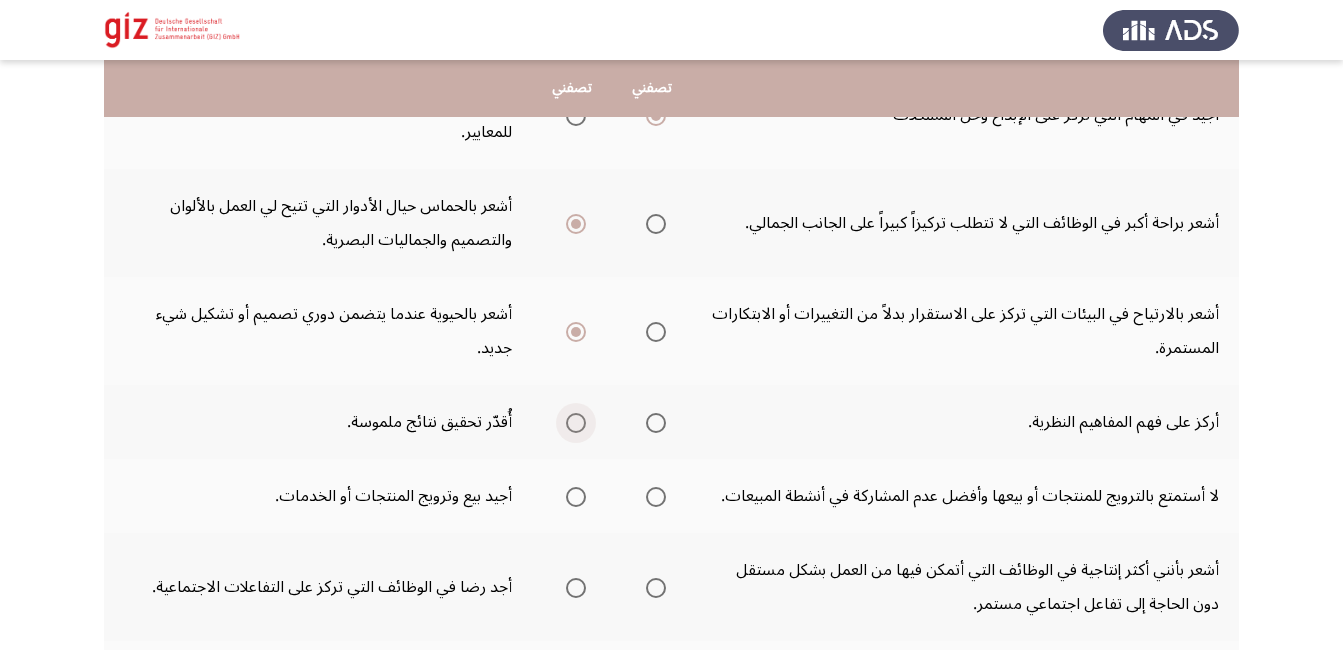 click at bounding box center (576, 423) 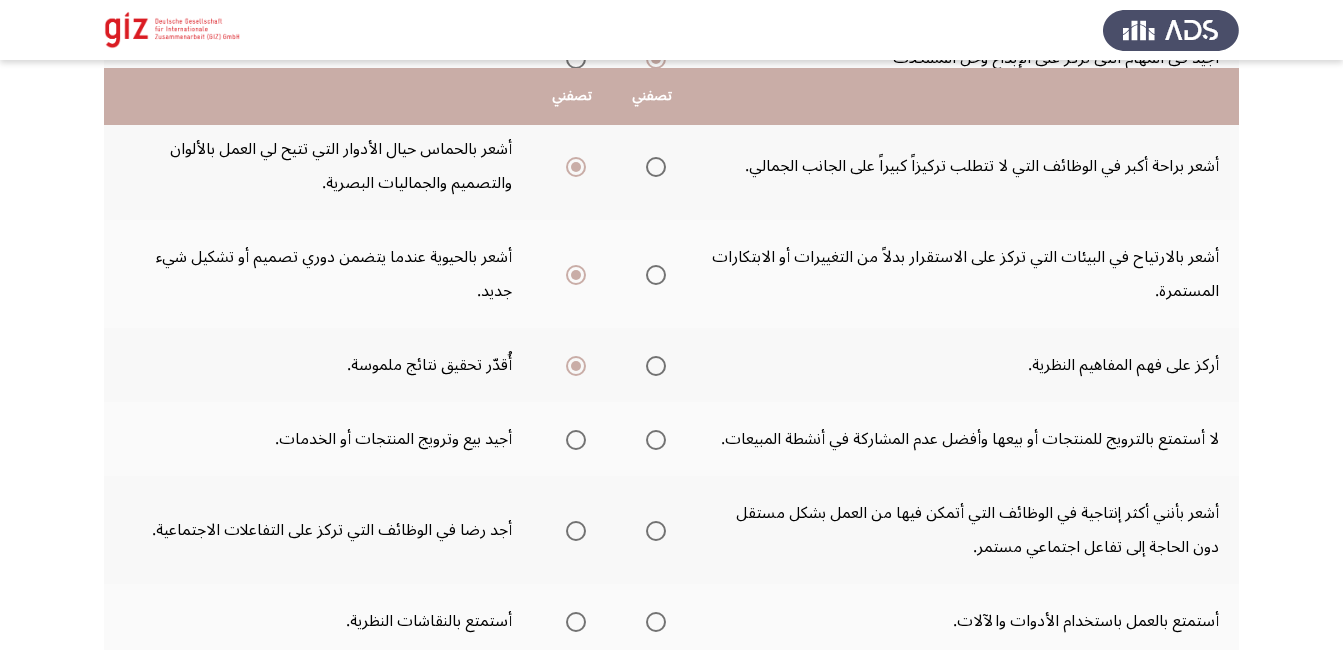 scroll, scrollTop: 408, scrollLeft: 0, axis: vertical 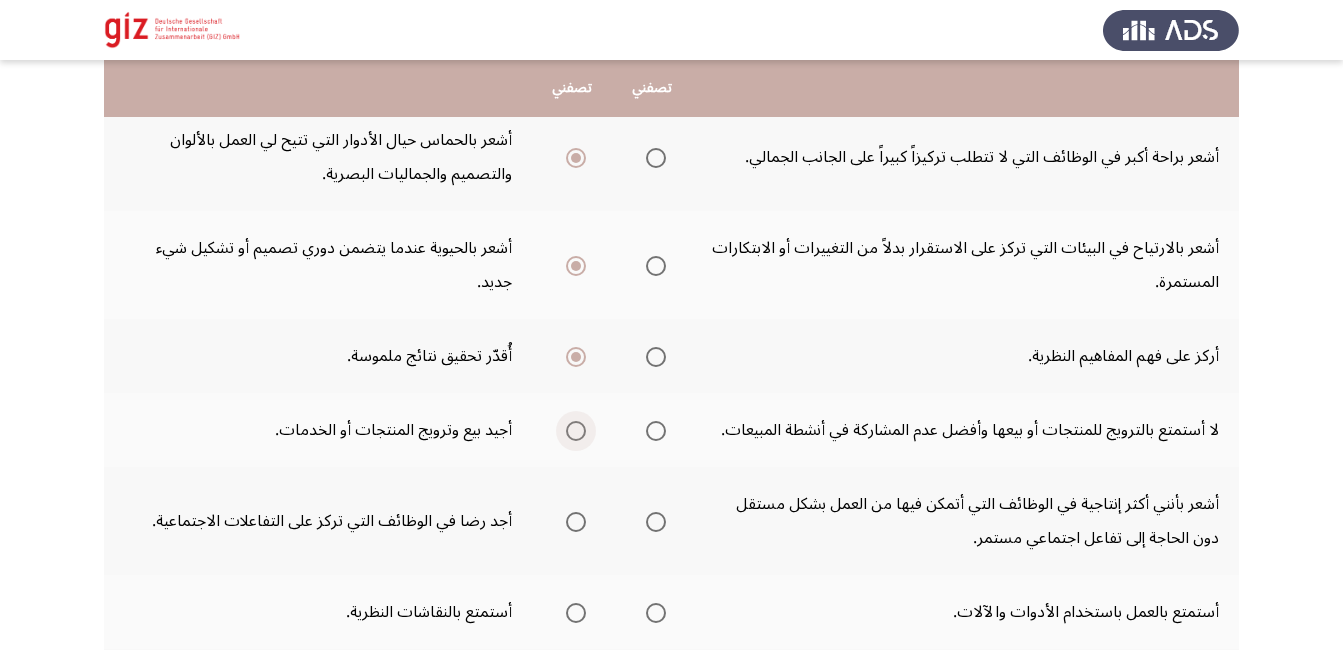 click at bounding box center (576, 431) 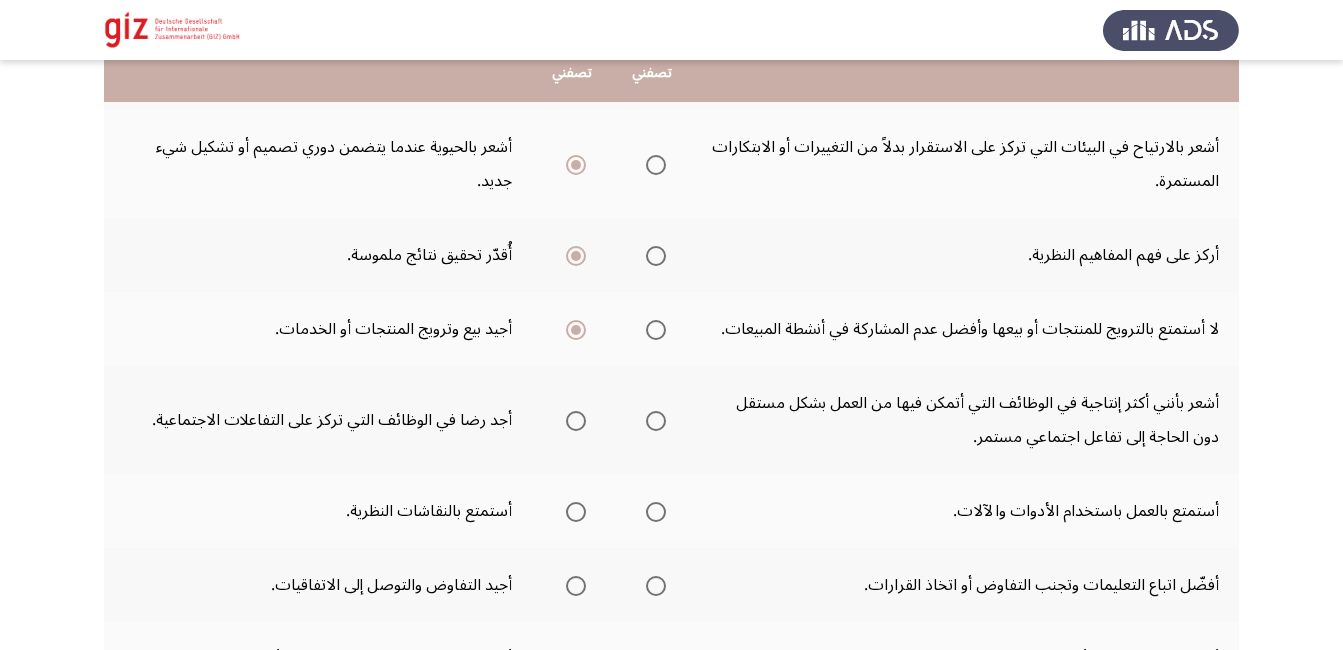 scroll, scrollTop: 510, scrollLeft: 0, axis: vertical 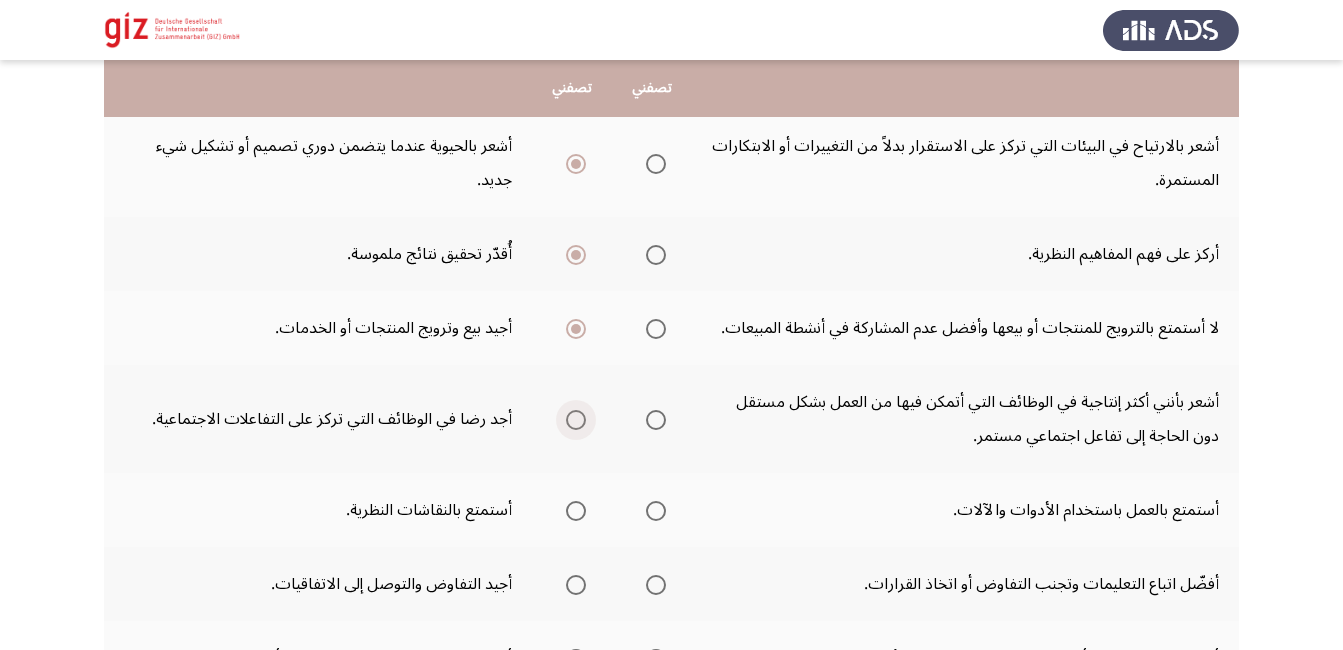 click at bounding box center [576, 420] 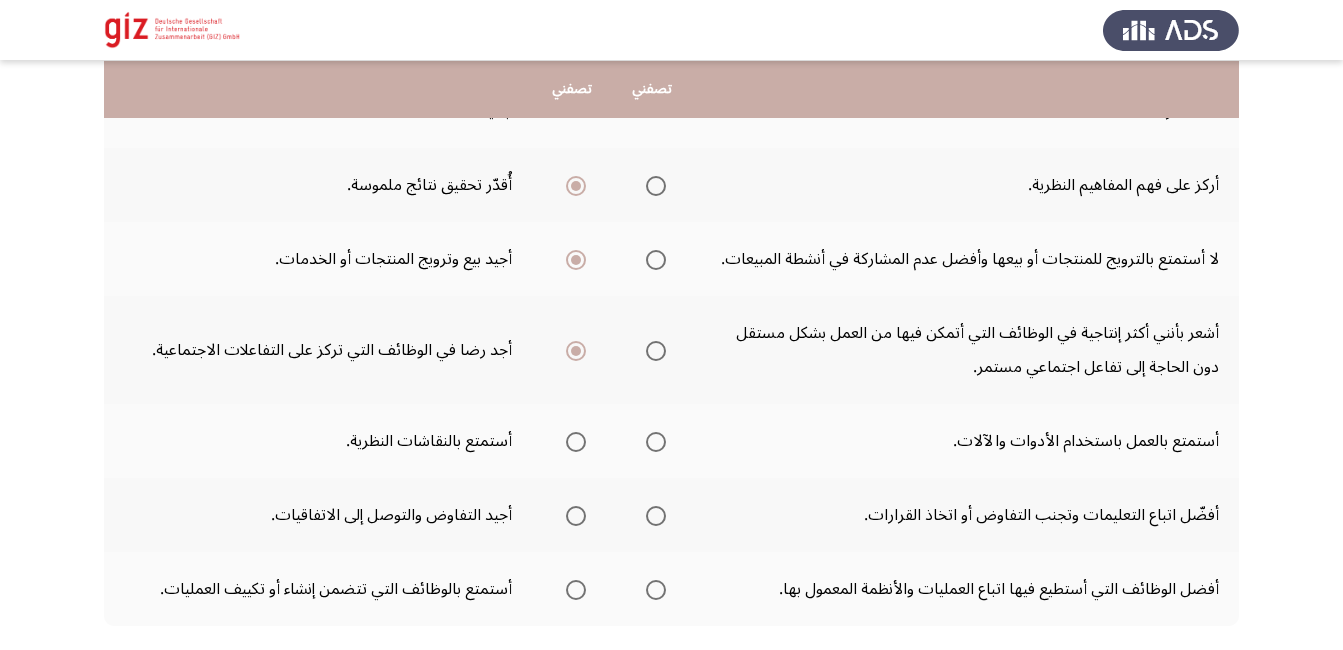 scroll, scrollTop: 580, scrollLeft: 0, axis: vertical 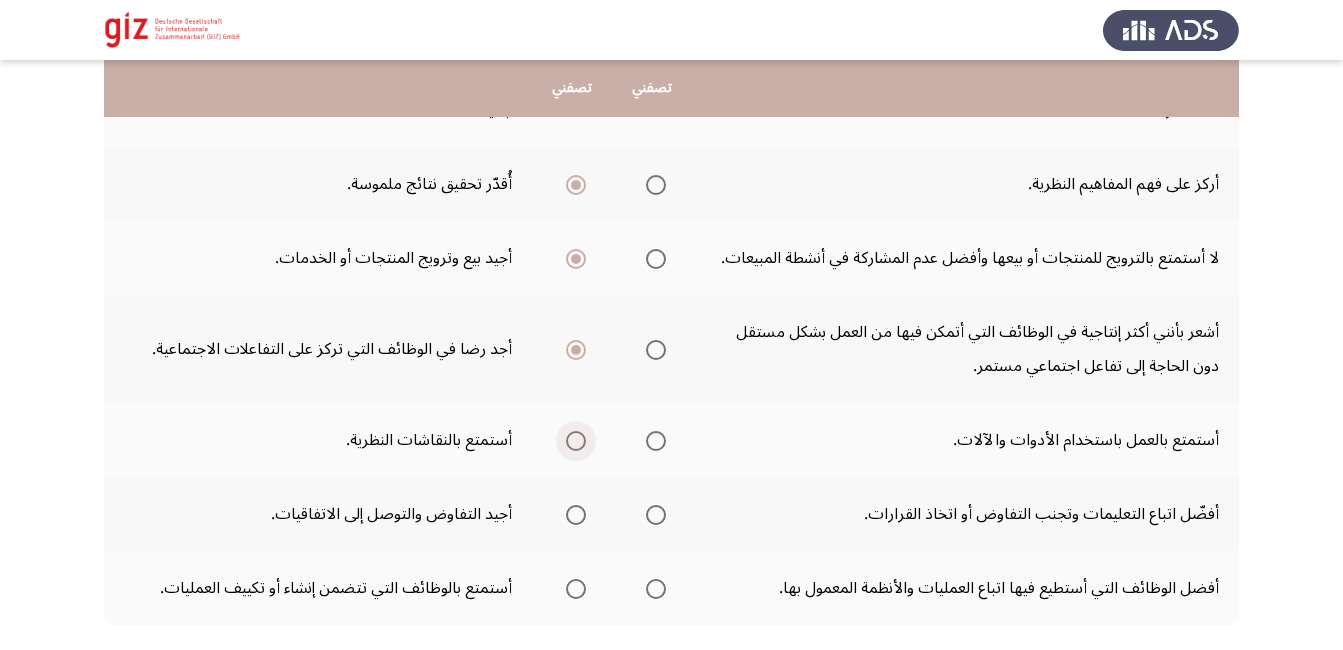 click at bounding box center (576, 441) 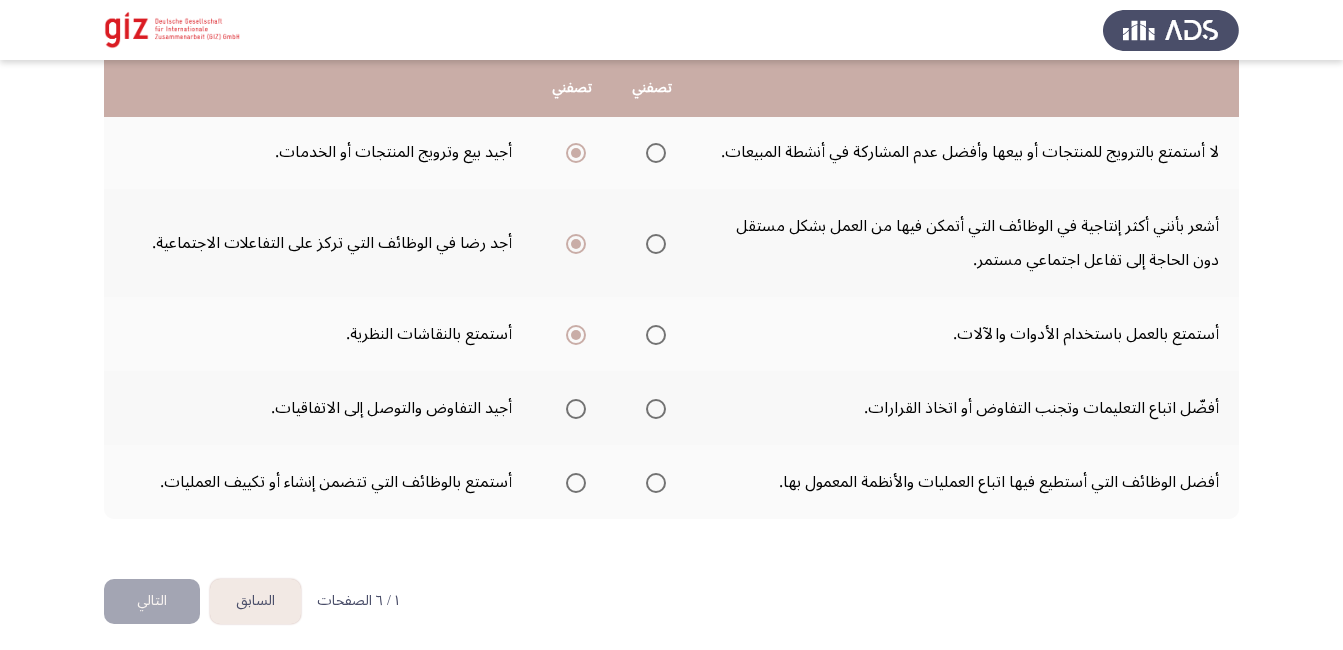 scroll, scrollTop: 687, scrollLeft: 0, axis: vertical 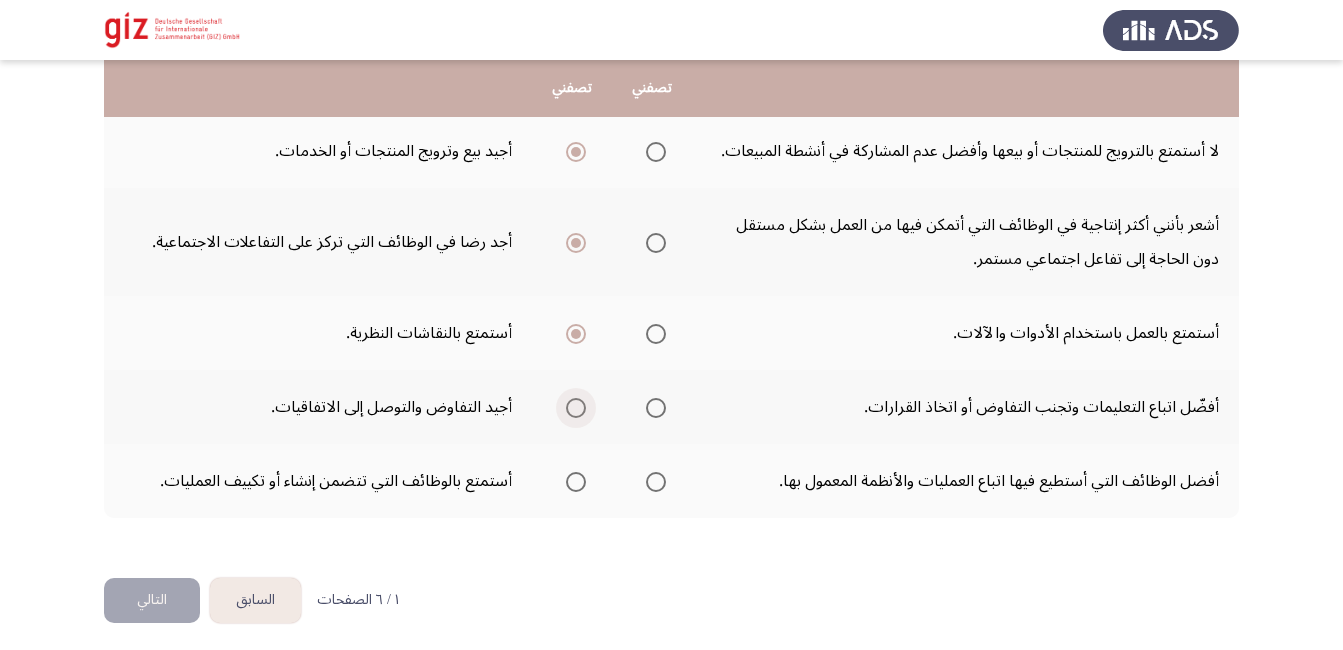 click at bounding box center [576, 408] 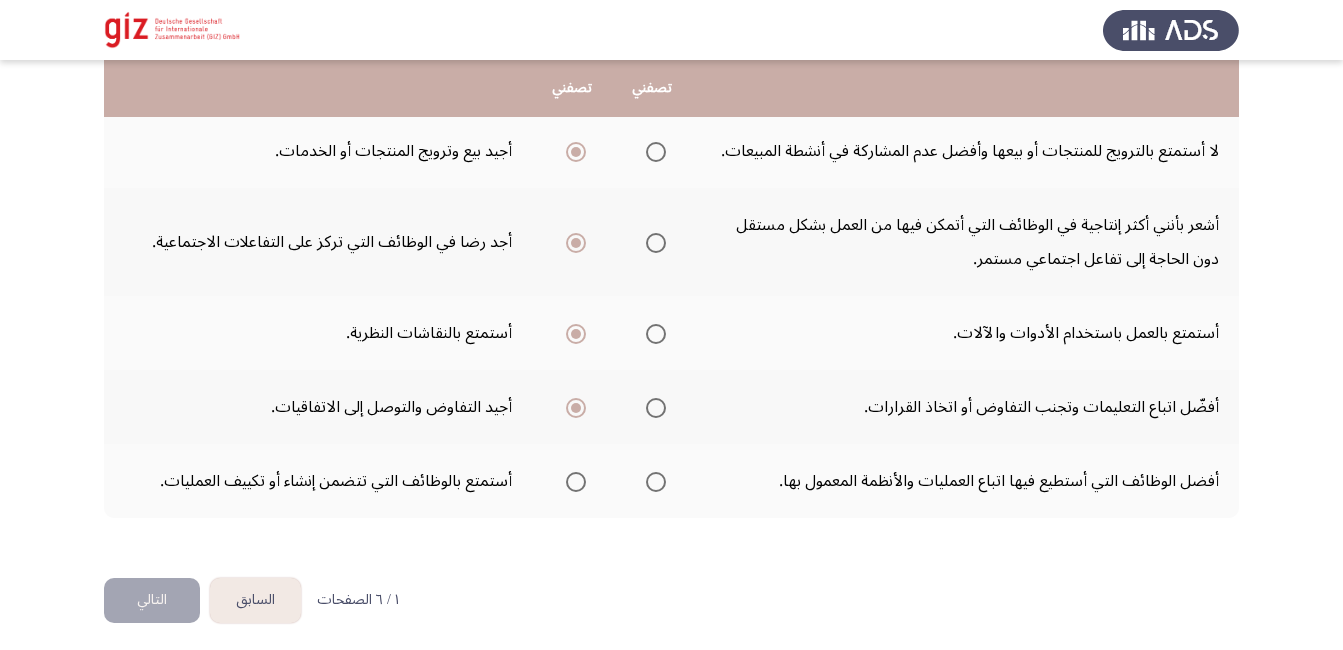 scroll, scrollTop: 695, scrollLeft: 0, axis: vertical 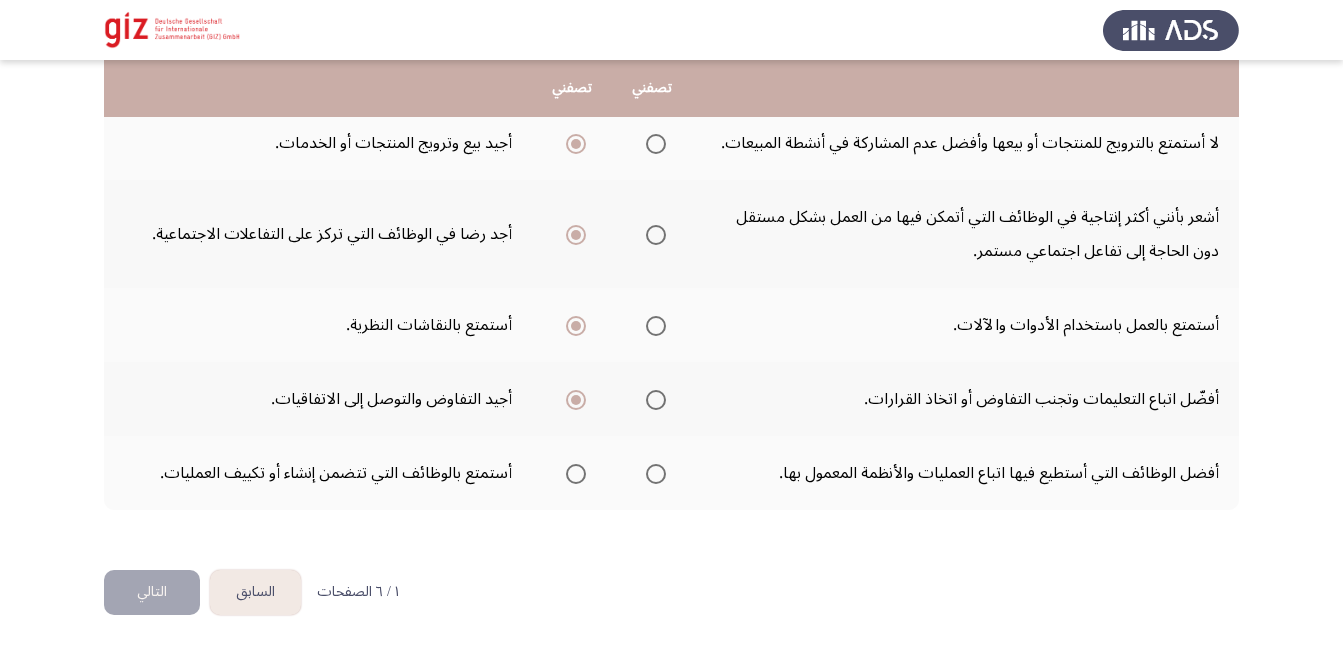 click at bounding box center [572, 474] 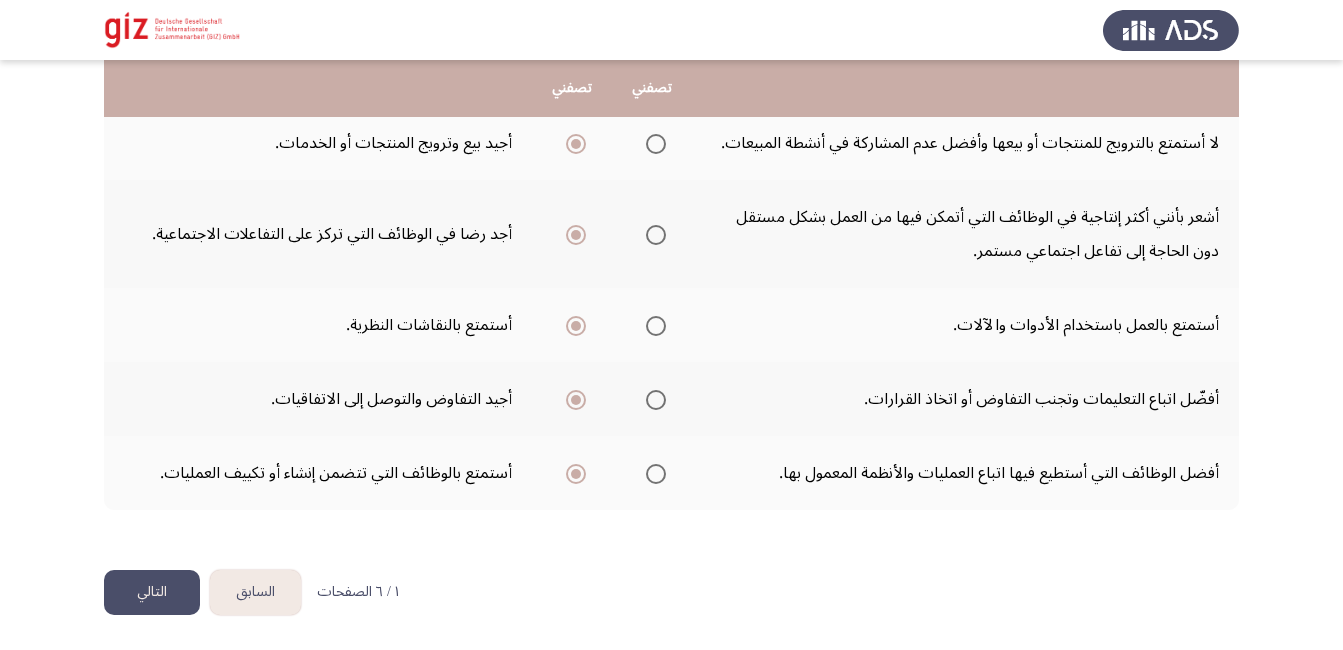 click on "التالي" 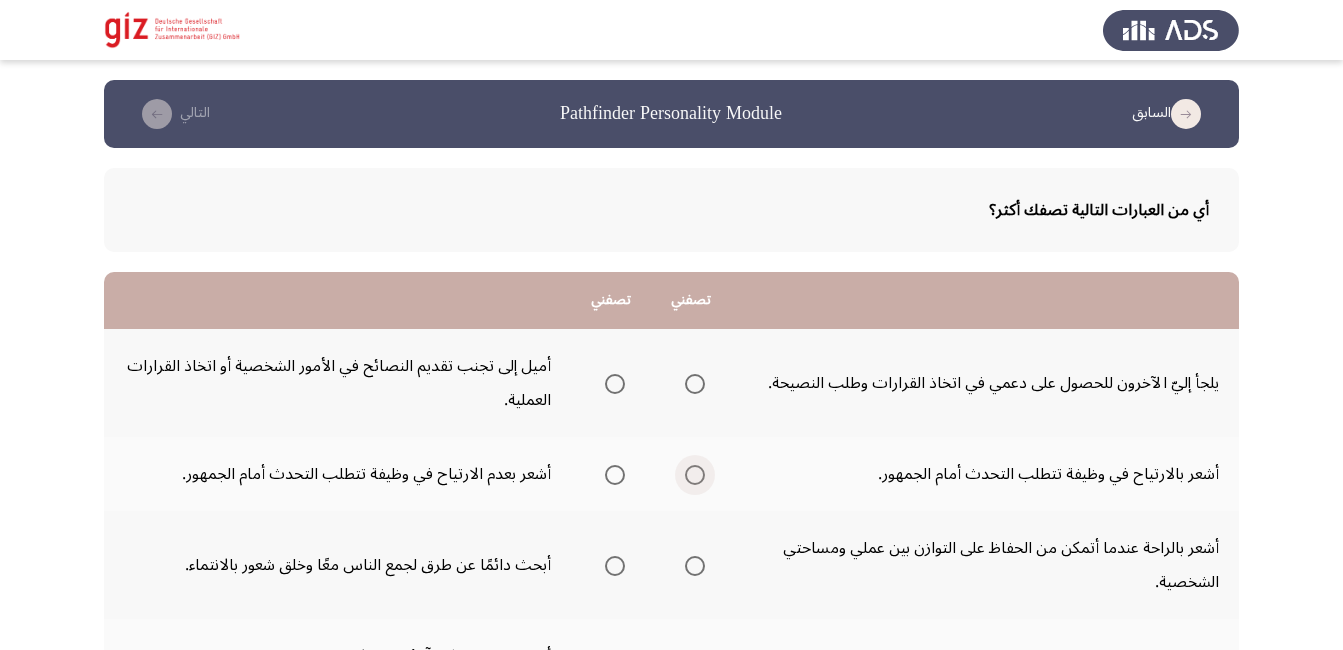 click at bounding box center [695, 475] 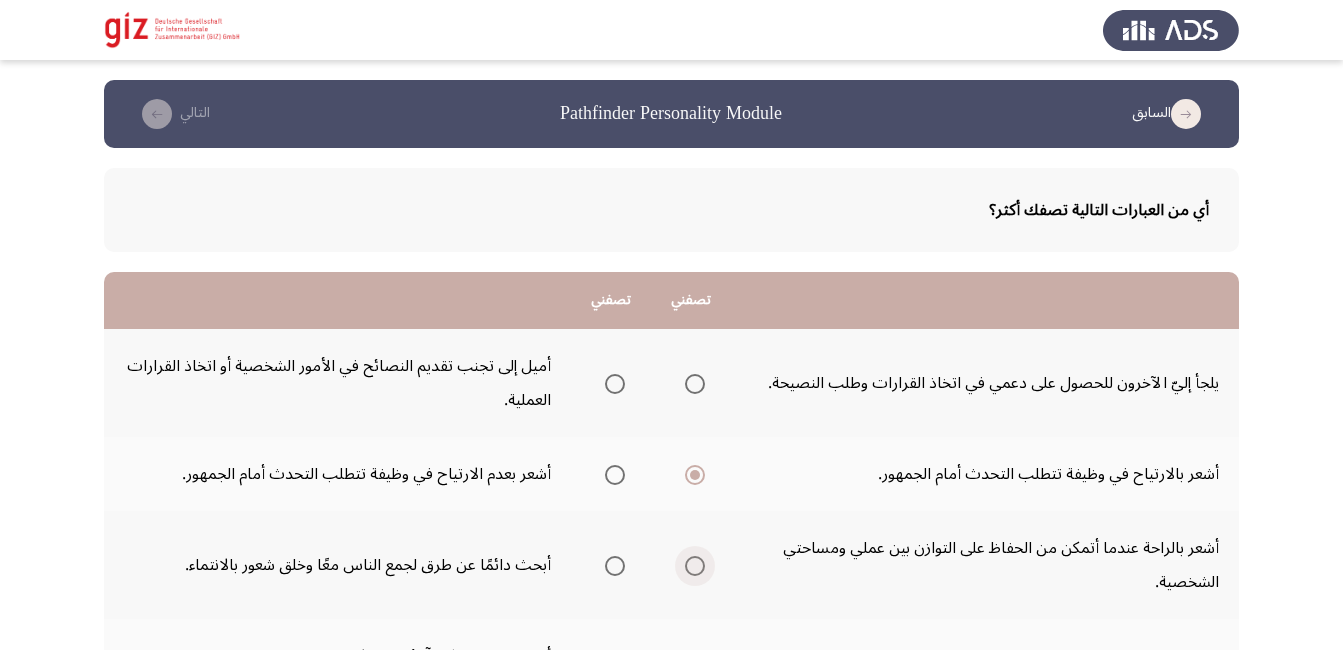 click at bounding box center [695, 566] 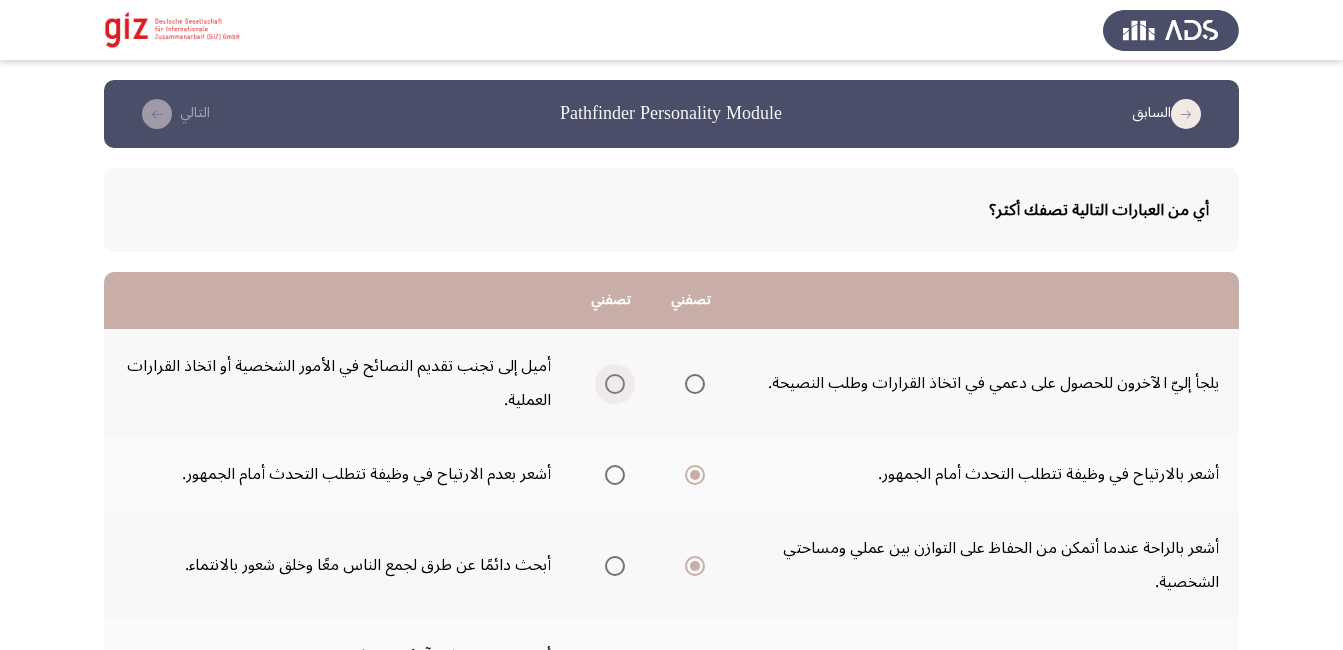 click at bounding box center (611, 384) 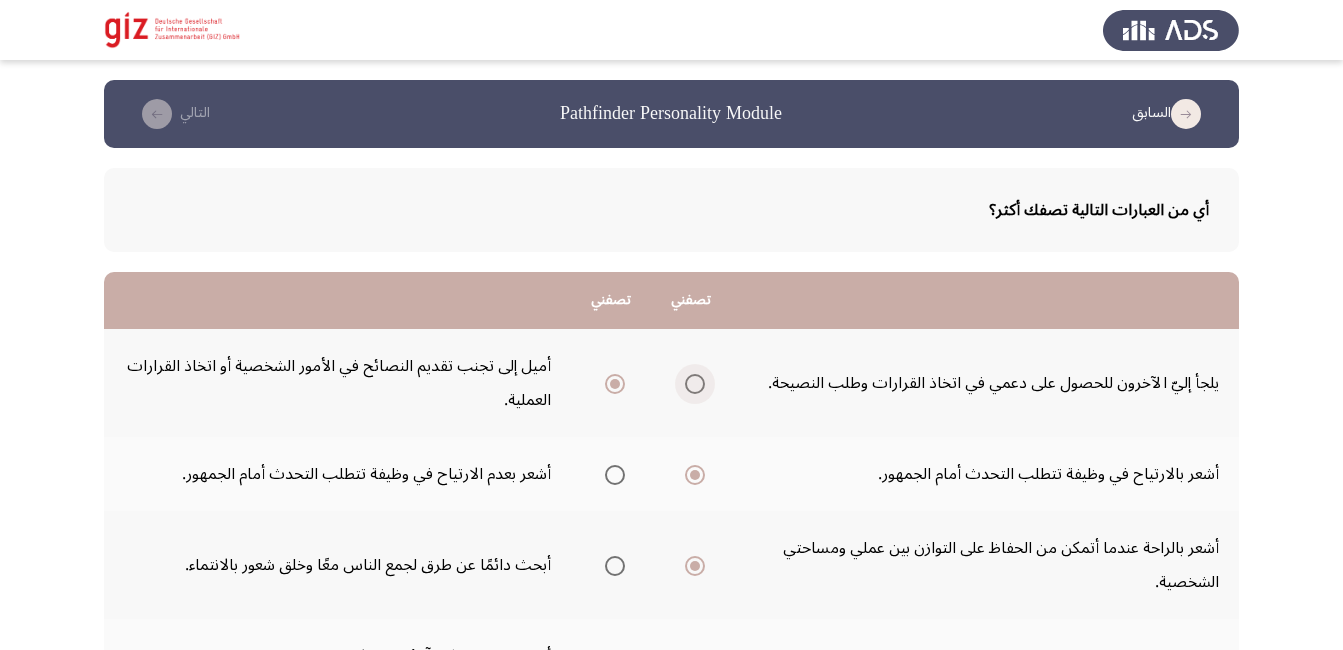 click at bounding box center [695, 384] 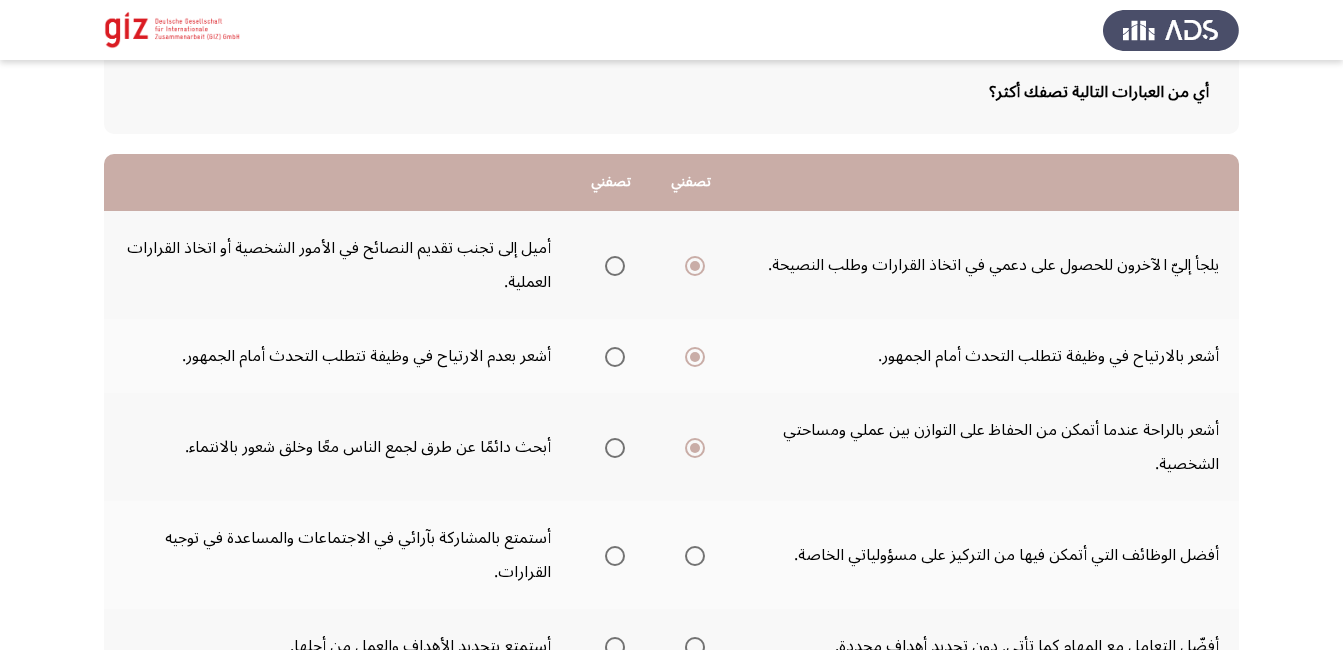 scroll, scrollTop: 119, scrollLeft: 0, axis: vertical 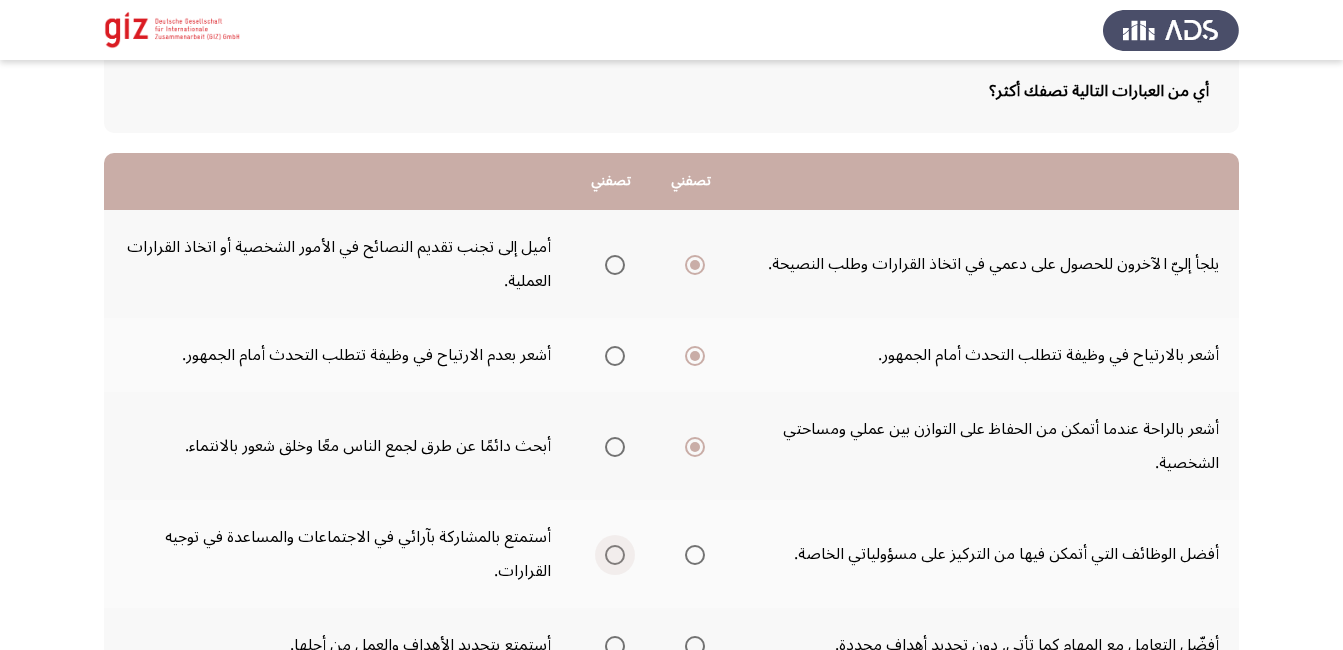 click at bounding box center (615, 555) 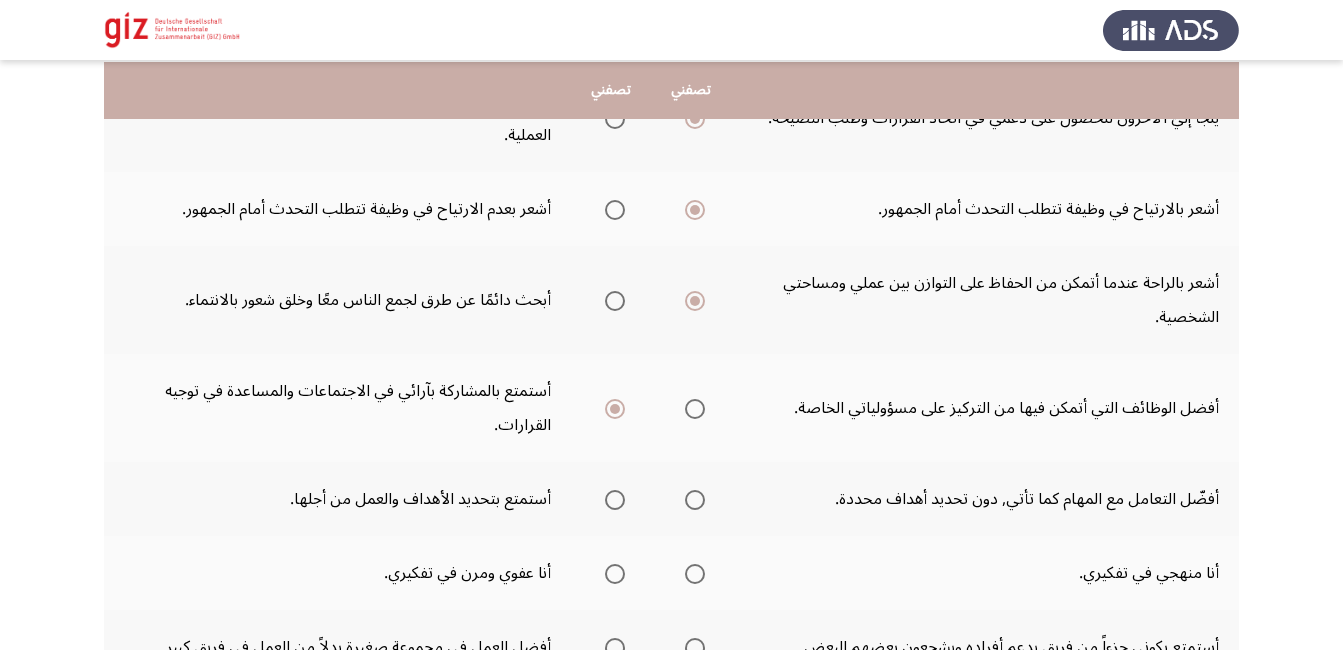 scroll, scrollTop: 268, scrollLeft: 0, axis: vertical 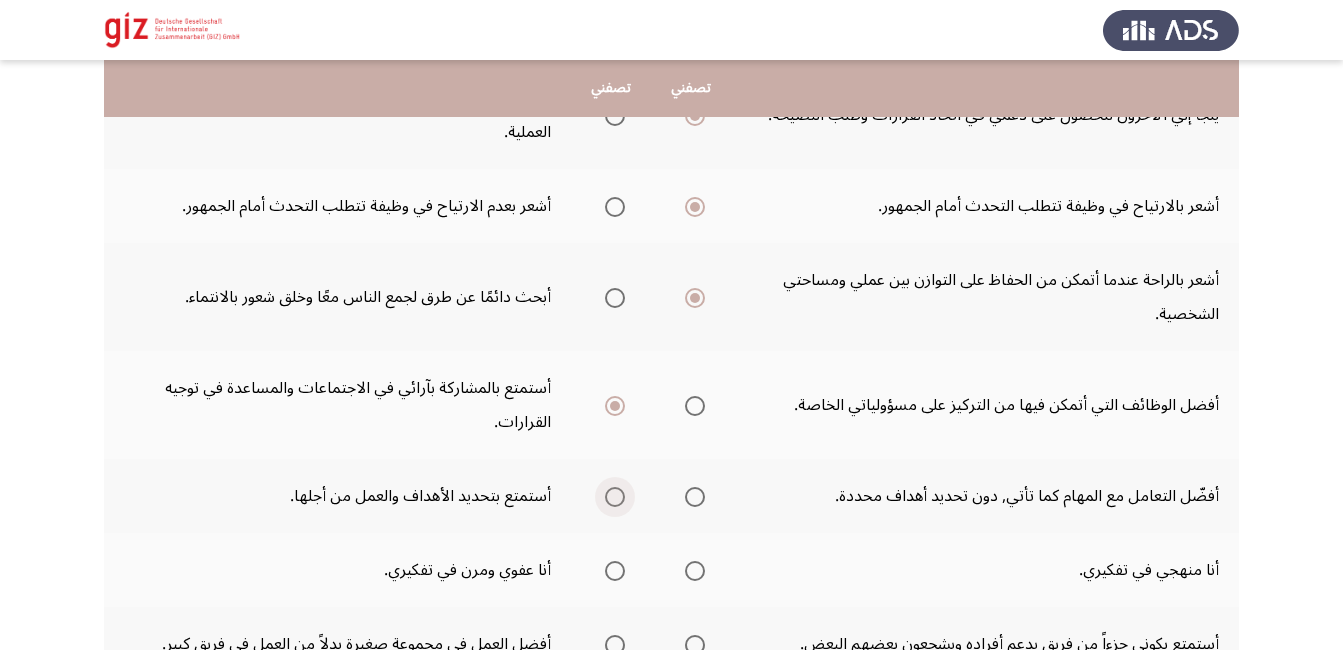 click at bounding box center (615, 497) 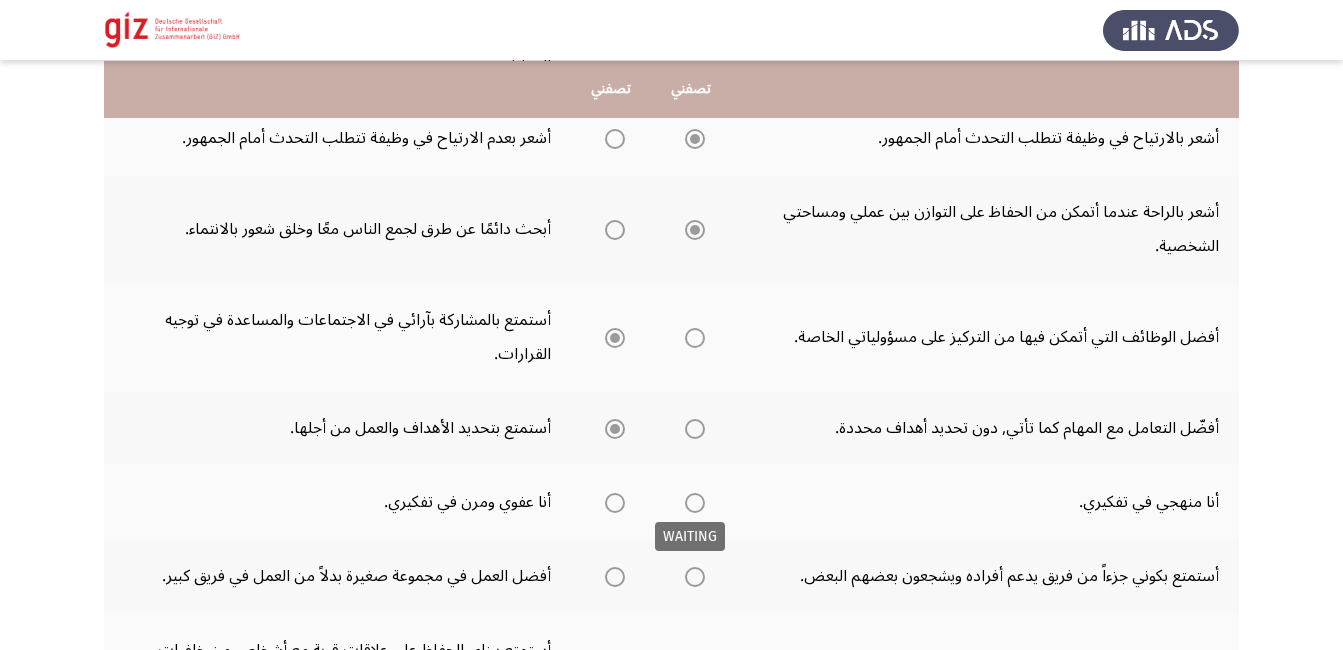 scroll, scrollTop: 337, scrollLeft: 0, axis: vertical 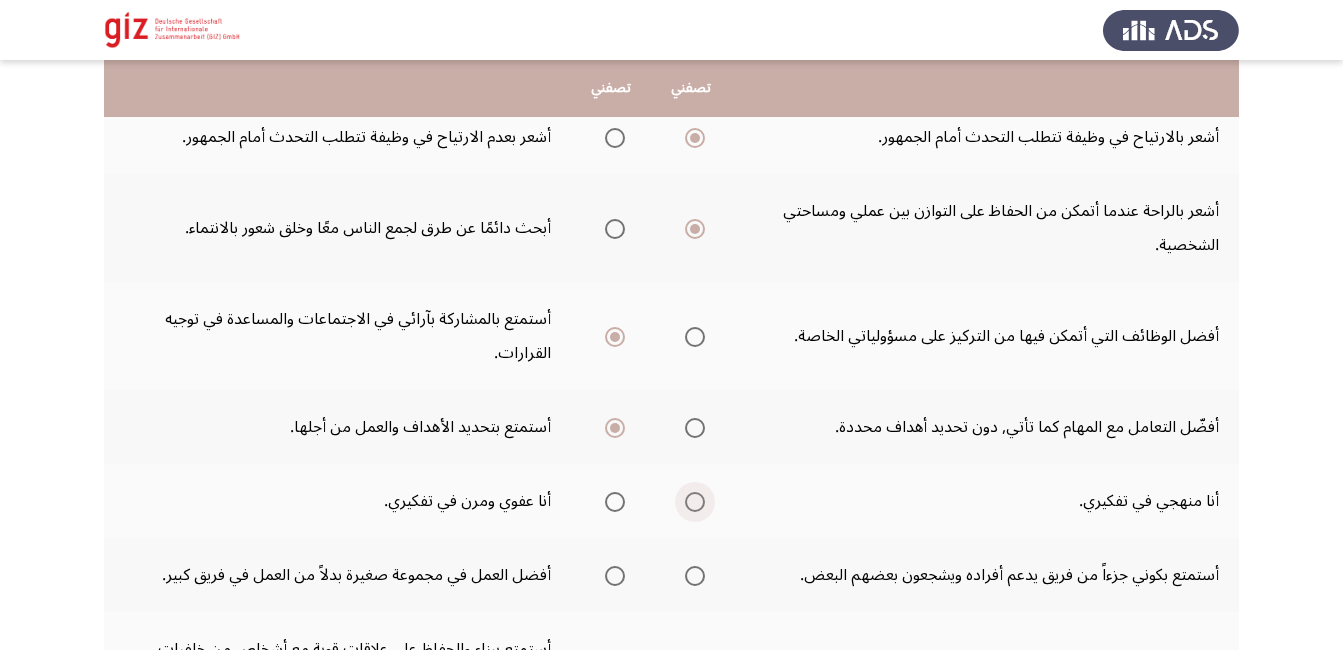 click at bounding box center (695, 502) 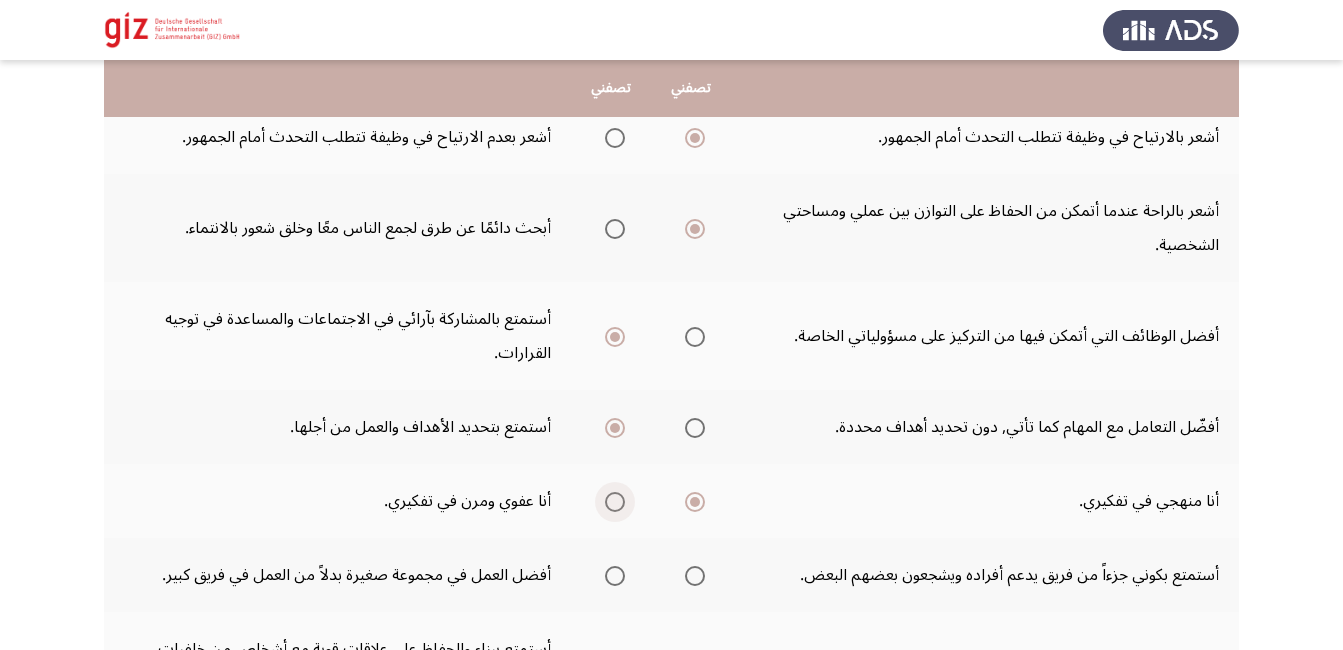 click at bounding box center (611, 502) 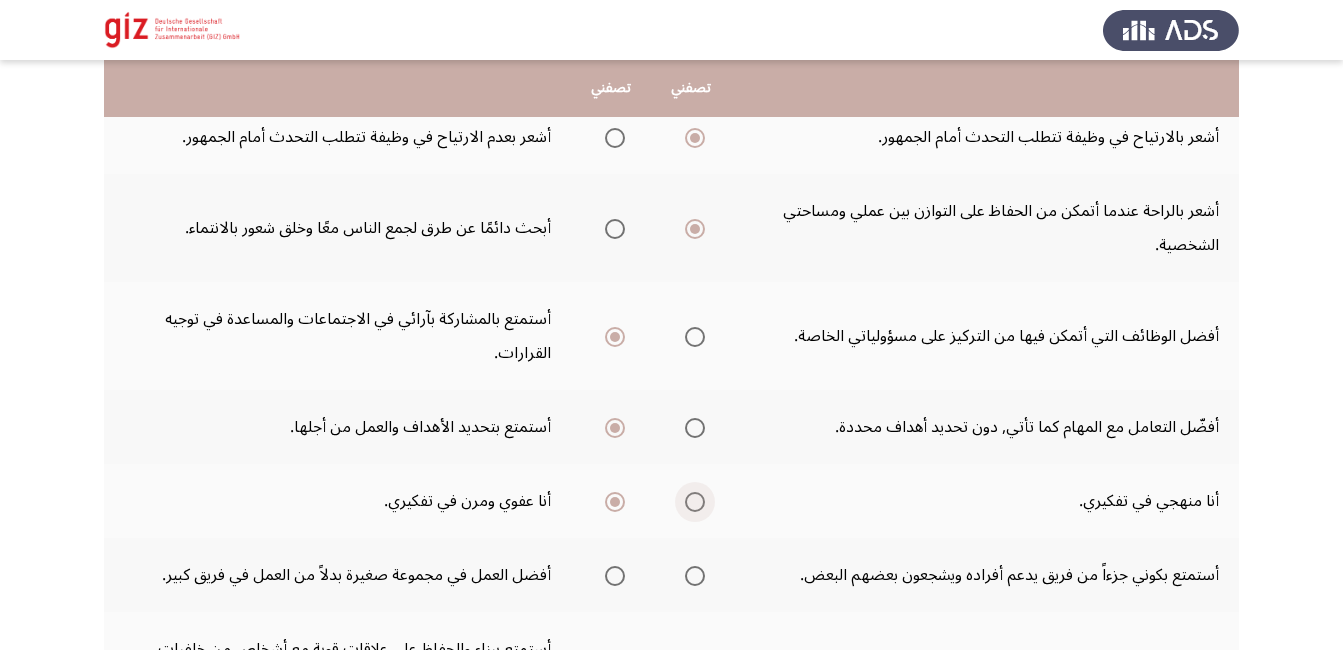 click at bounding box center [695, 502] 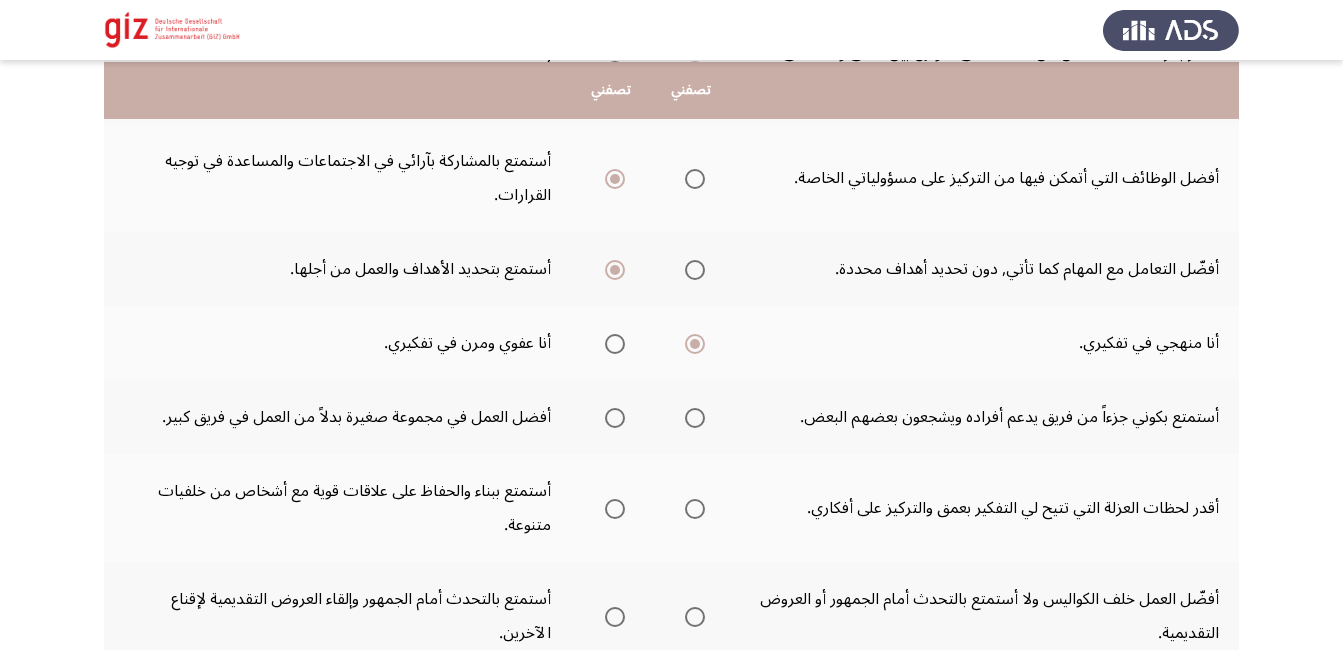 scroll, scrollTop: 497, scrollLeft: 0, axis: vertical 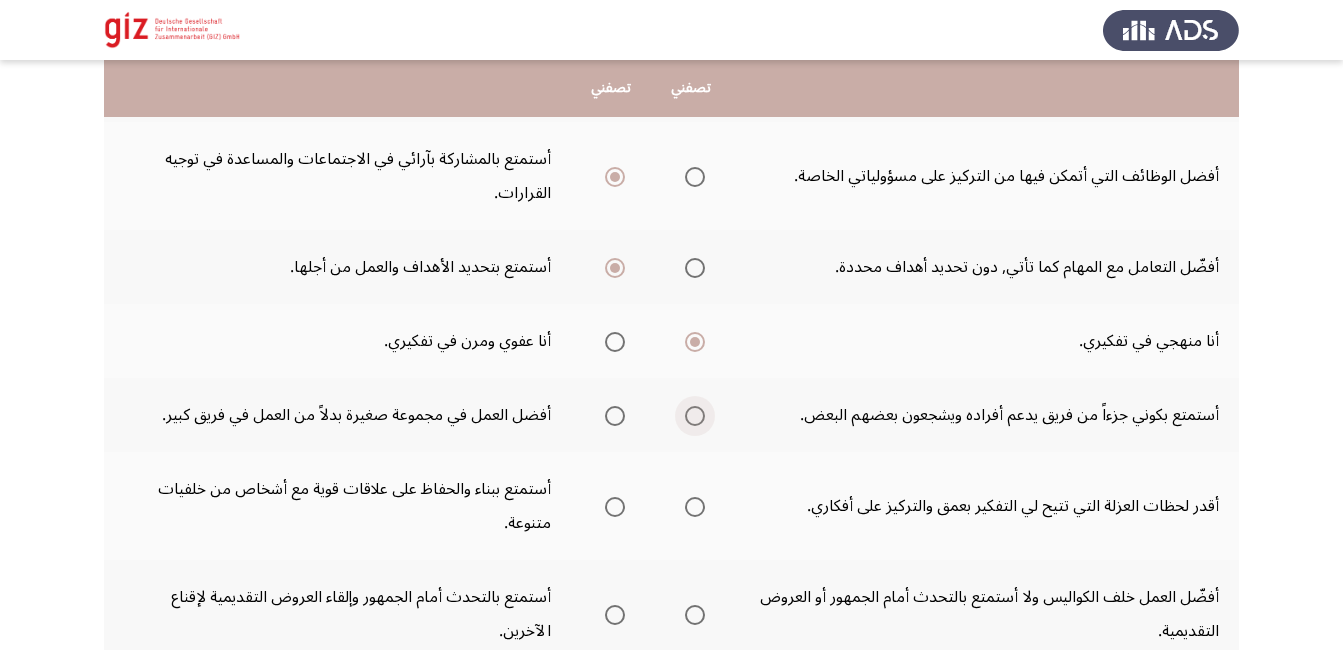 click at bounding box center [695, 416] 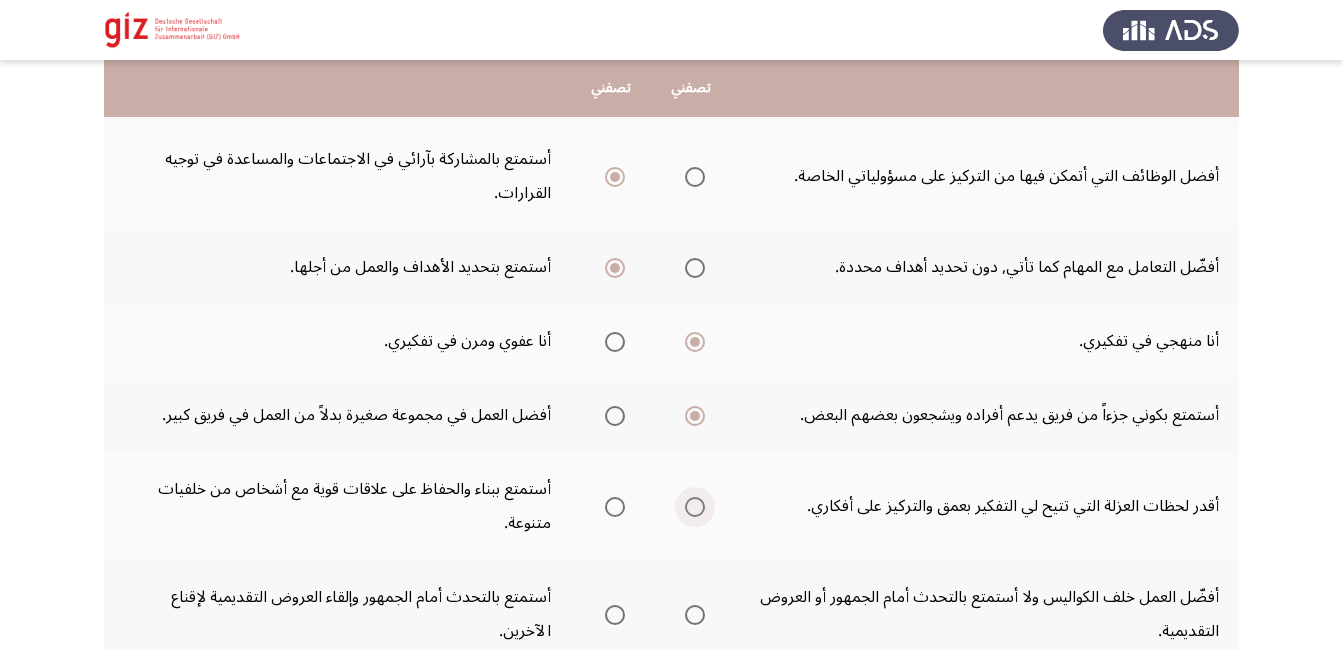 click at bounding box center [695, 507] 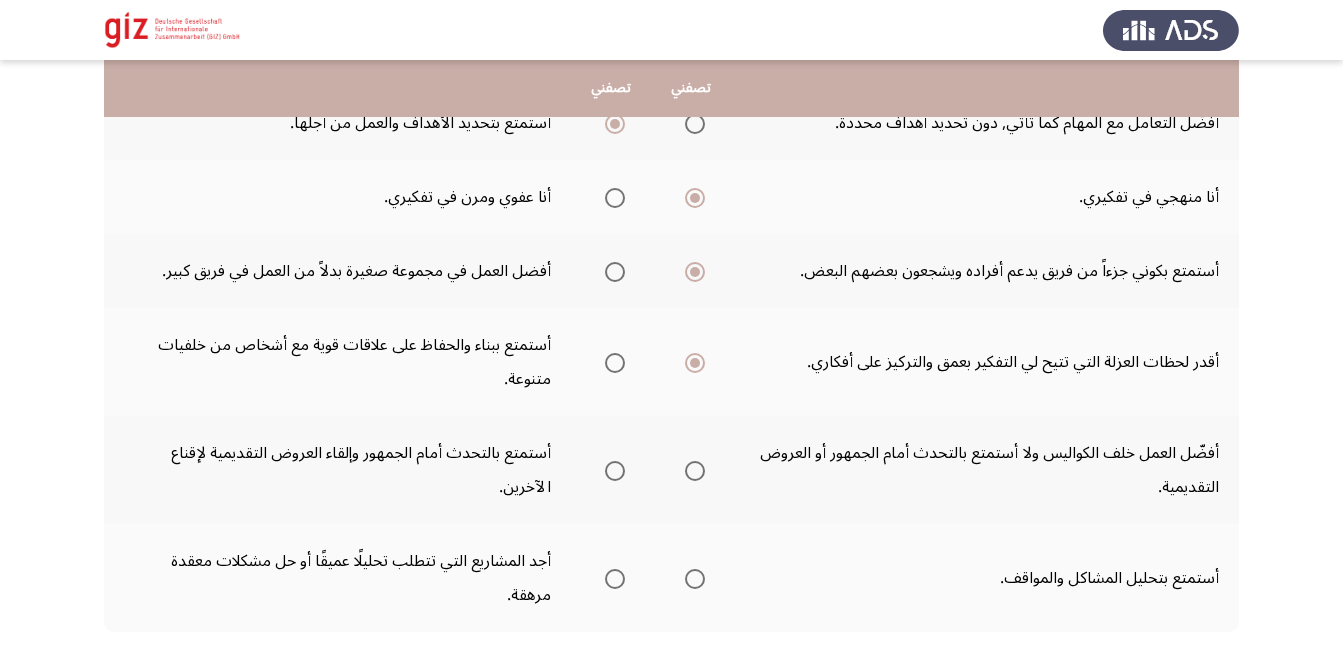 scroll, scrollTop: 642, scrollLeft: 0, axis: vertical 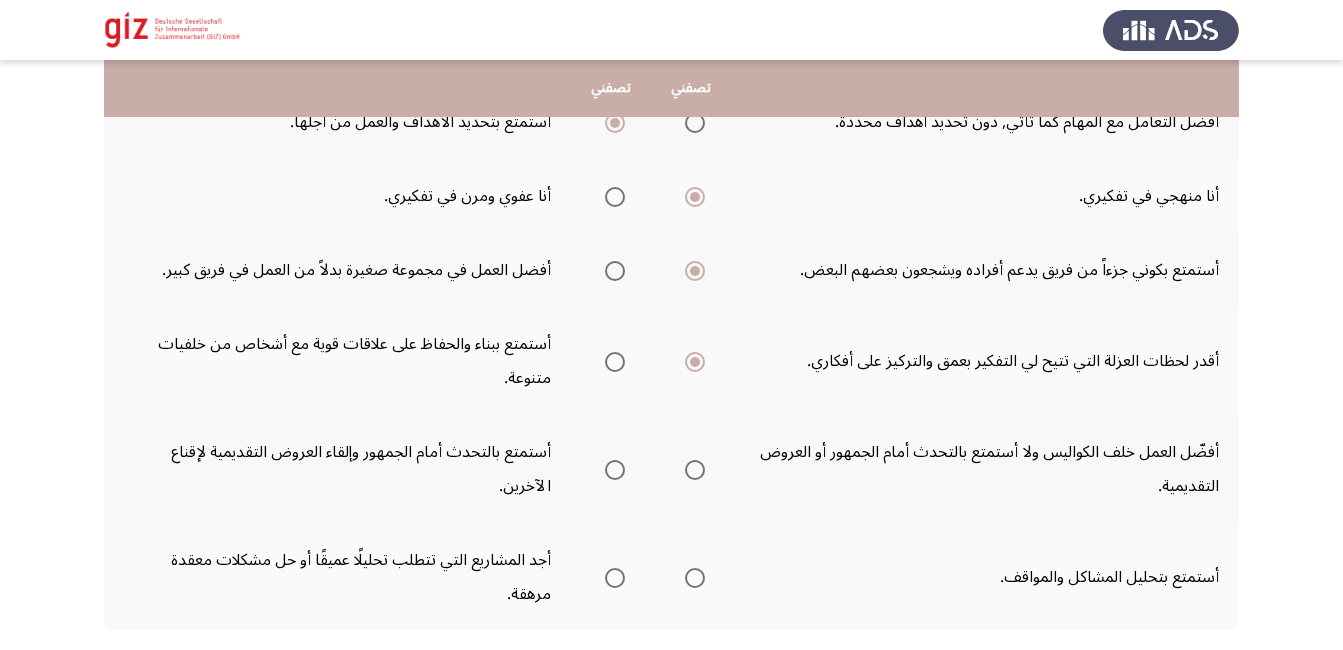 click at bounding box center (611, 469) 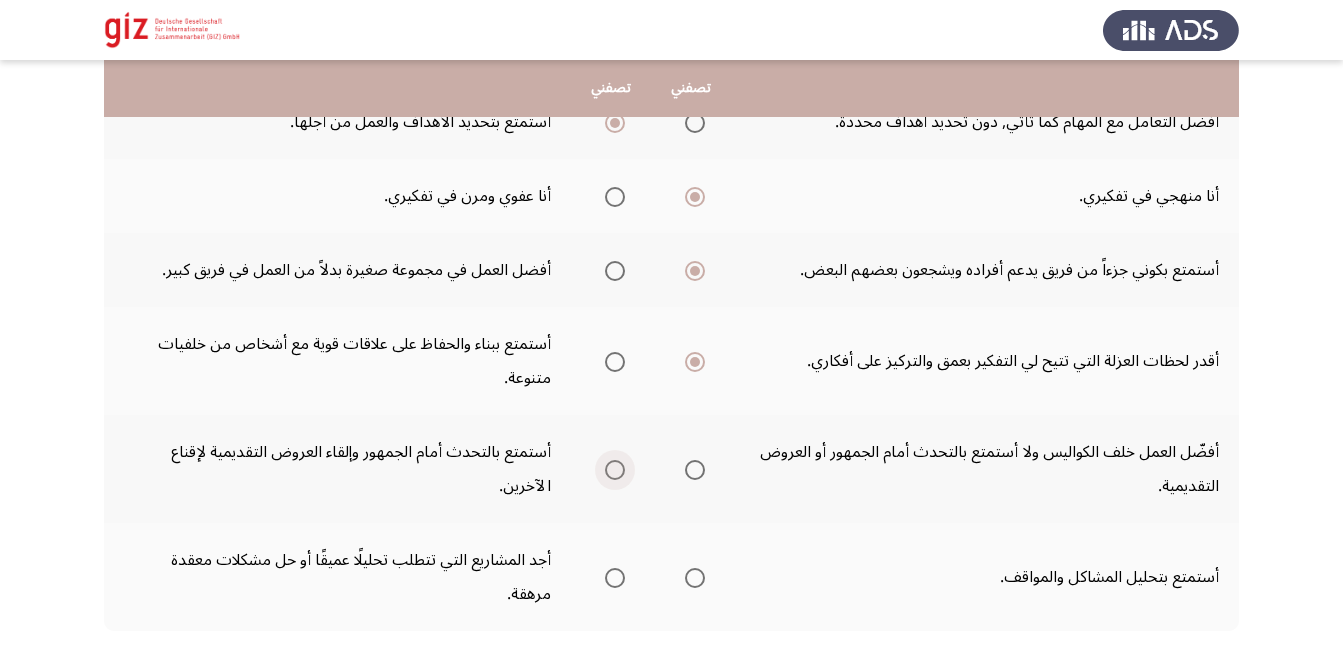 click at bounding box center [615, 470] 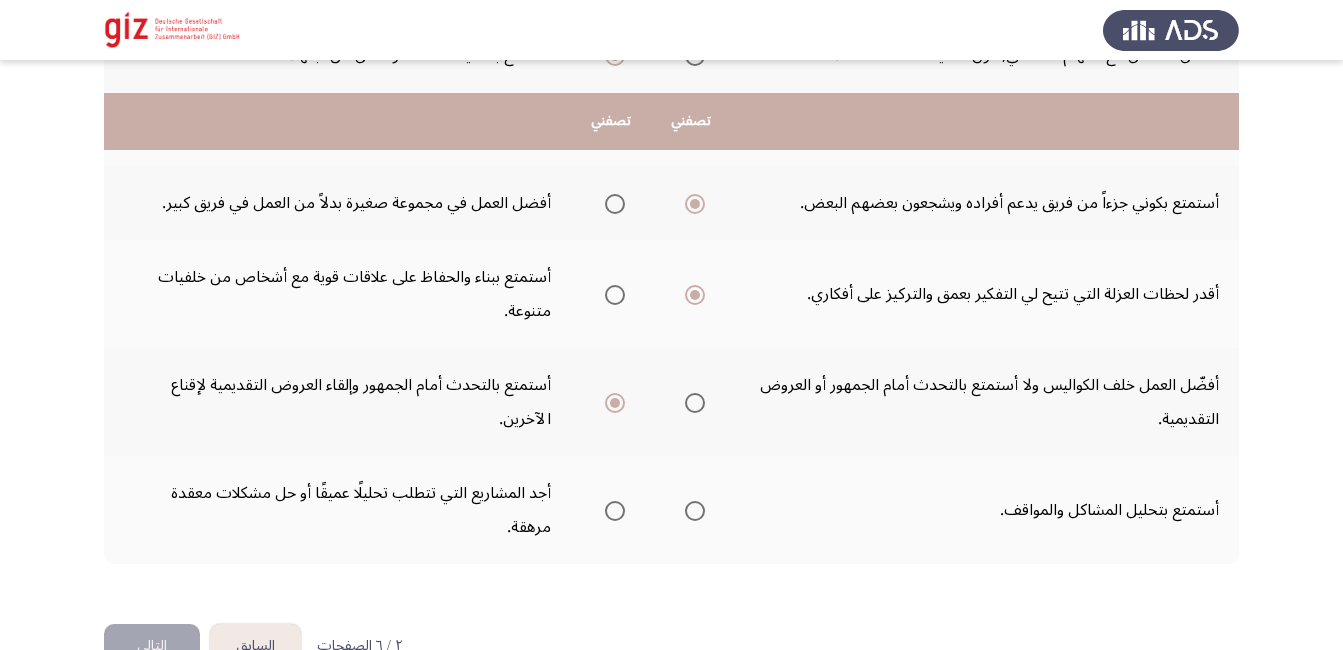 scroll, scrollTop: 763, scrollLeft: 0, axis: vertical 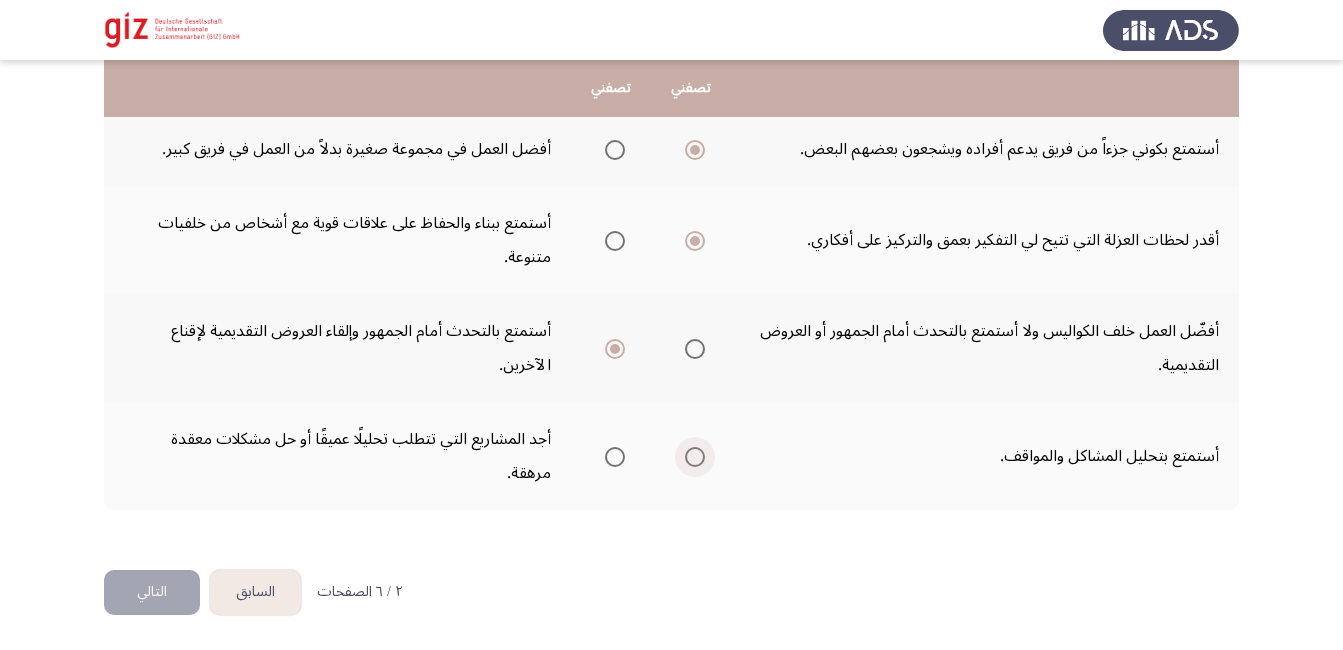 click at bounding box center [695, 457] 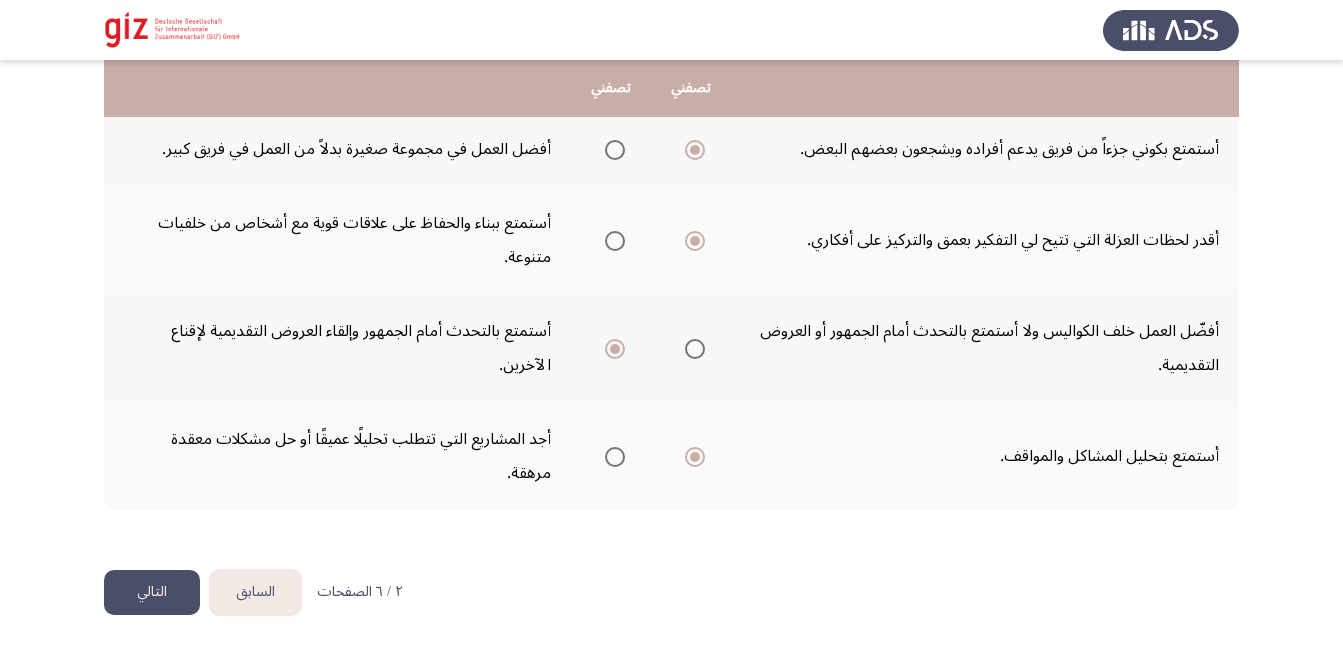 click on "التالي" 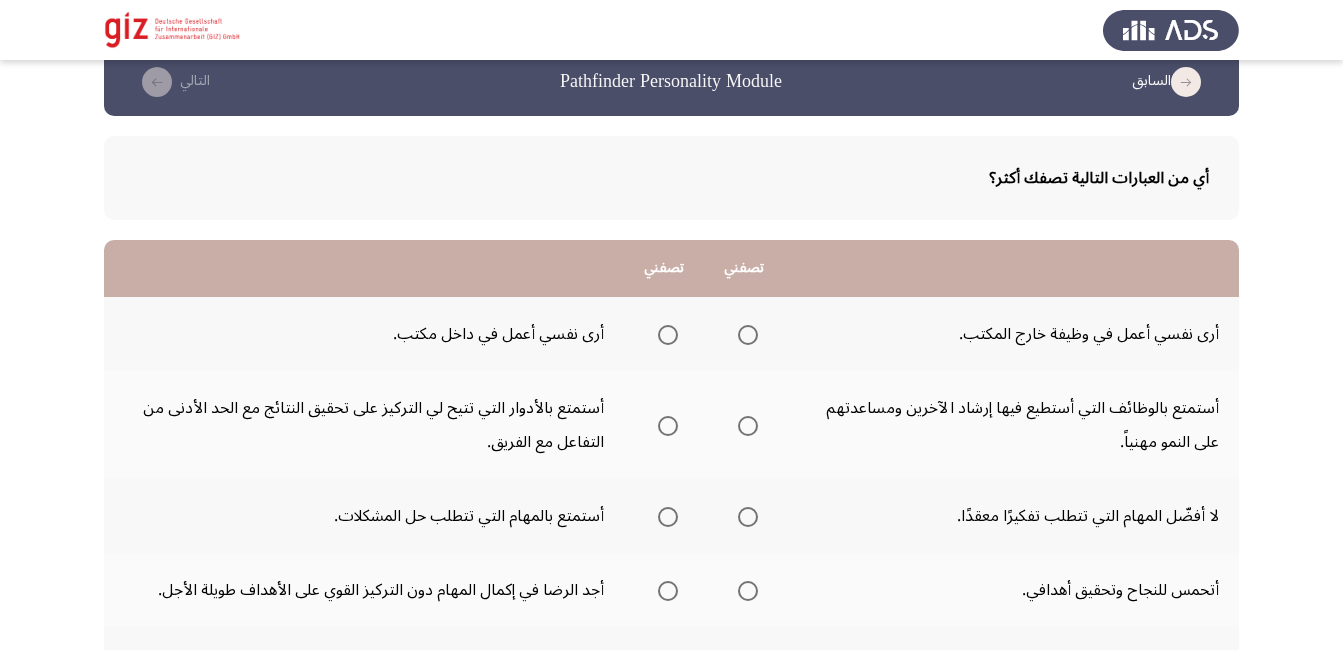scroll, scrollTop: 45, scrollLeft: 0, axis: vertical 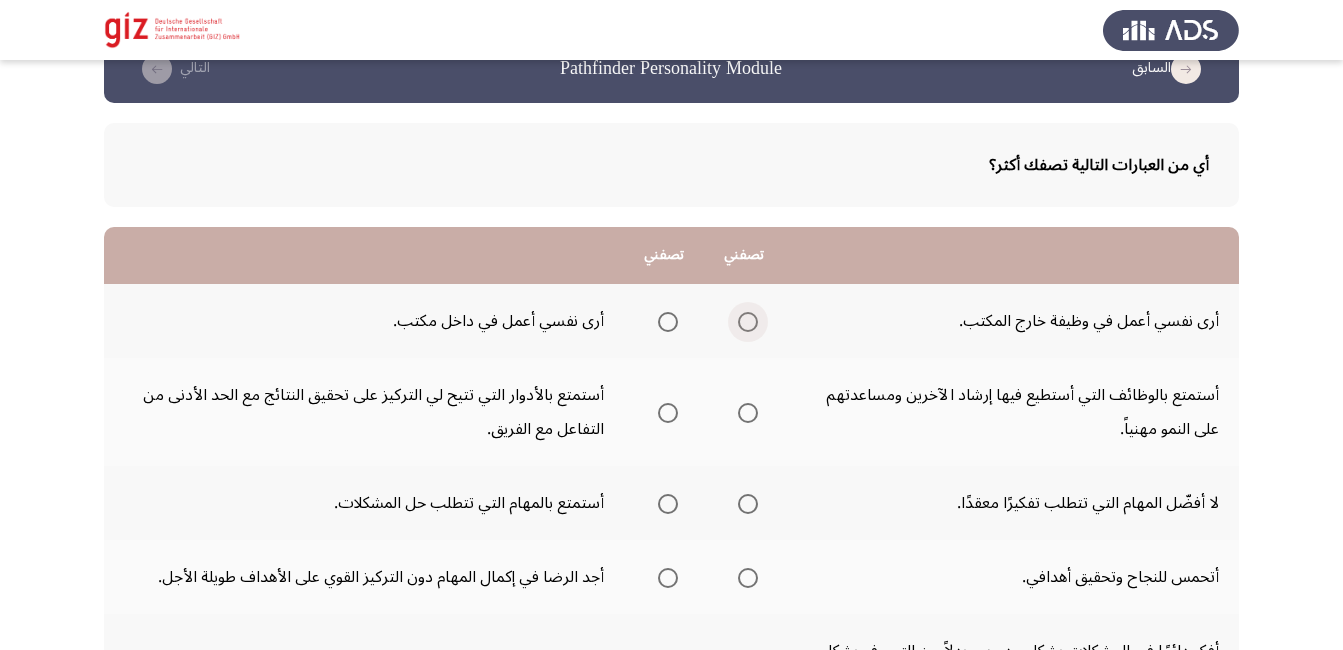 click at bounding box center (748, 322) 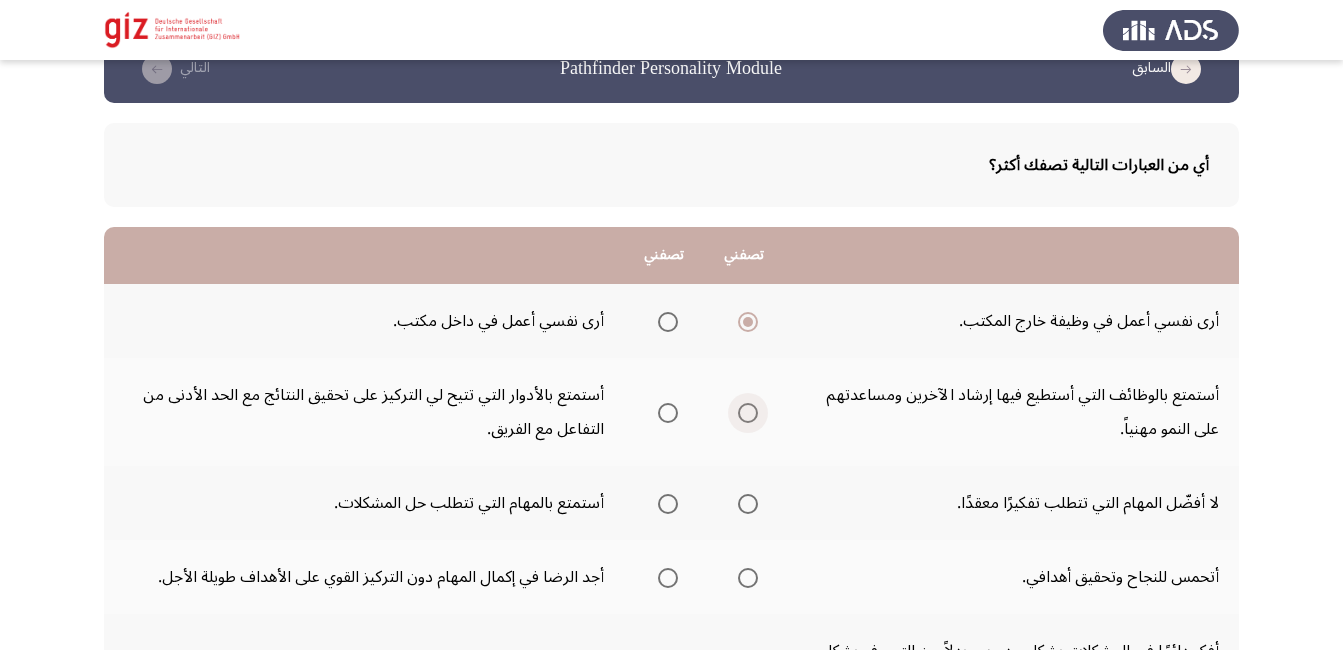 click at bounding box center [748, 413] 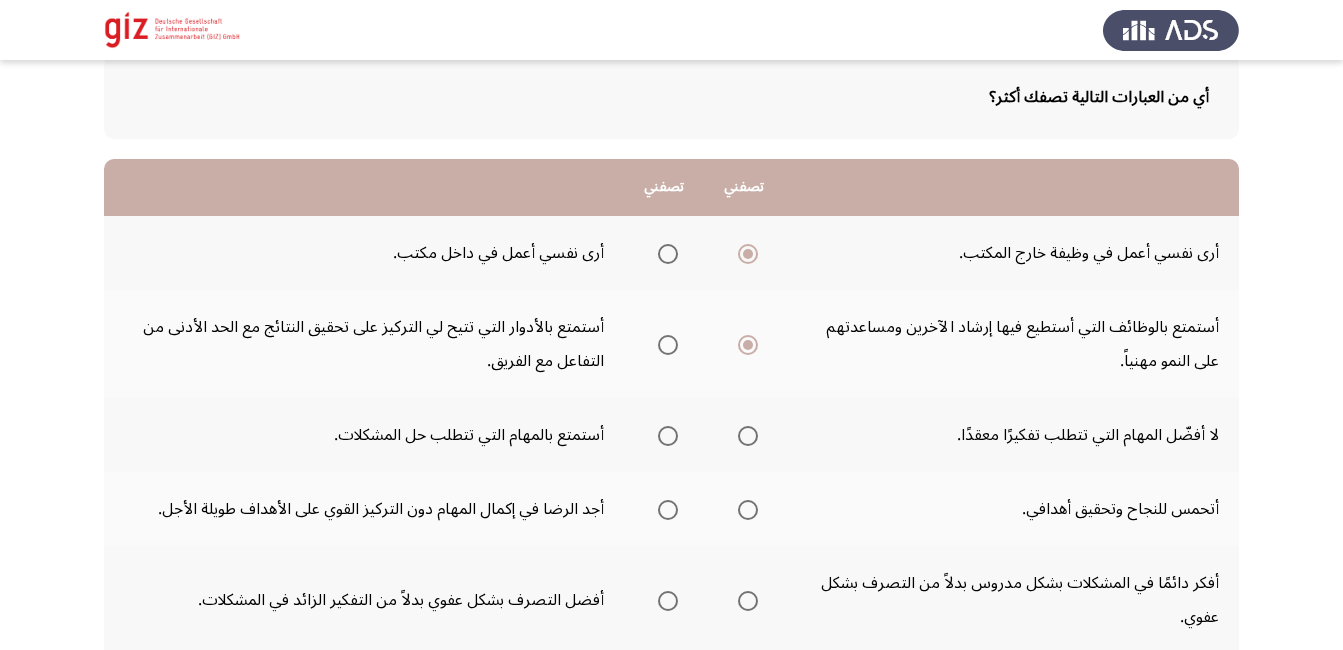 scroll, scrollTop: 122, scrollLeft: 0, axis: vertical 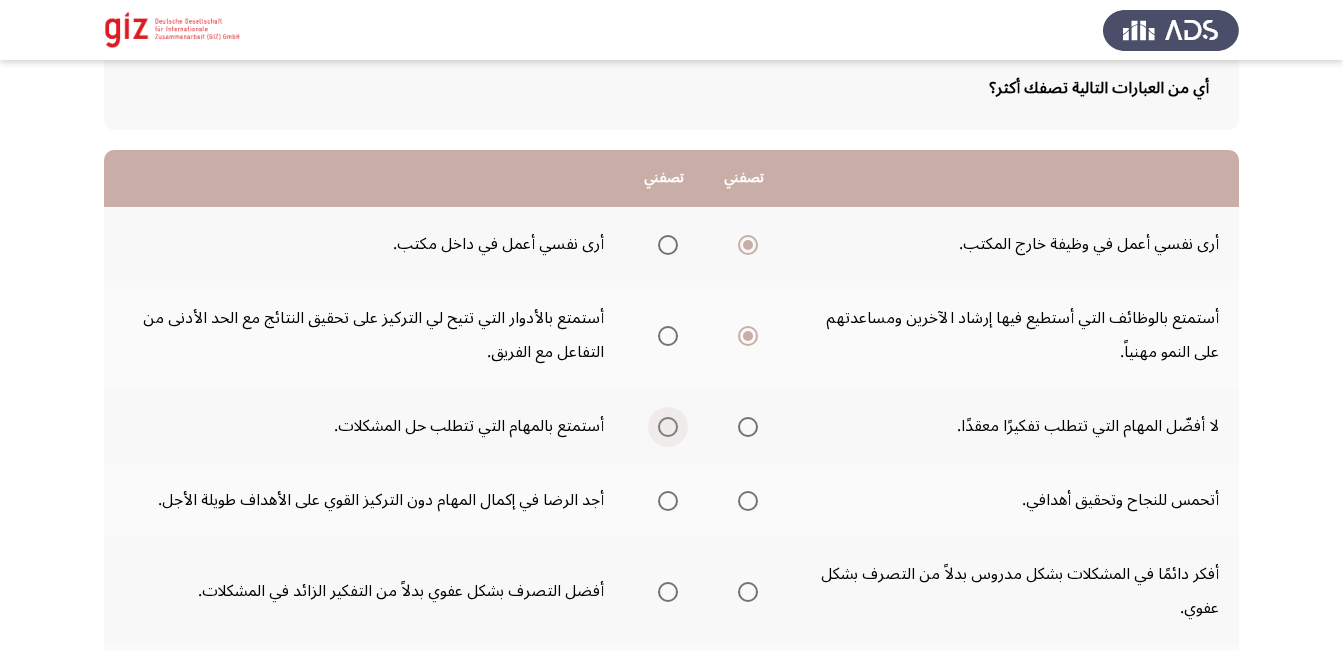 click at bounding box center (668, 427) 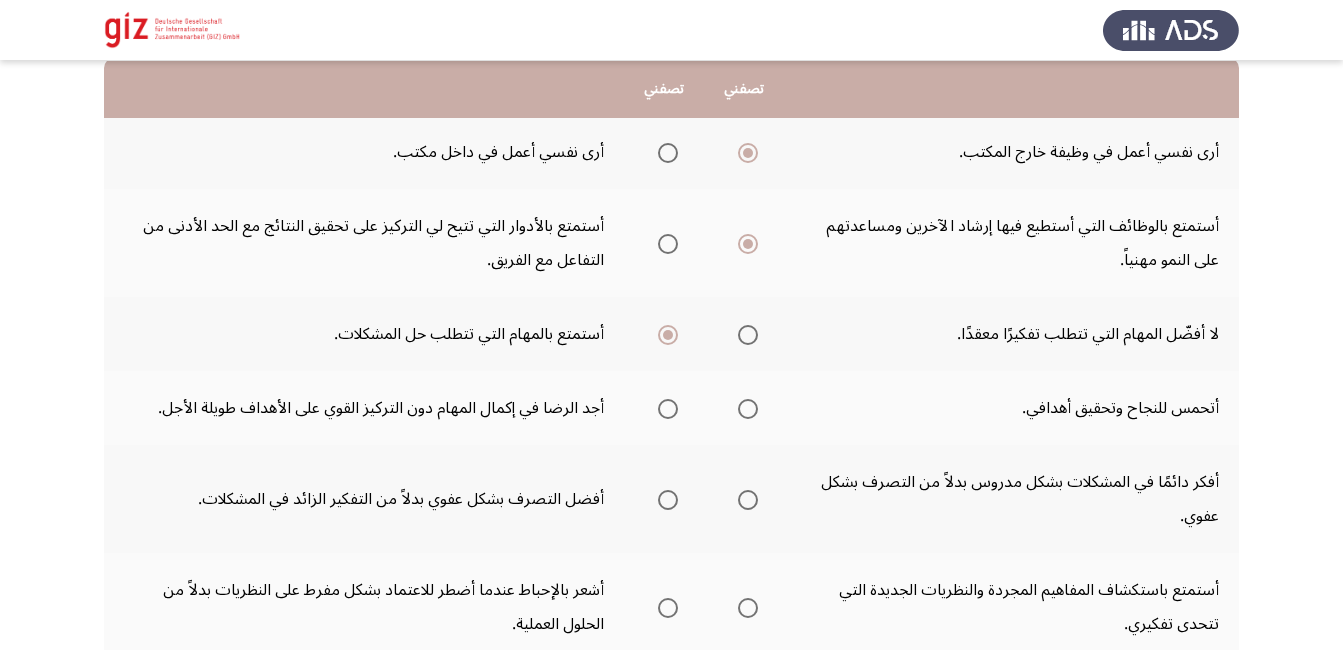 scroll, scrollTop: 215, scrollLeft: 0, axis: vertical 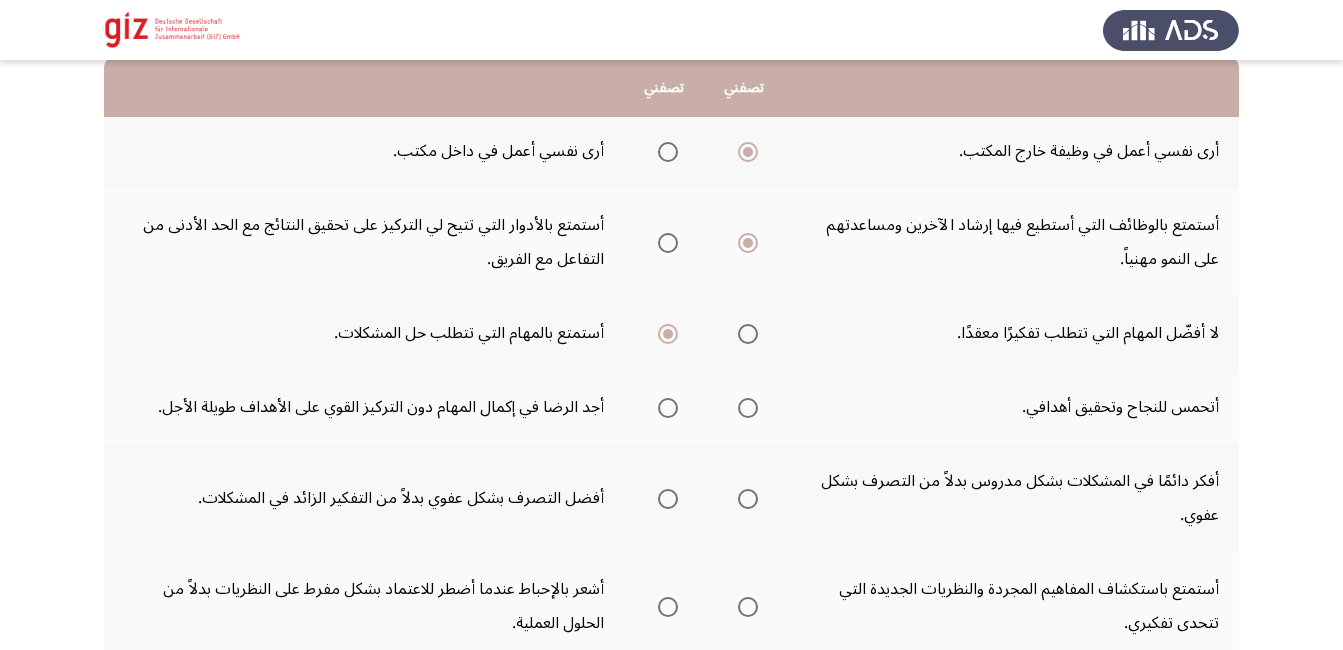click 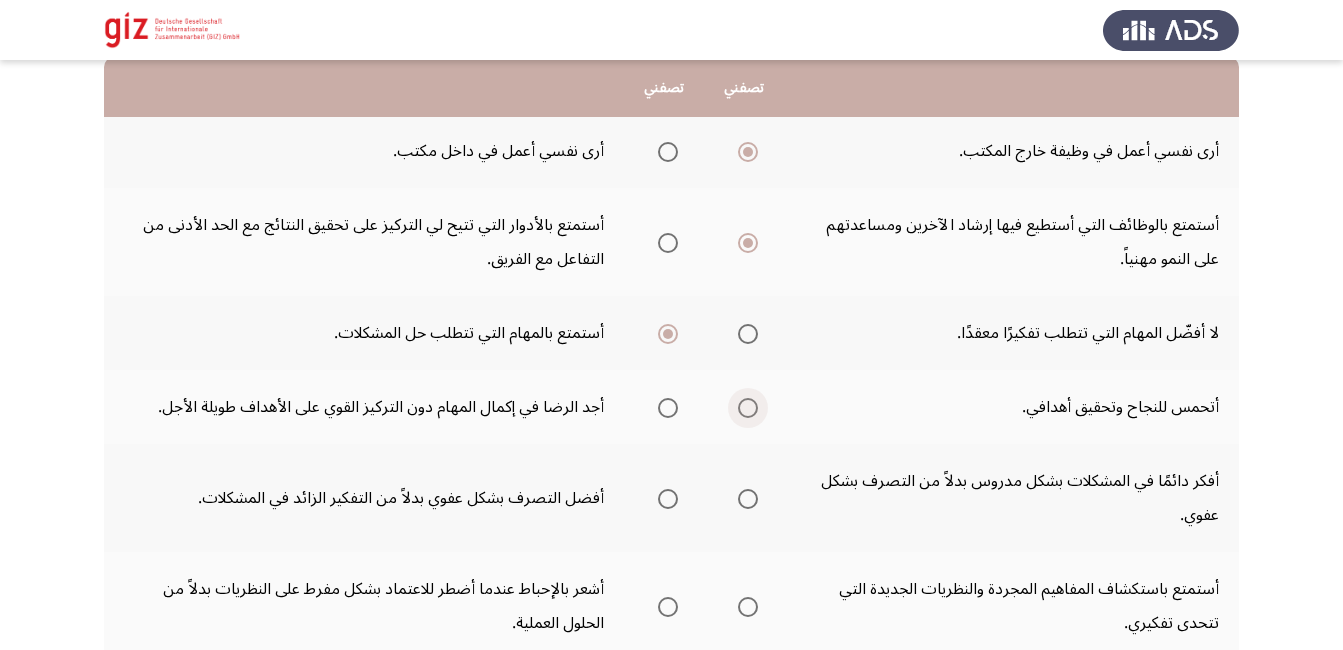click at bounding box center [748, 408] 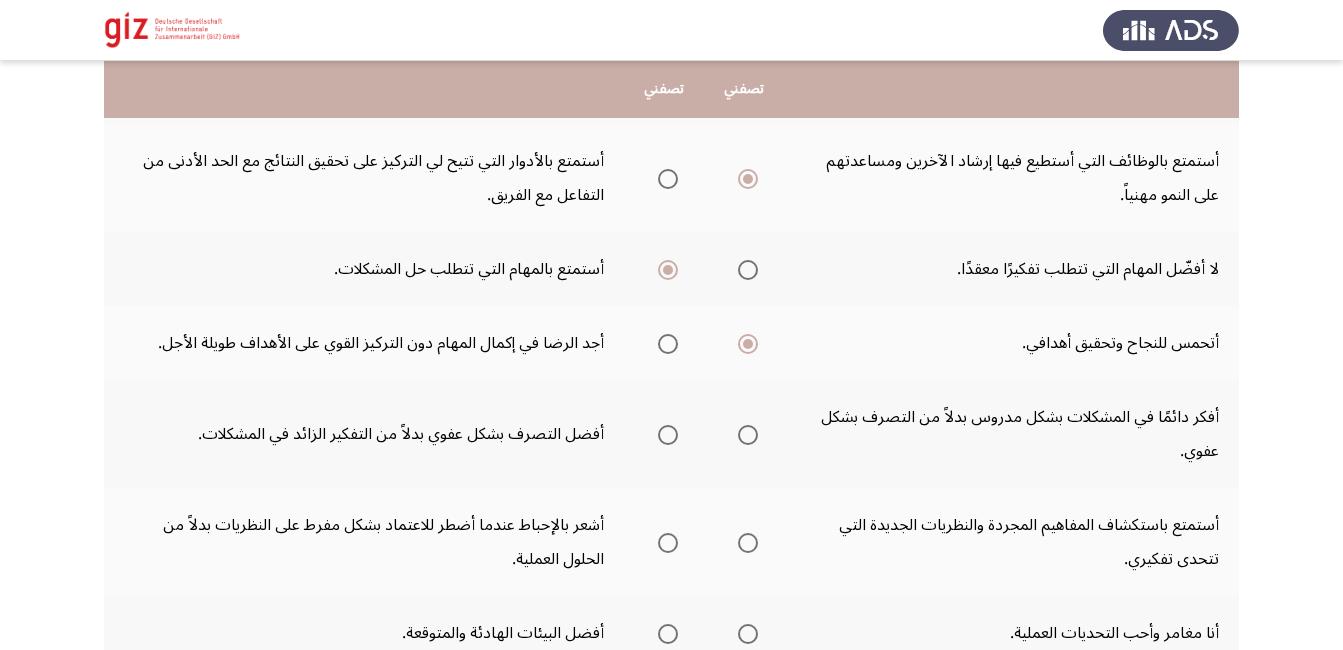 scroll, scrollTop: 280, scrollLeft: 0, axis: vertical 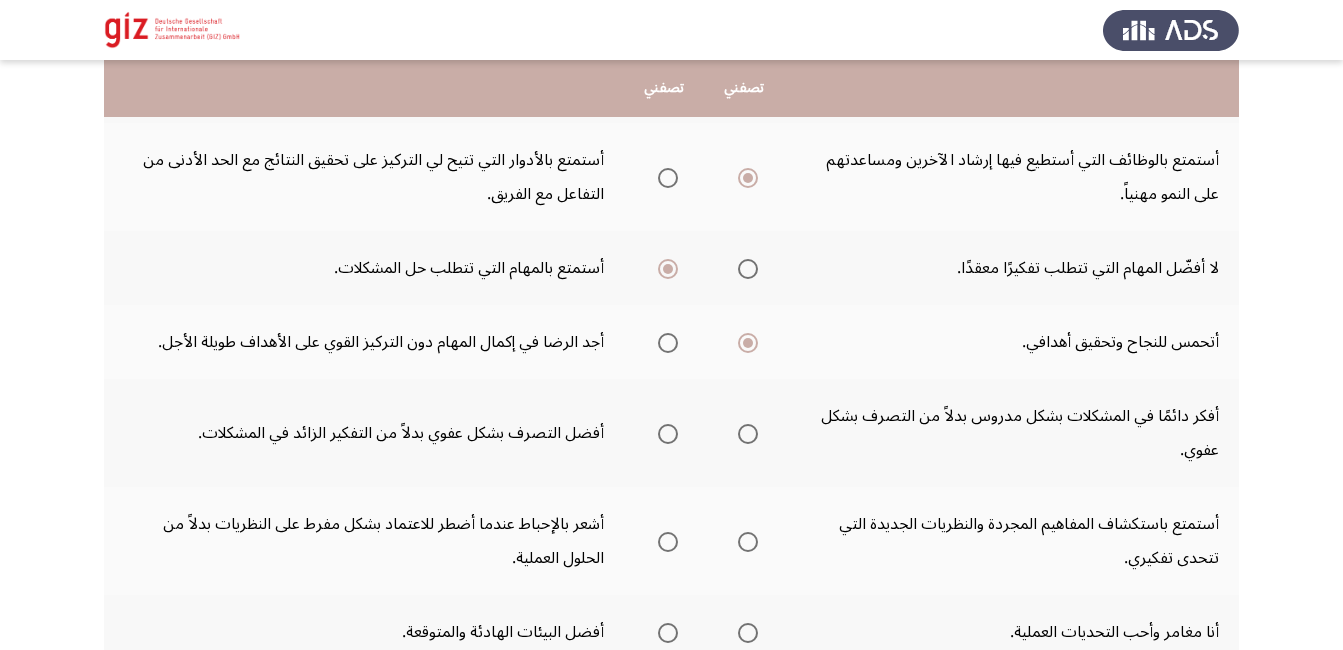 click at bounding box center [748, 434] 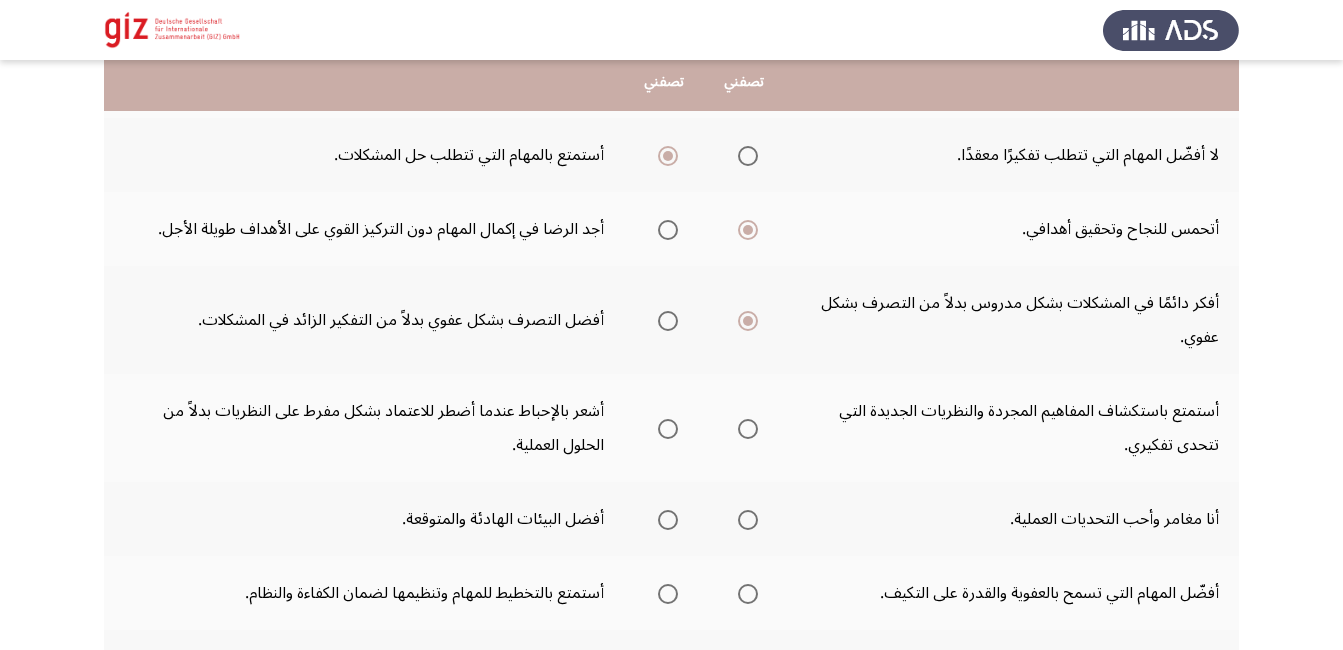 scroll, scrollTop: 399, scrollLeft: 0, axis: vertical 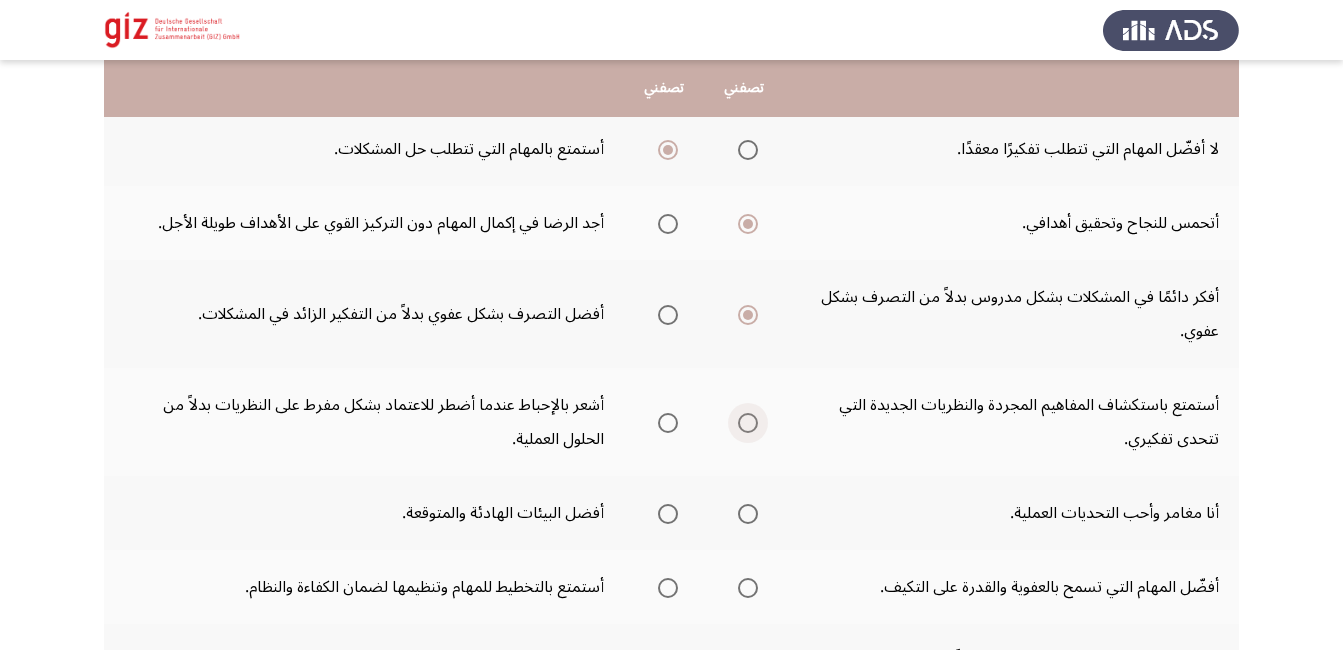click at bounding box center (748, 423) 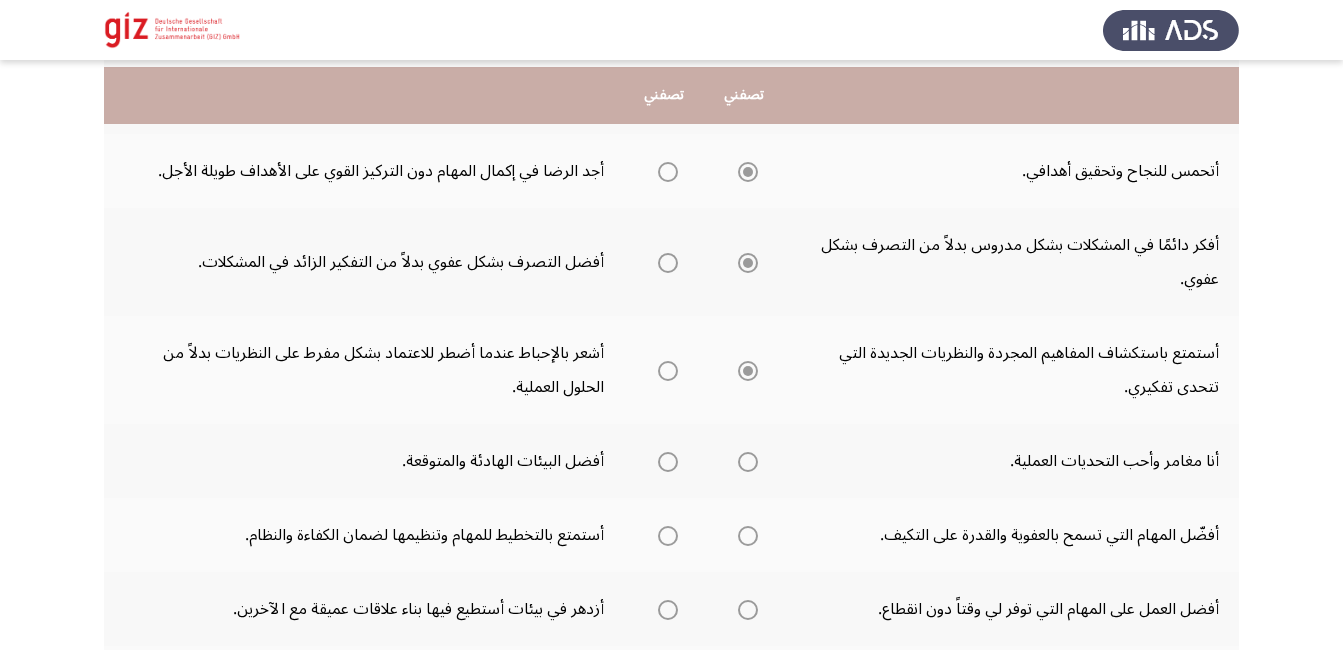scroll, scrollTop: 469, scrollLeft: 0, axis: vertical 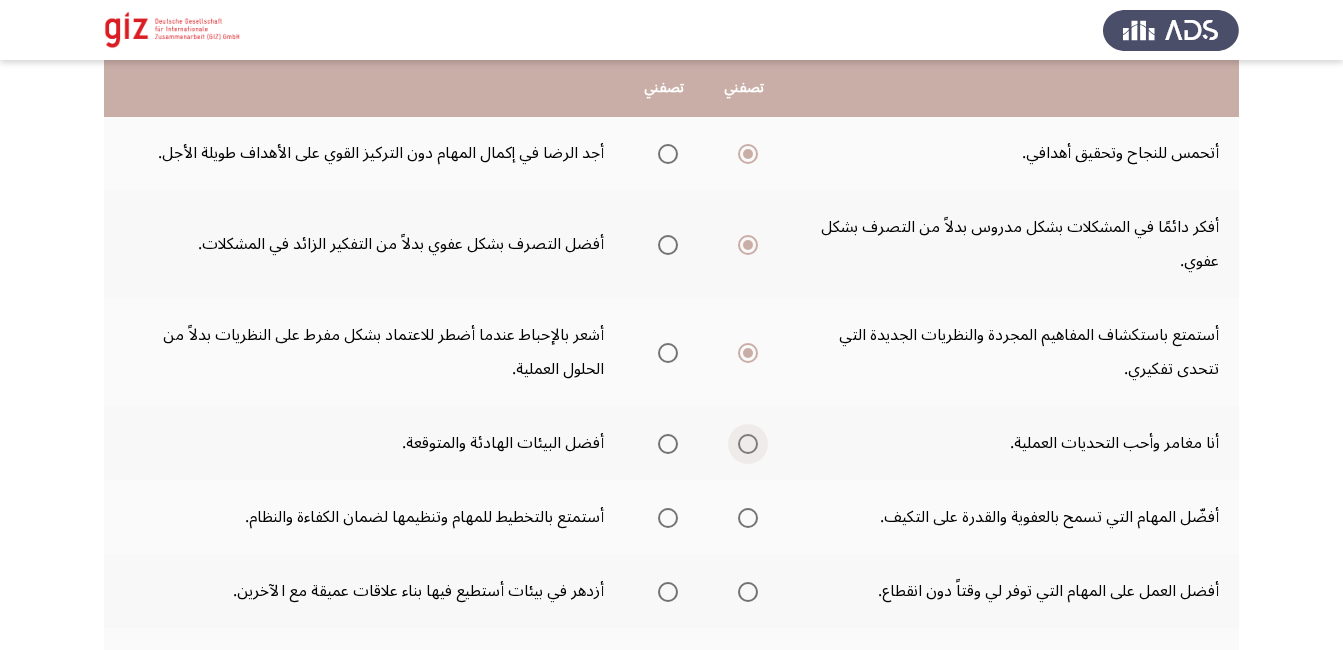 click at bounding box center [748, 444] 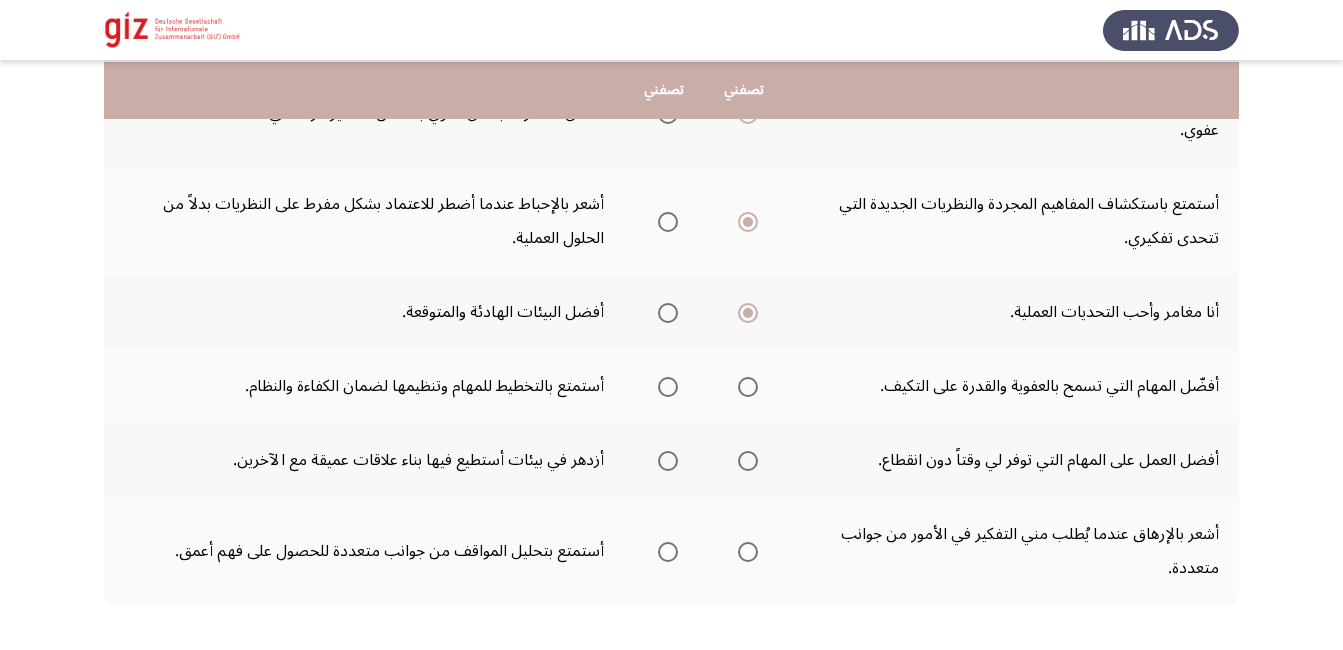scroll, scrollTop: 602, scrollLeft: 0, axis: vertical 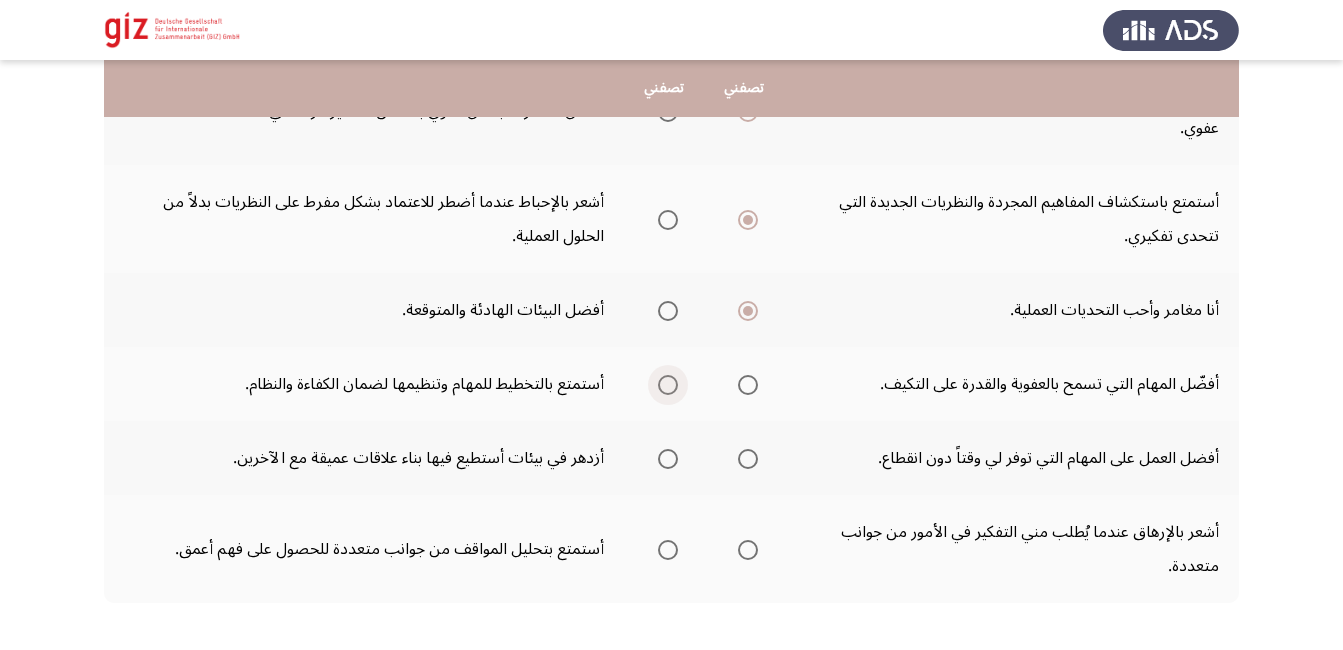 click at bounding box center [668, 385] 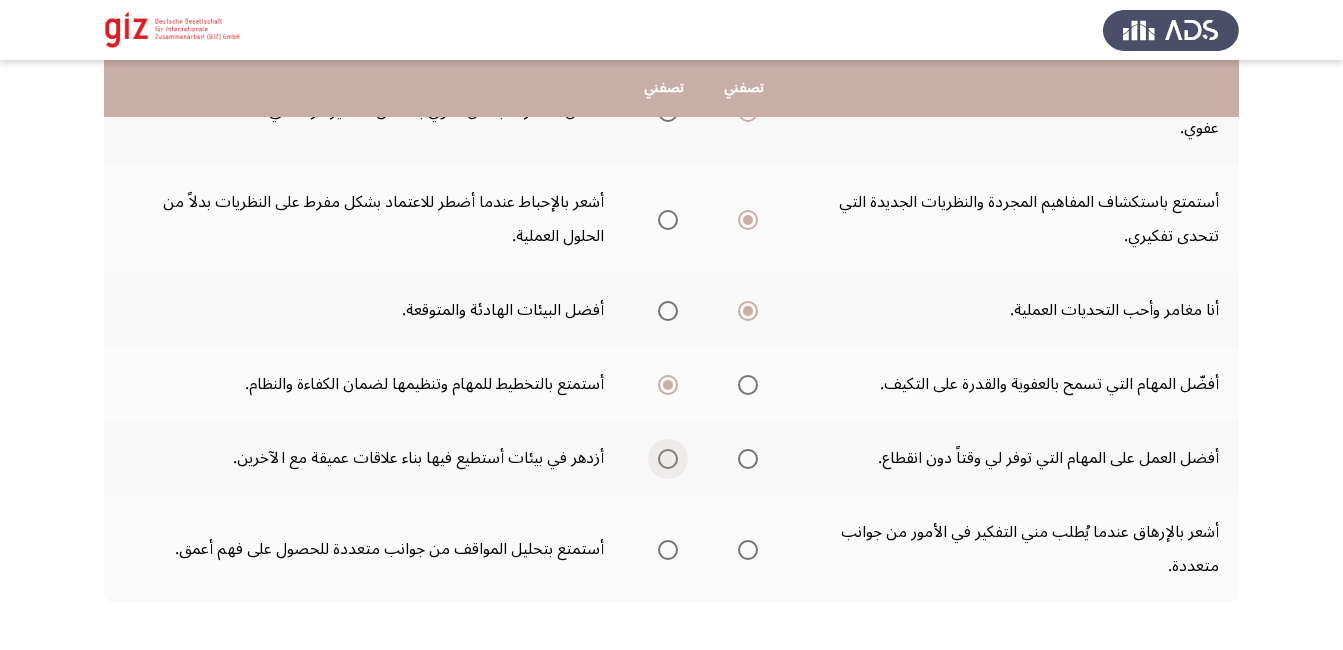 click at bounding box center (668, 459) 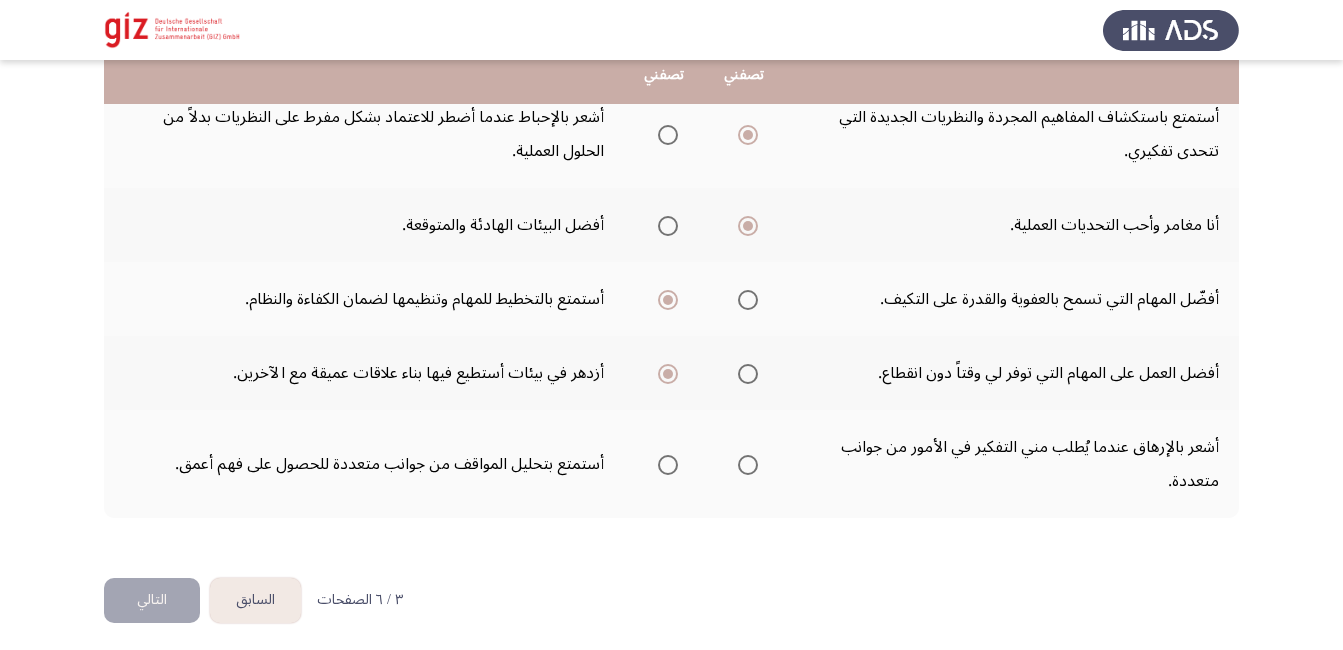 scroll, scrollTop: 689, scrollLeft: 0, axis: vertical 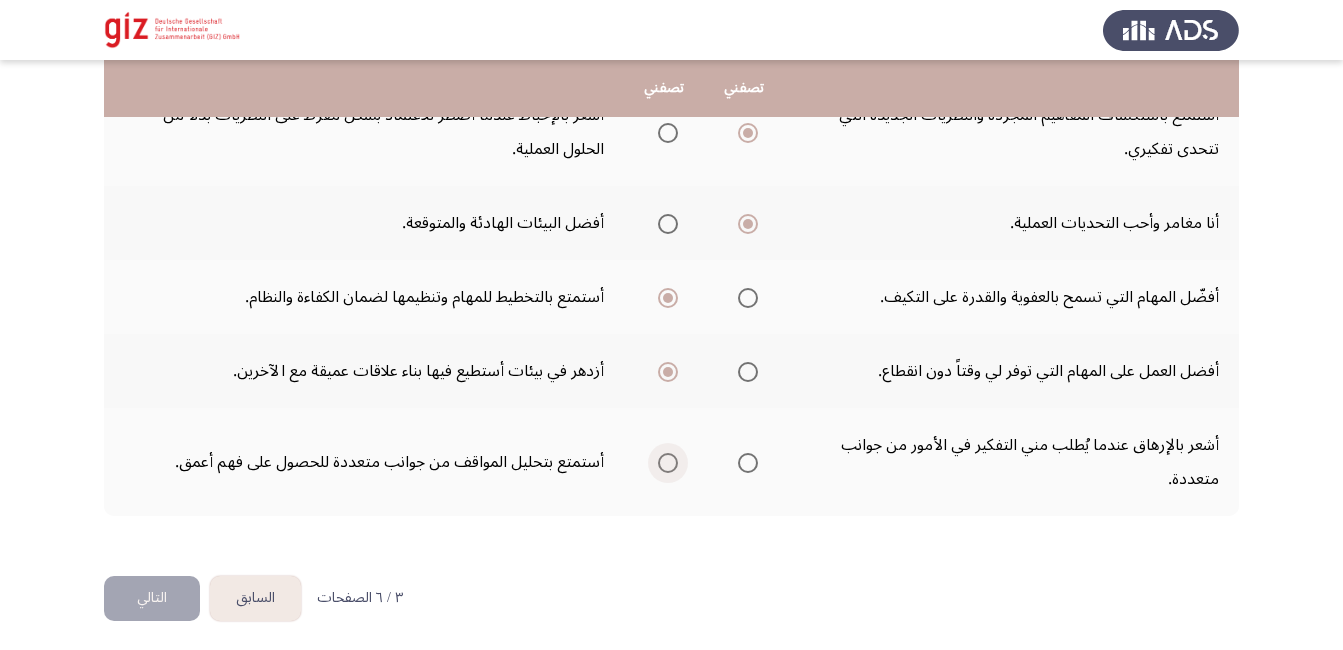 click at bounding box center [668, 463] 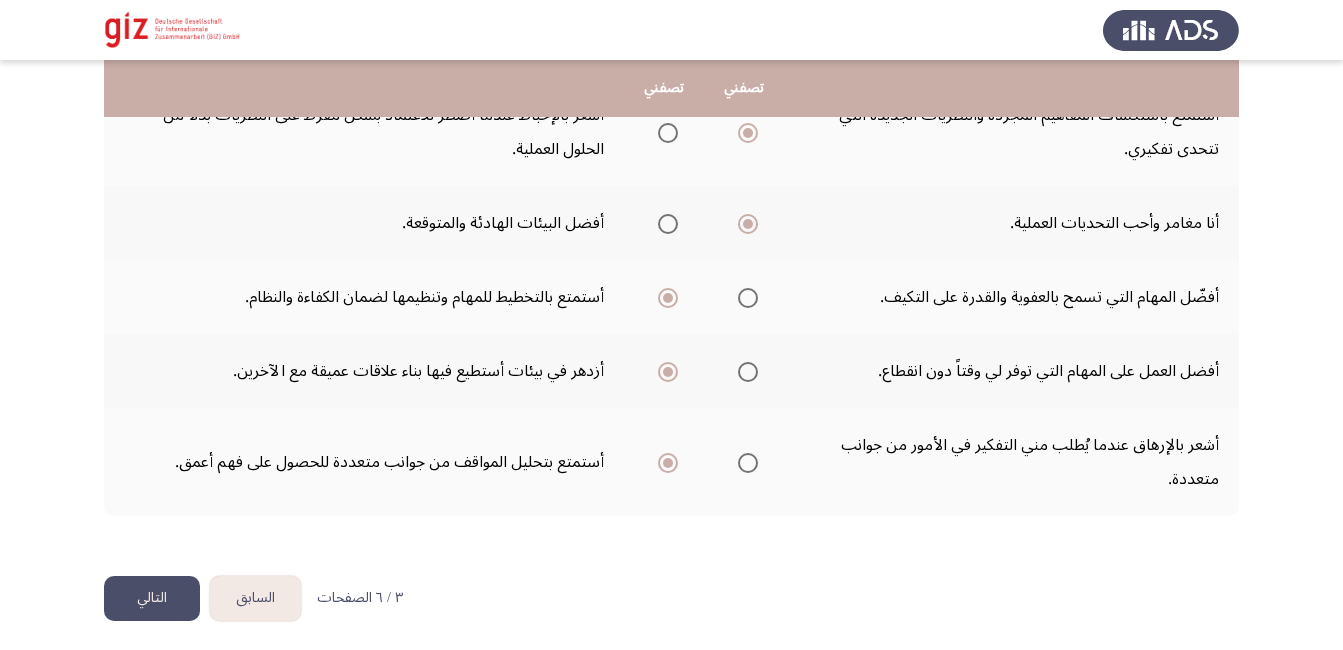 click on "التالي" 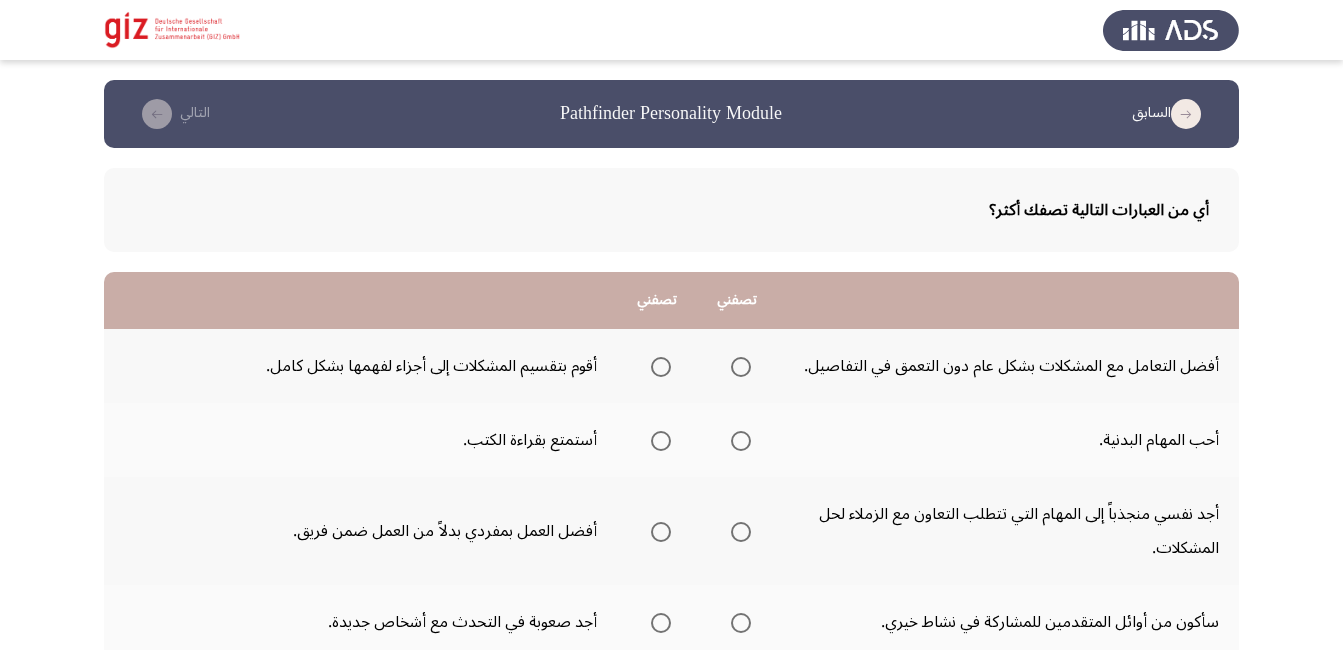 click at bounding box center (661, 367) 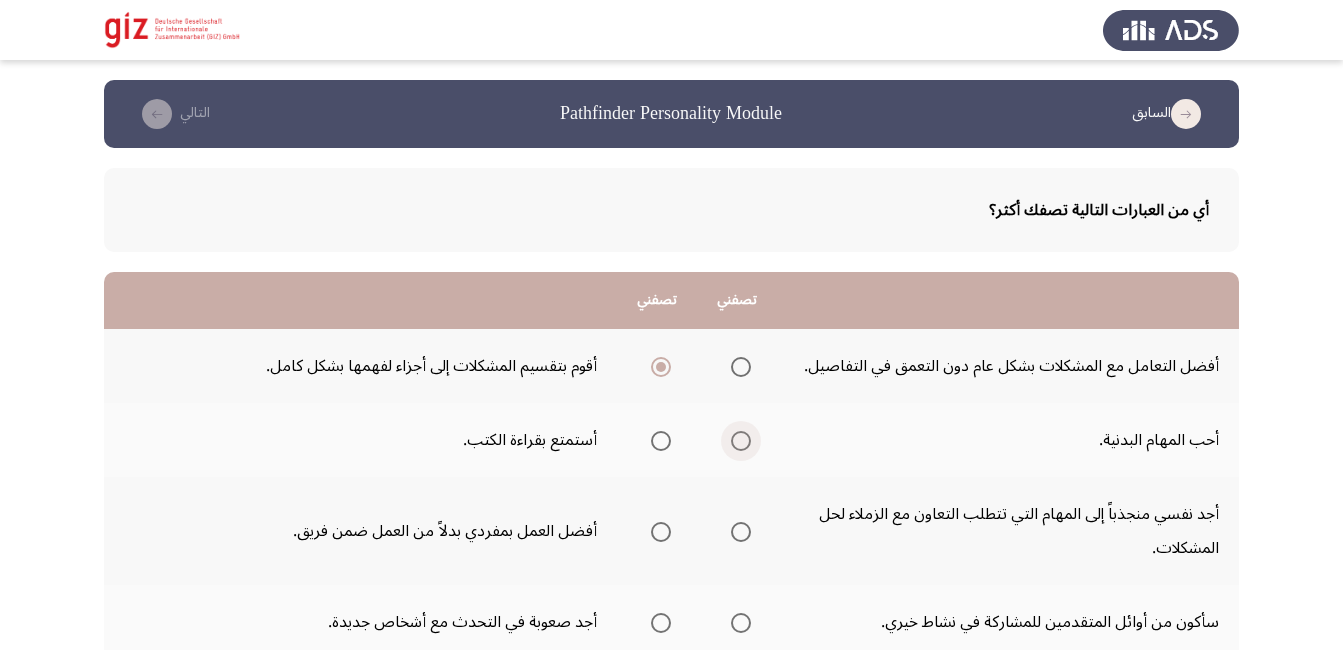 click at bounding box center [741, 441] 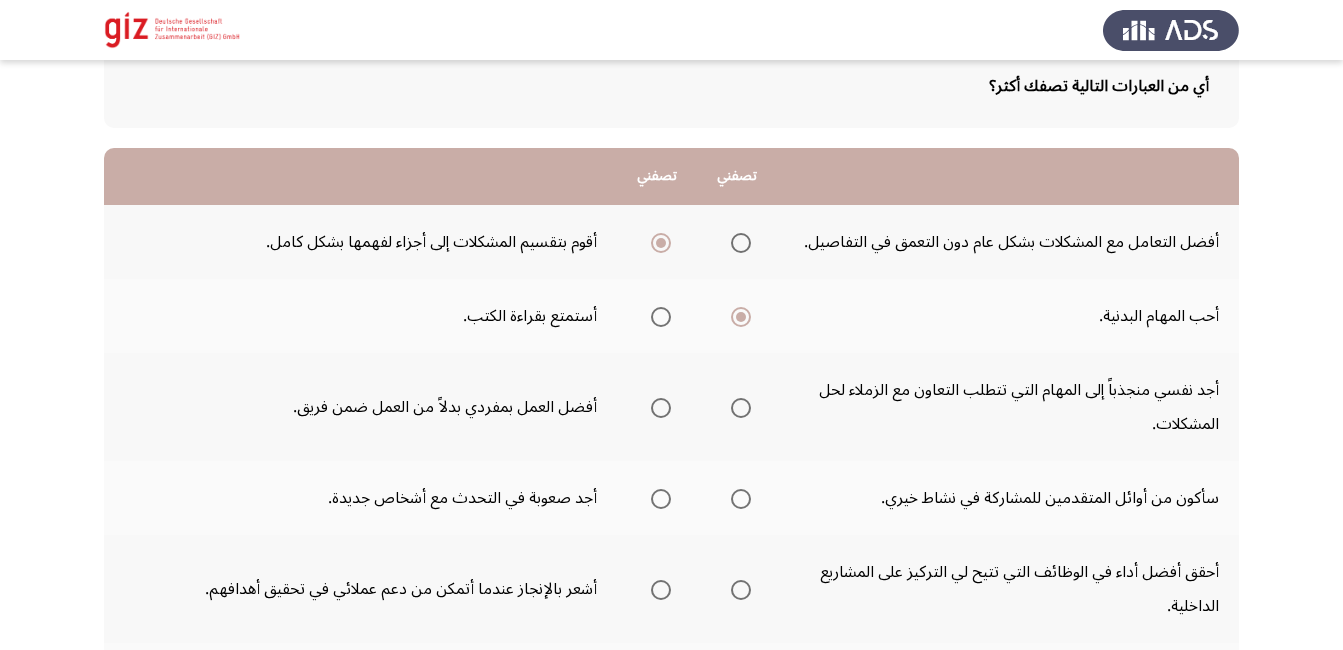 scroll, scrollTop: 126, scrollLeft: 0, axis: vertical 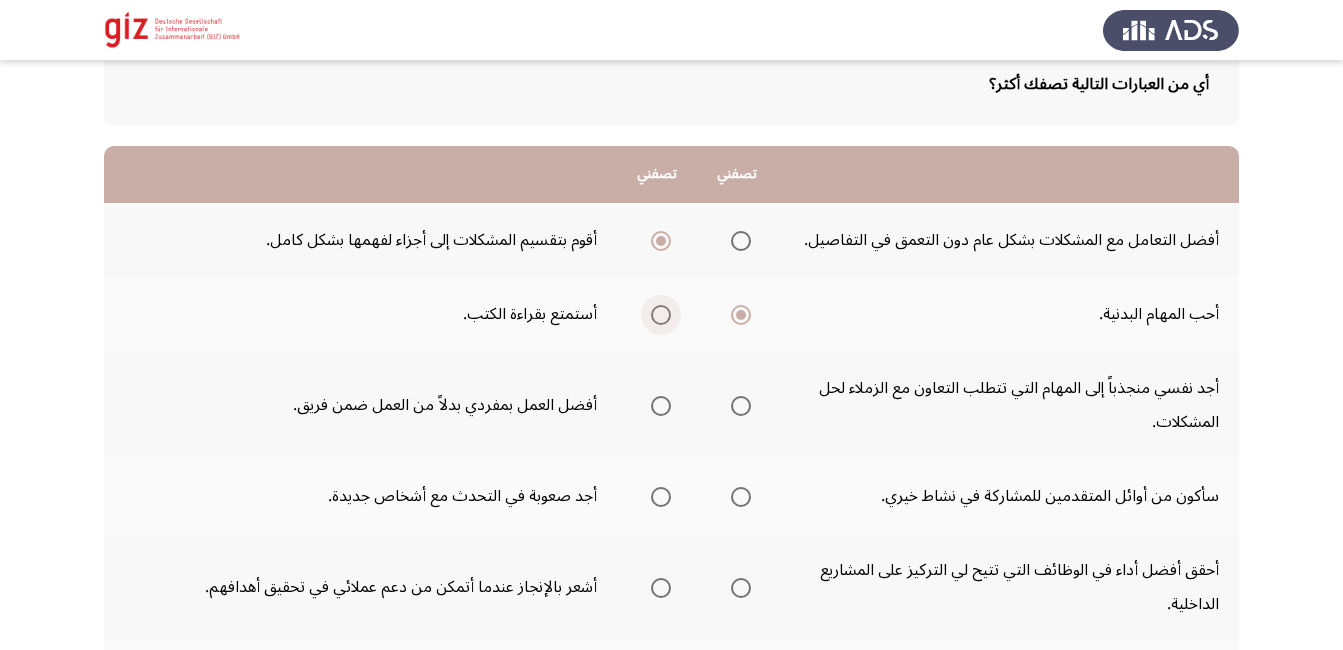 click at bounding box center [661, 315] 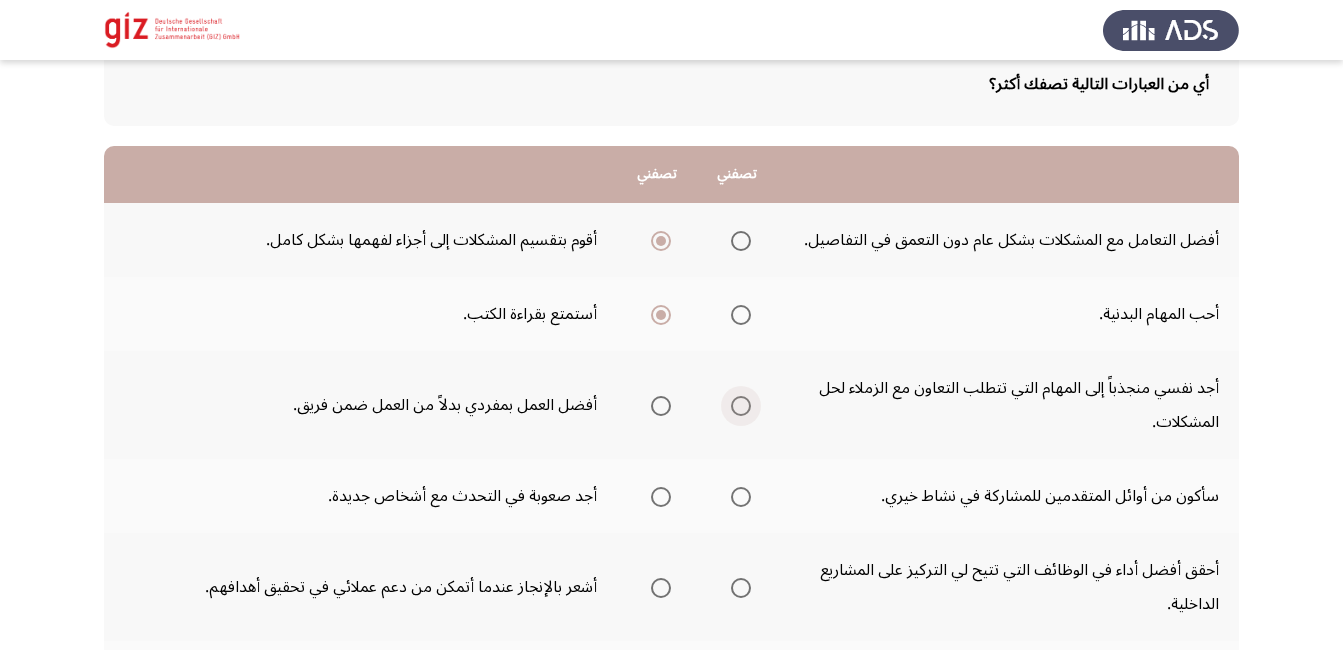 click at bounding box center (741, 406) 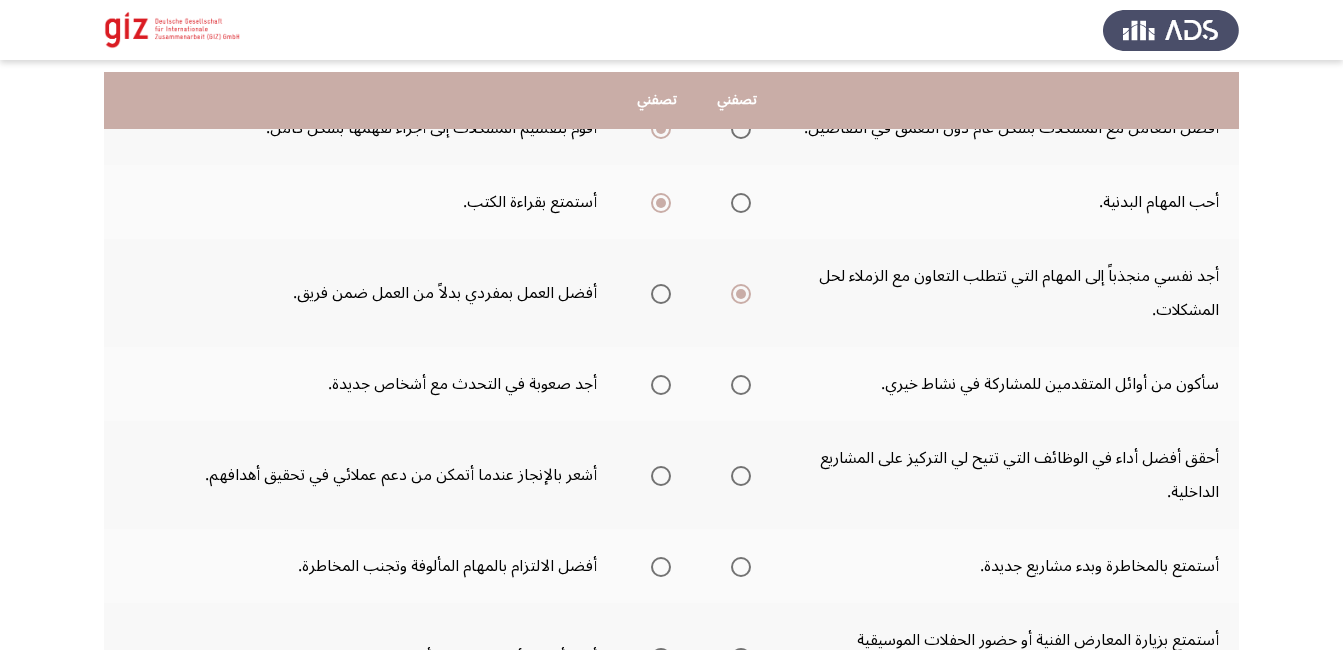 scroll, scrollTop: 250, scrollLeft: 0, axis: vertical 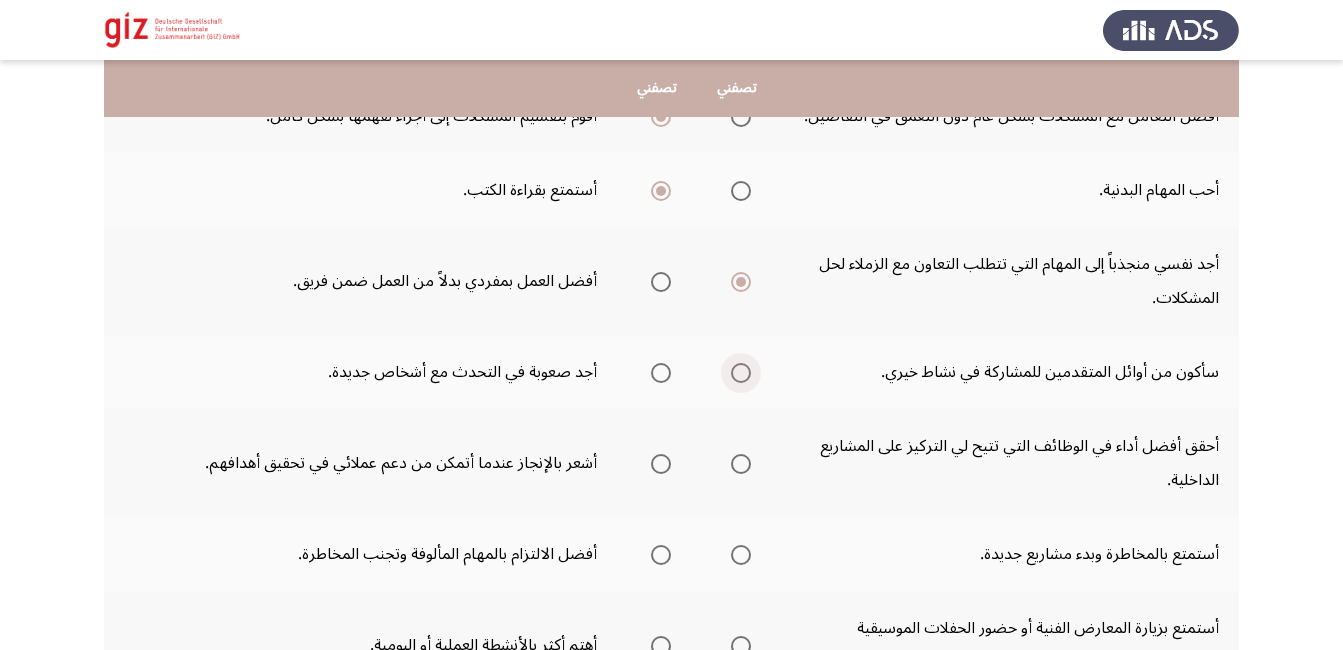 click at bounding box center [741, 373] 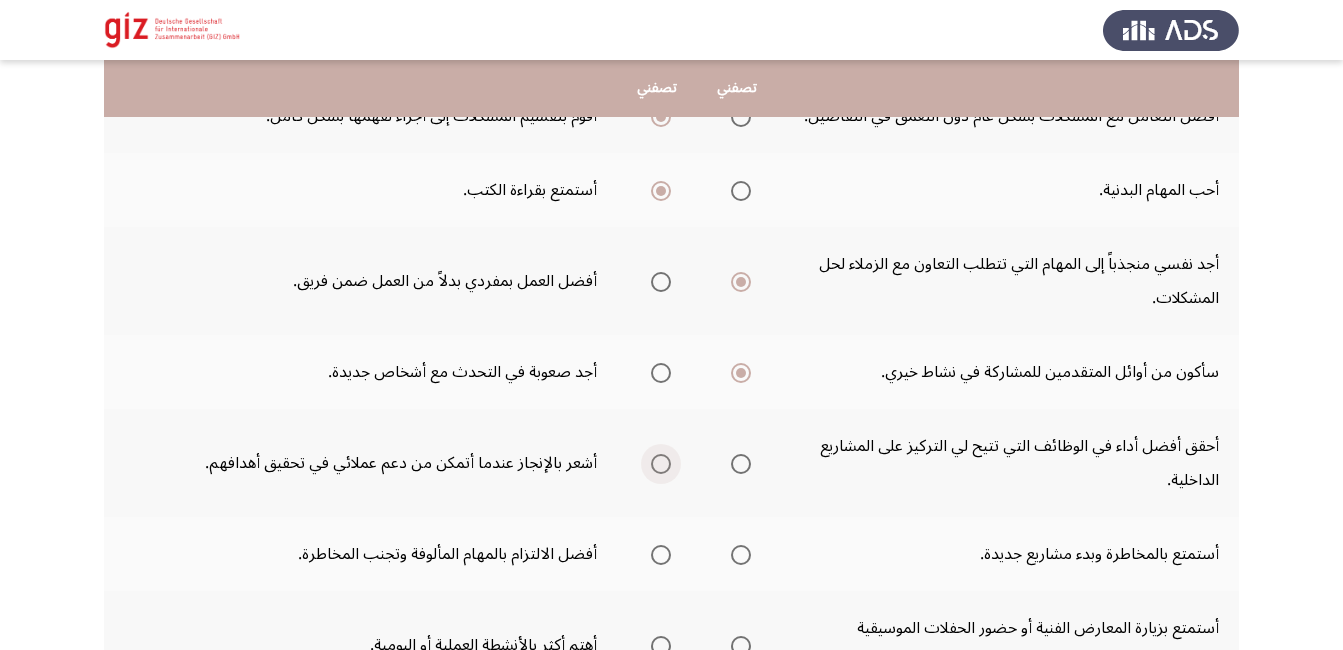 click at bounding box center (661, 464) 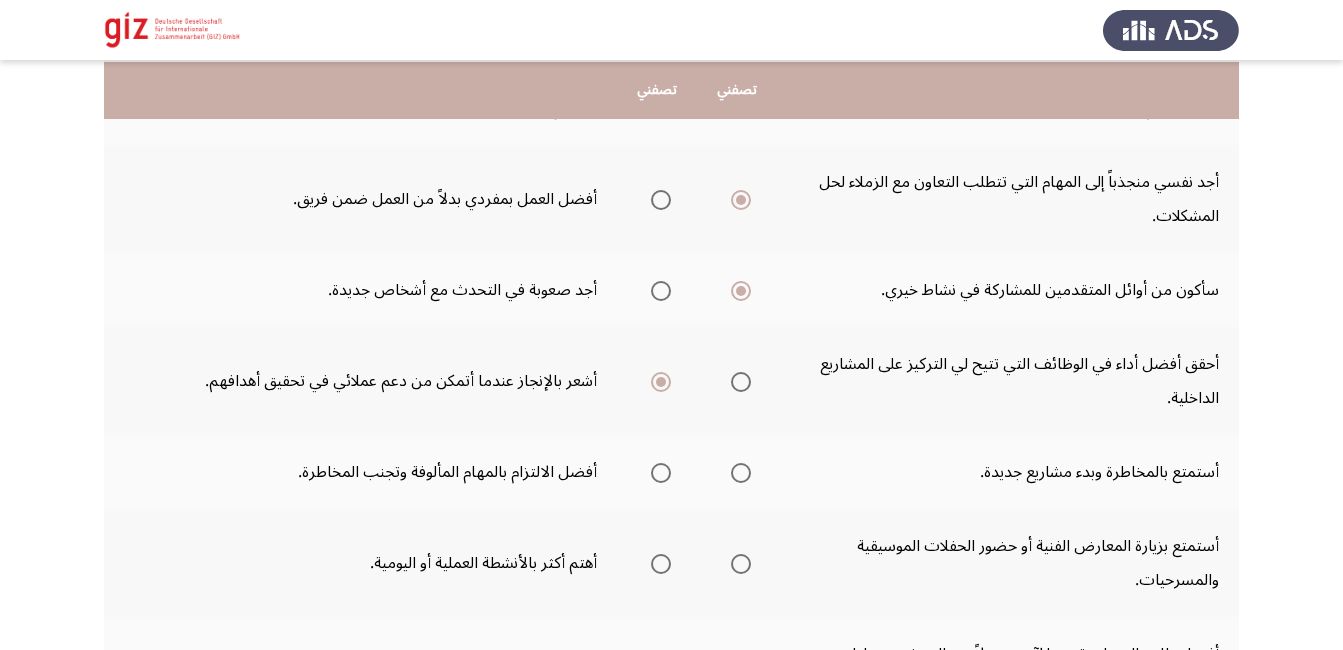 scroll, scrollTop: 339, scrollLeft: 0, axis: vertical 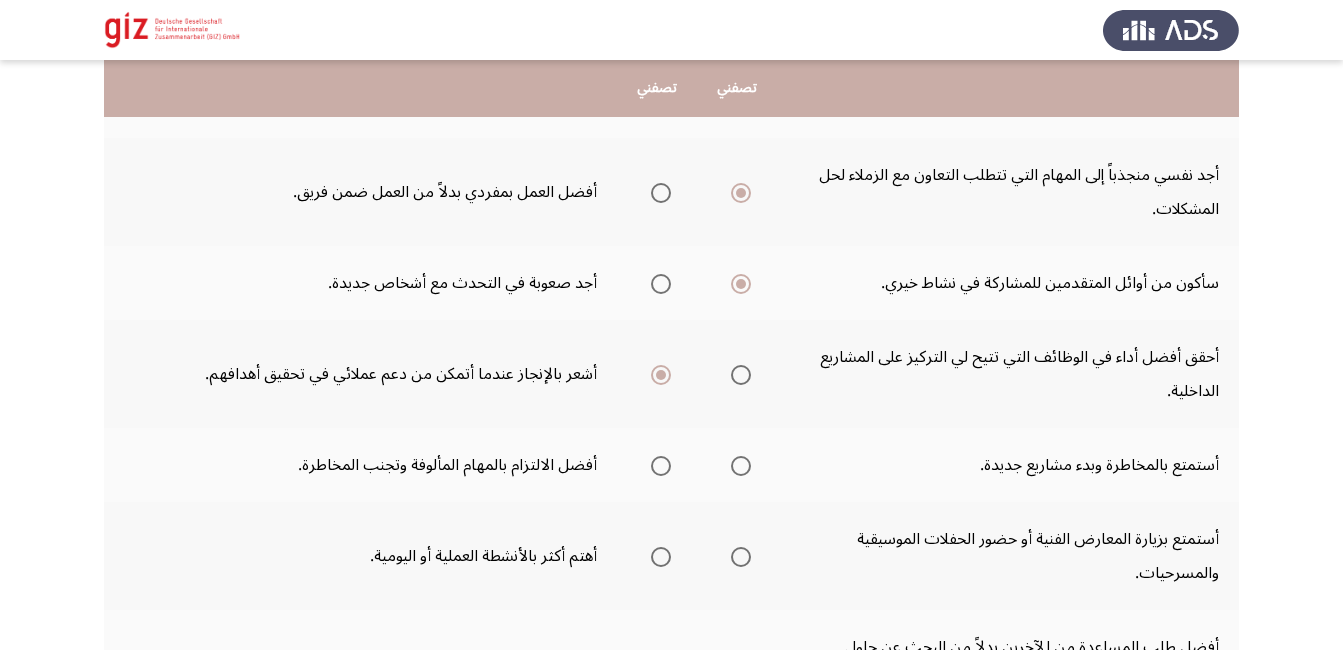 click at bounding box center (661, 466) 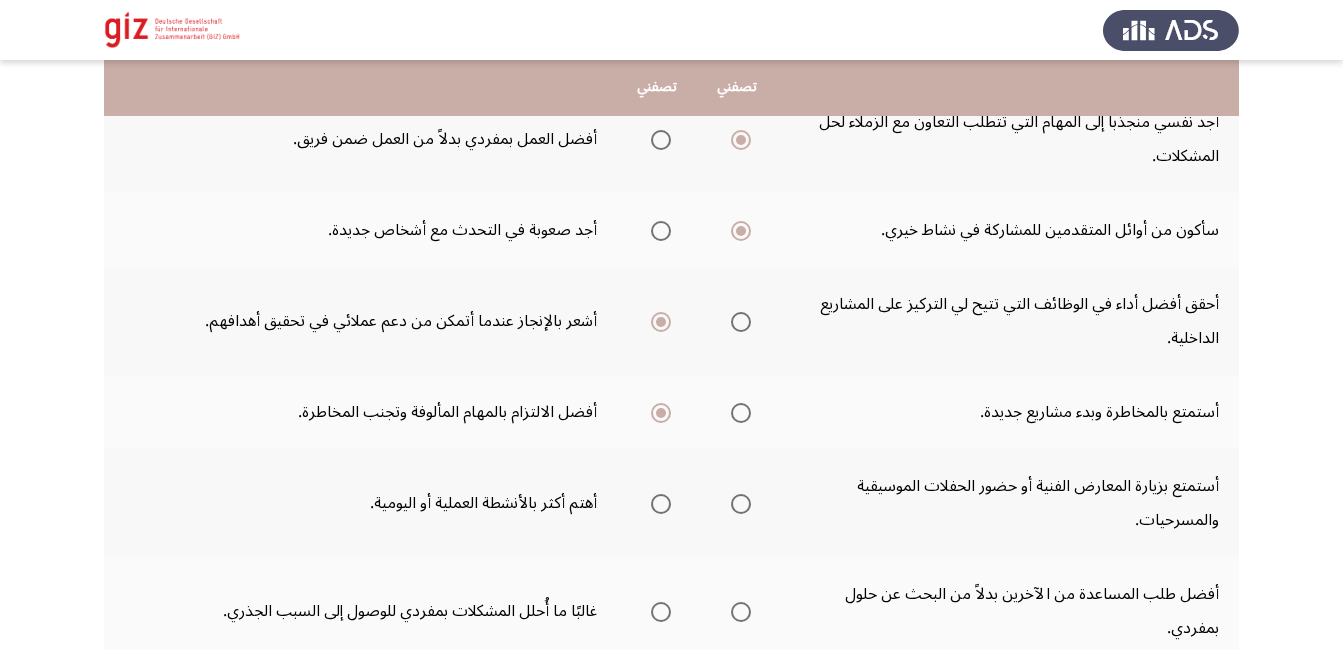 scroll, scrollTop: 391, scrollLeft: 0, axis: vertical 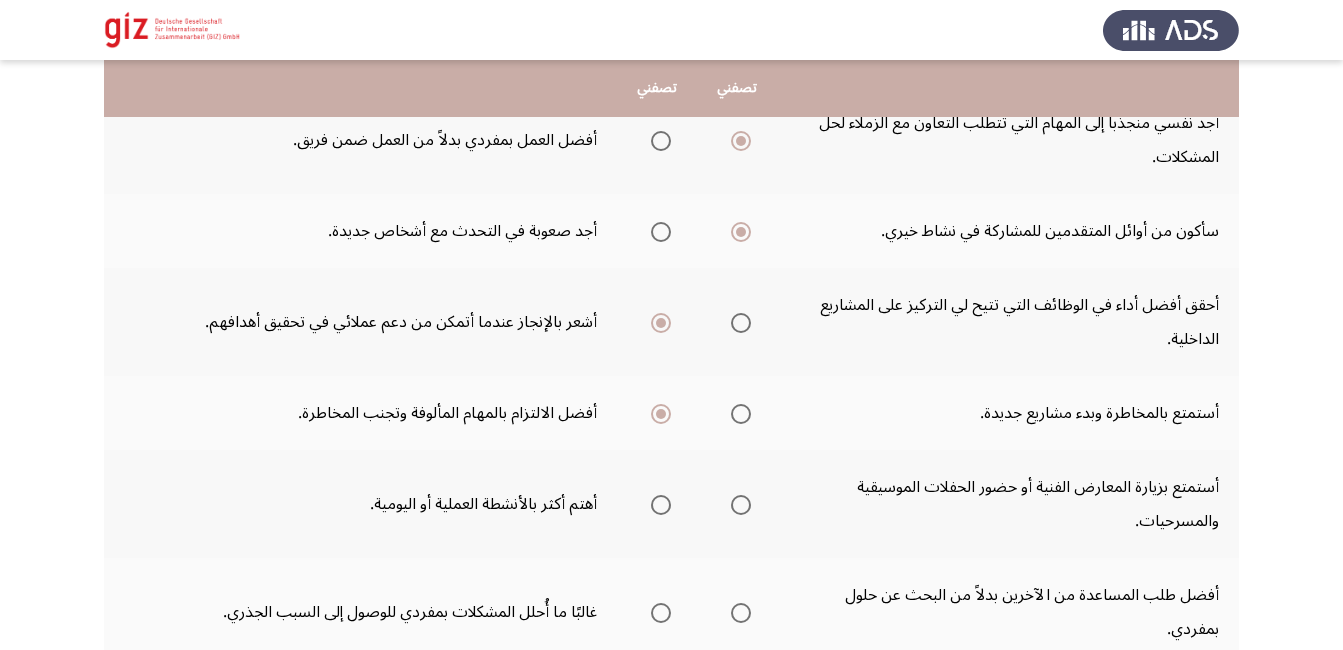 click at bounding box center [661, 505] 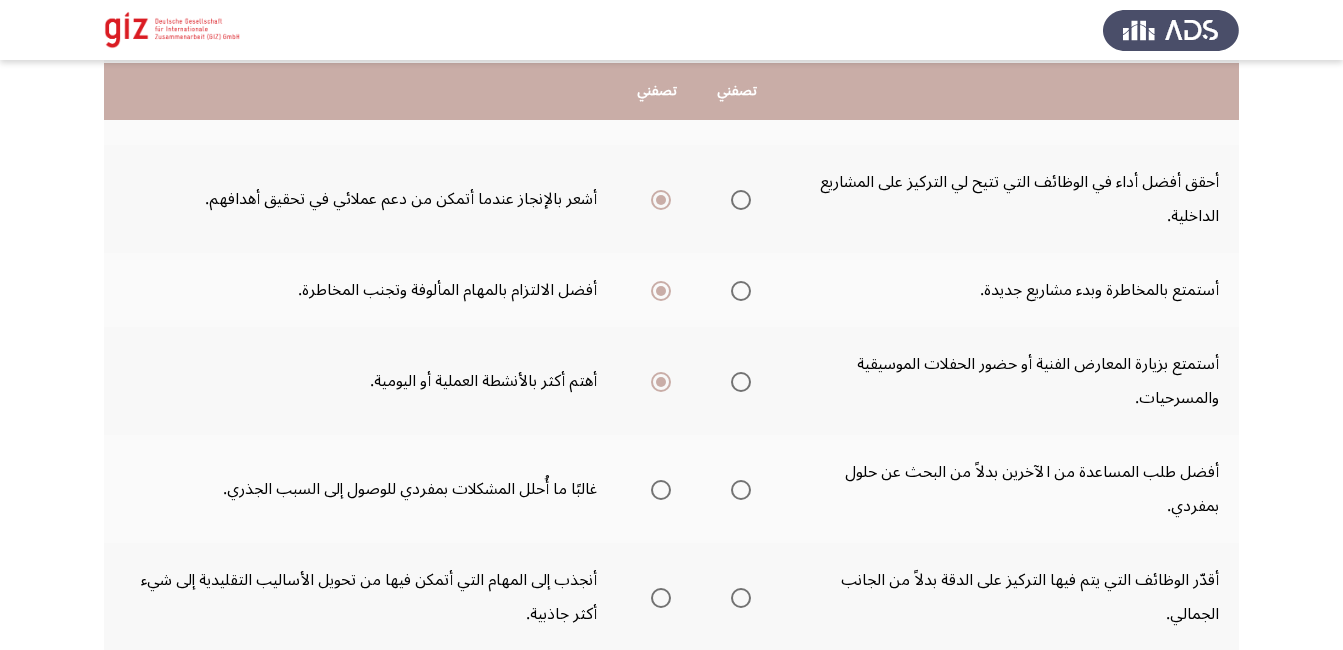scroll, scrollTop: 517, scrollLeft: 0, axis: vertical 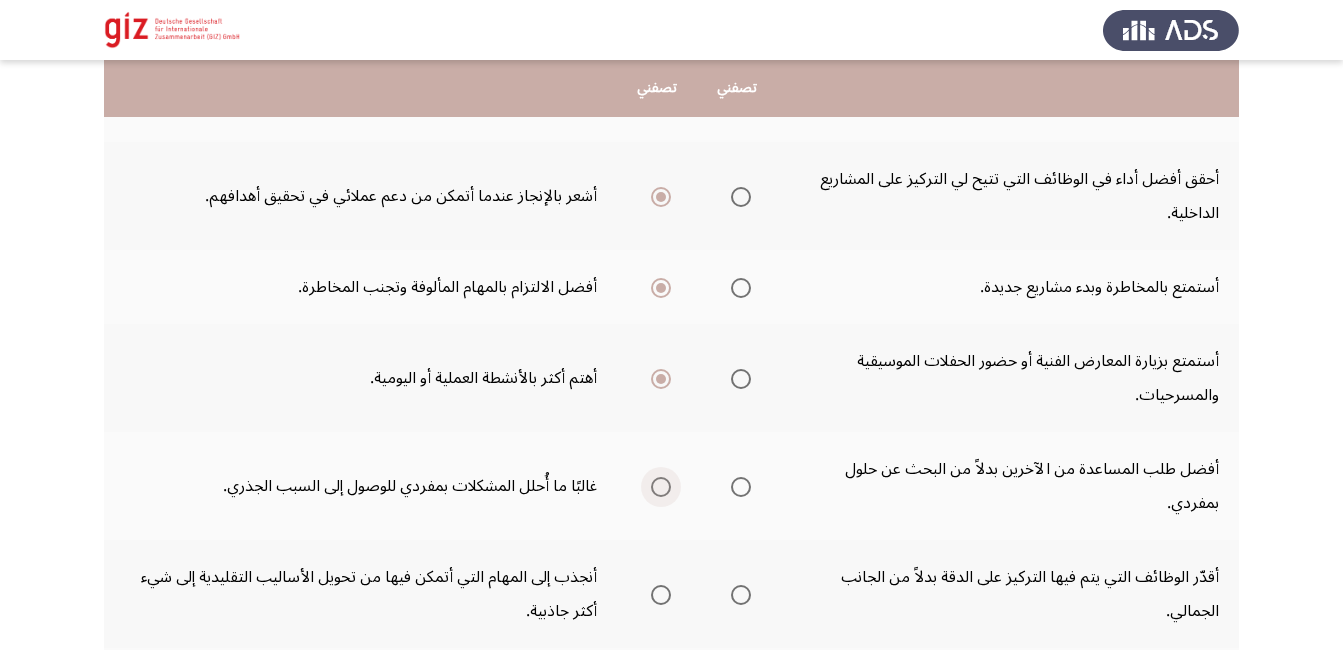 click at bounding box center [661, 487] 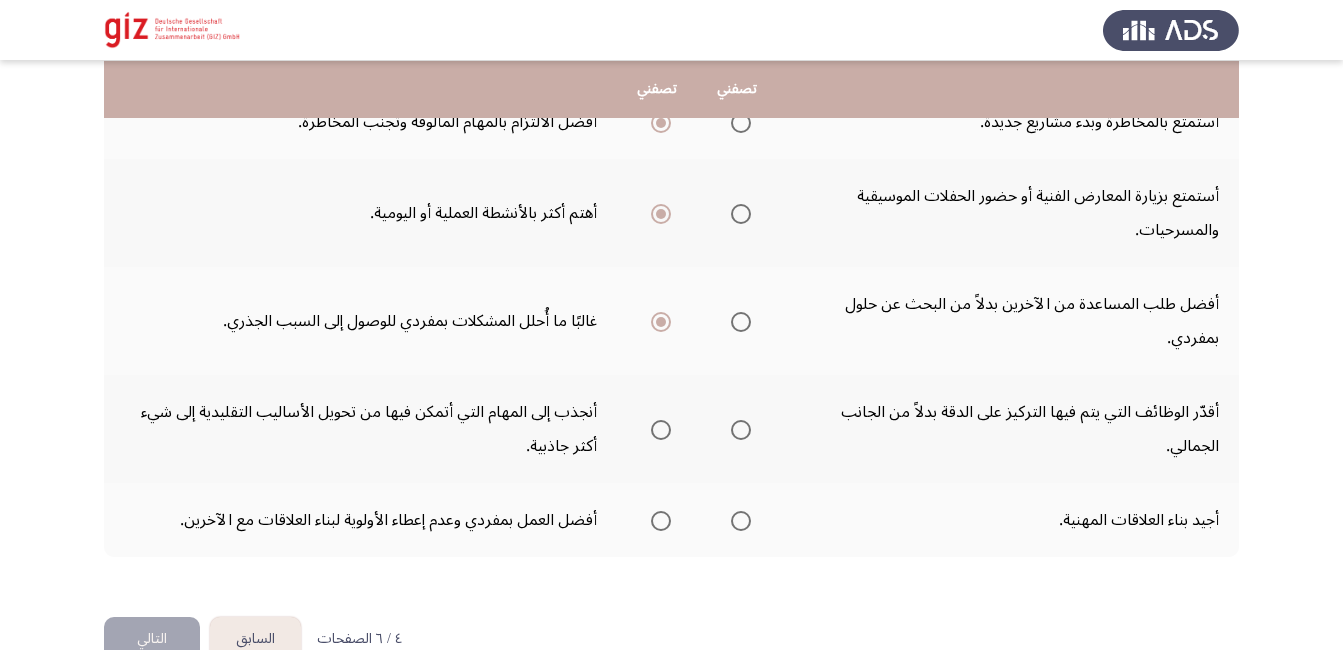 scroll, scrollTop: 683, scrollLeft: 0, axis: vertical 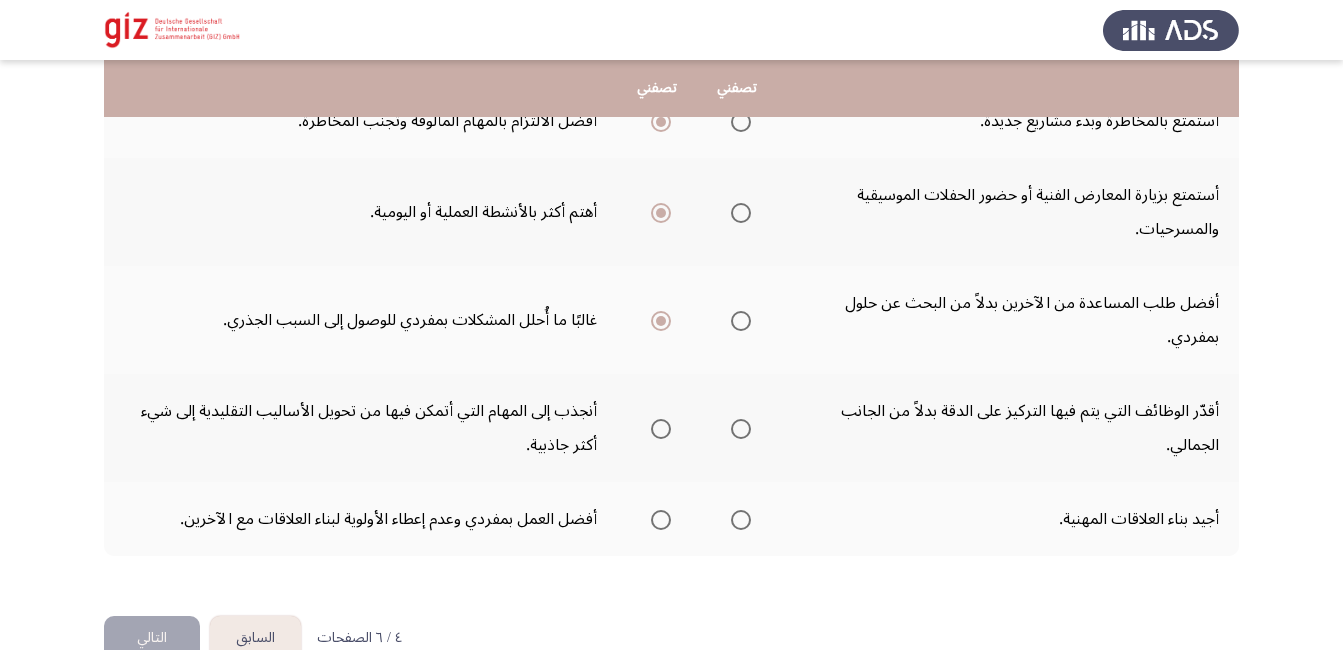 click at bounding box center (661, 429) 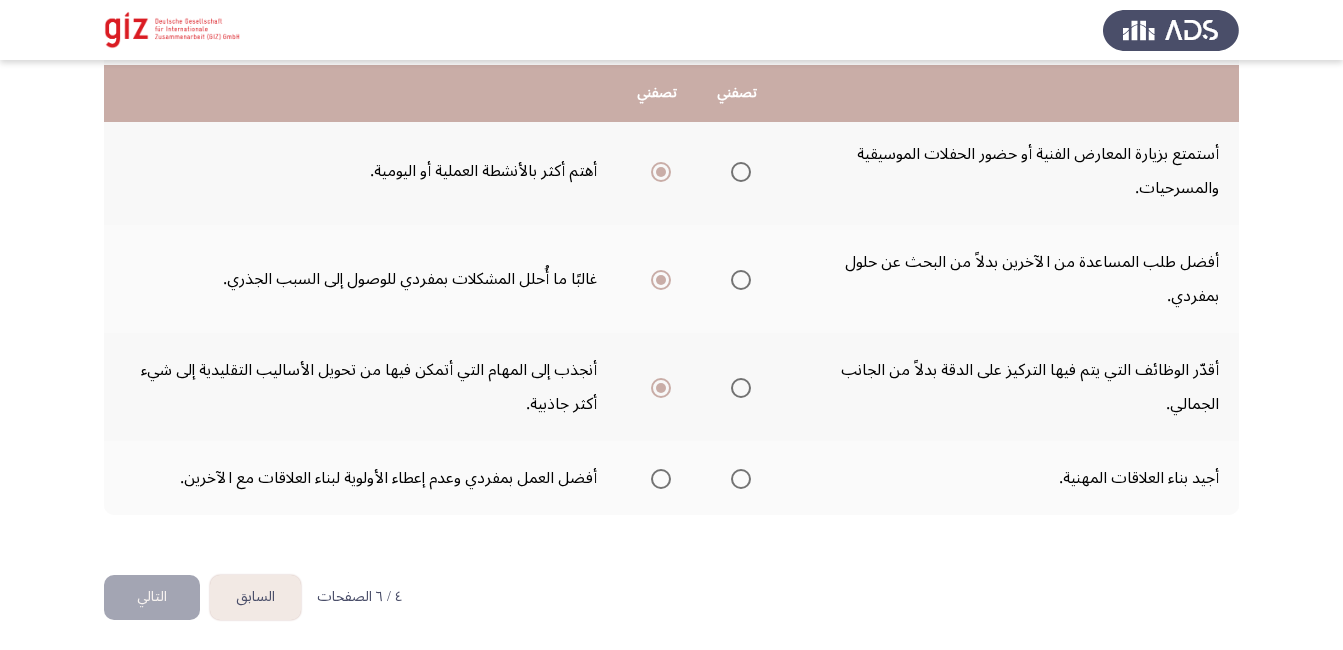 scroll, scrollTop: 729, scrollLeft: 0, axis: vertical 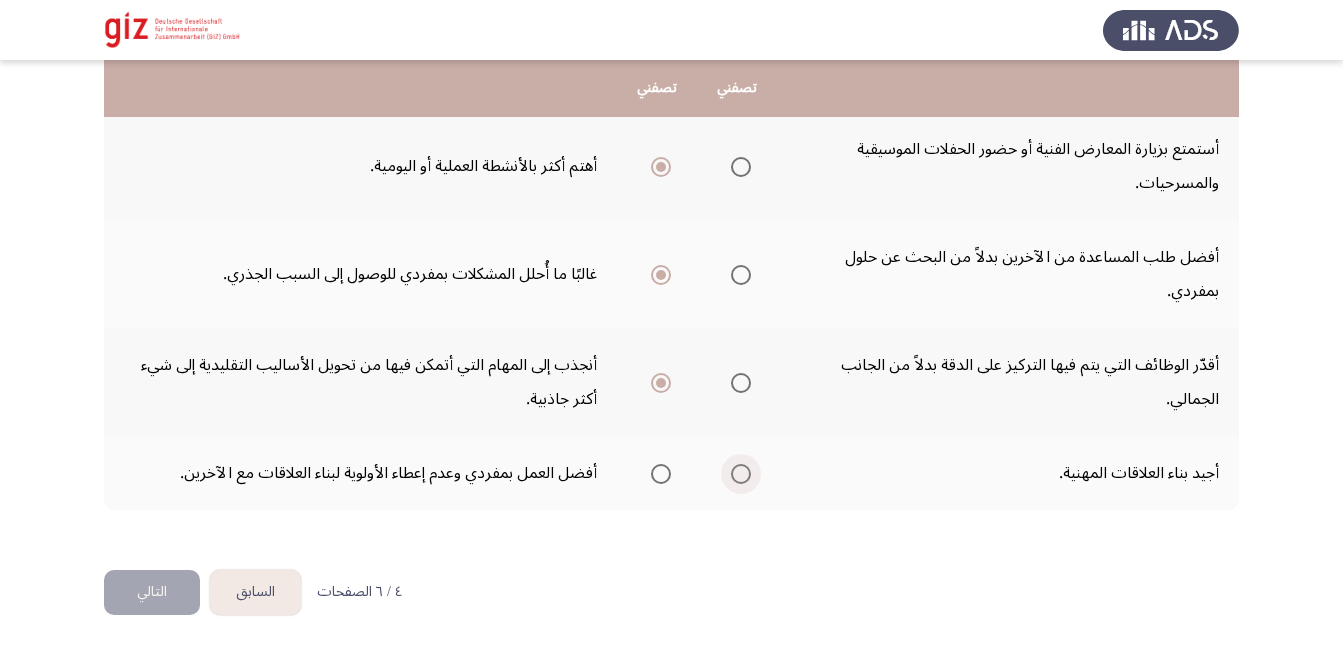click at bounding box center [741, 474] 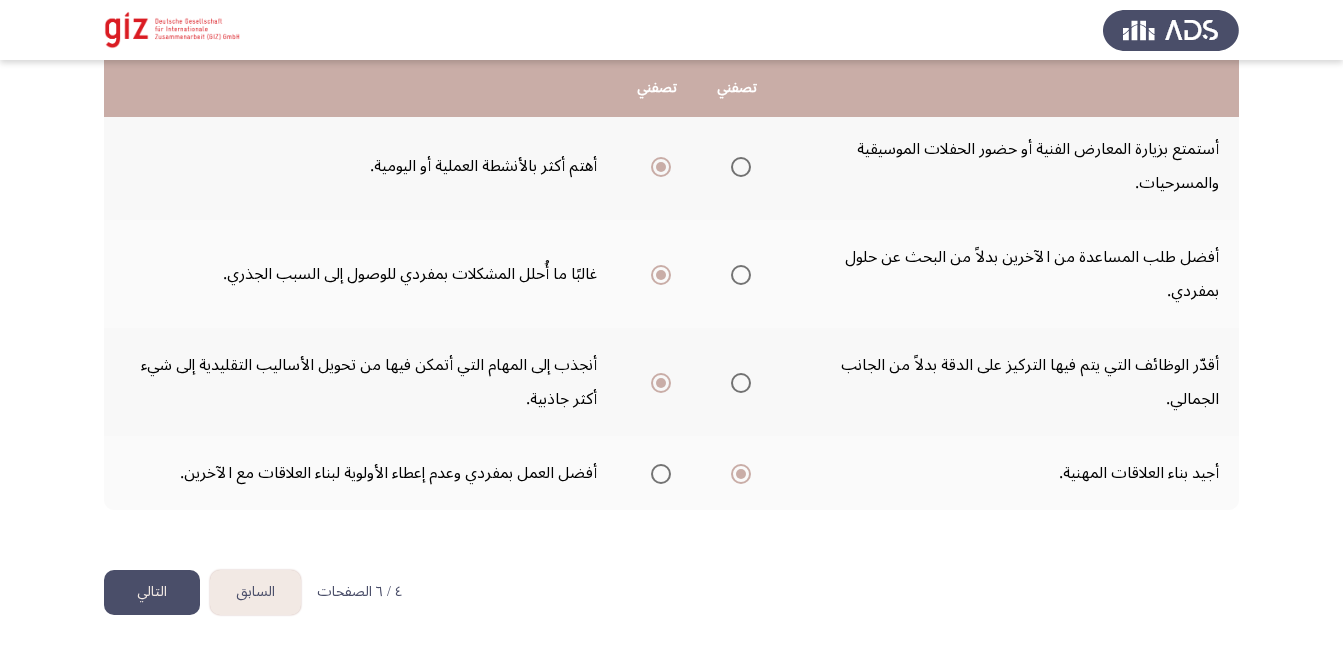 click on "التالي" 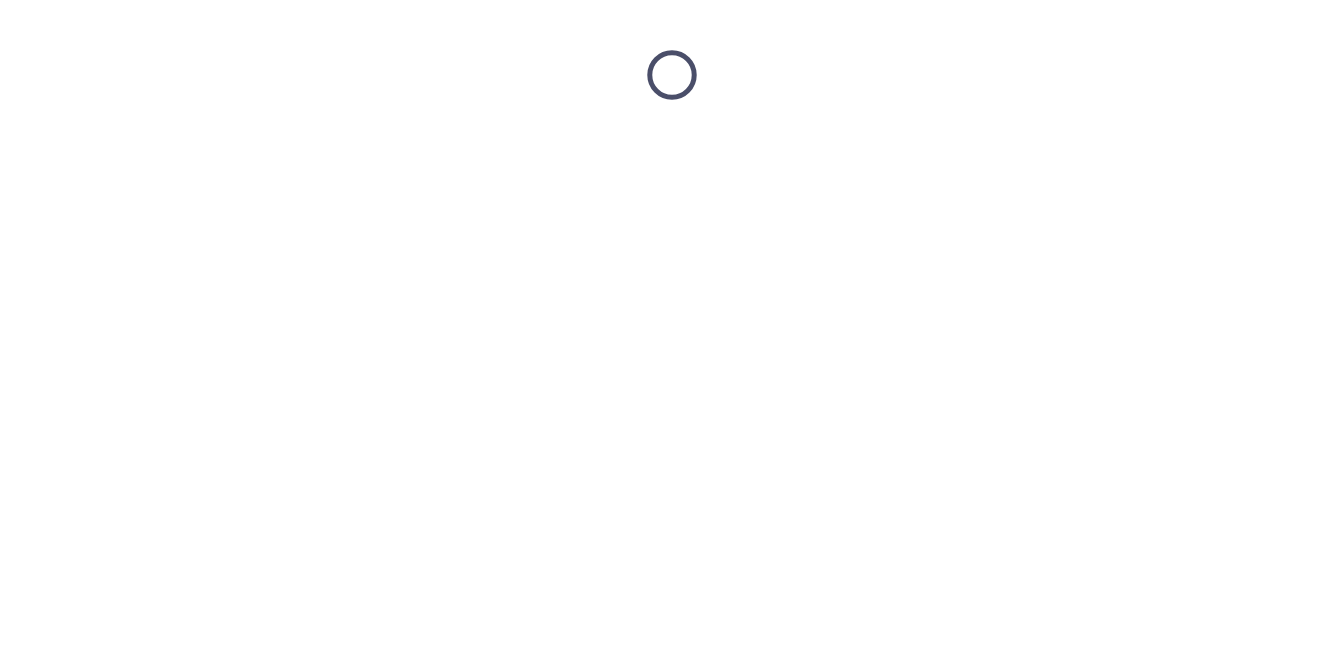 scroll, scrollTop: 0, scrollLeft: 0, axis: both 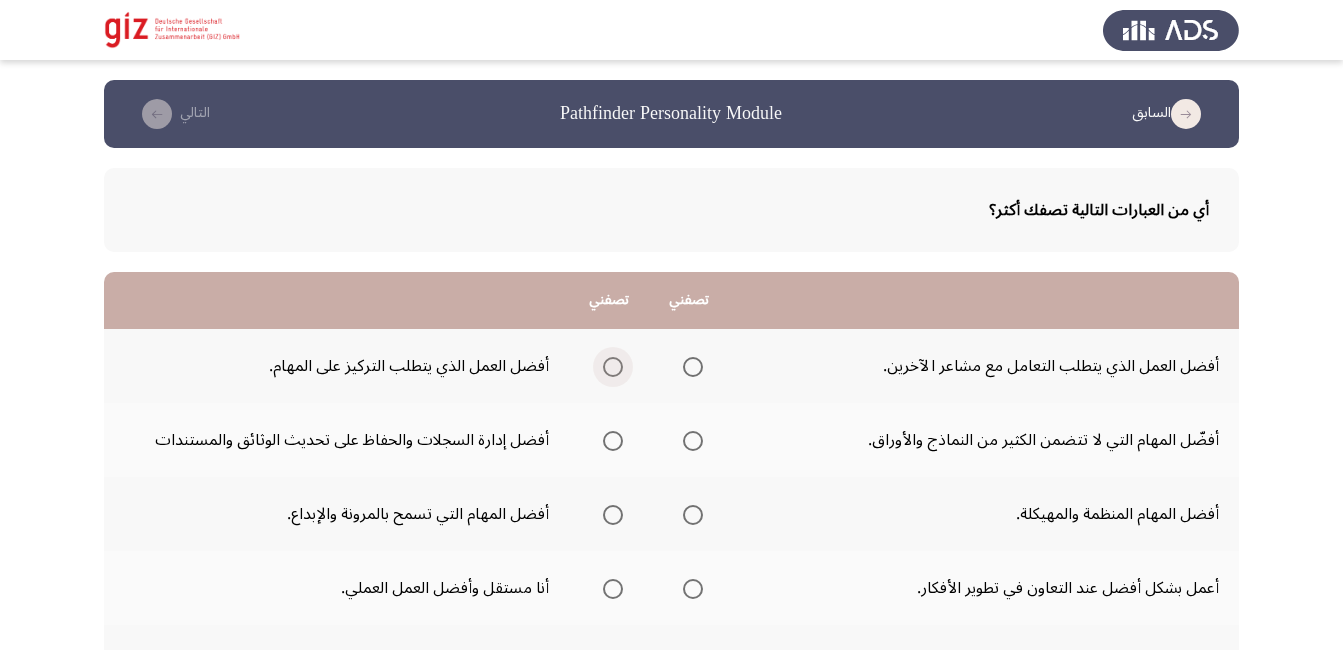 click at bounding box center (609, 367) 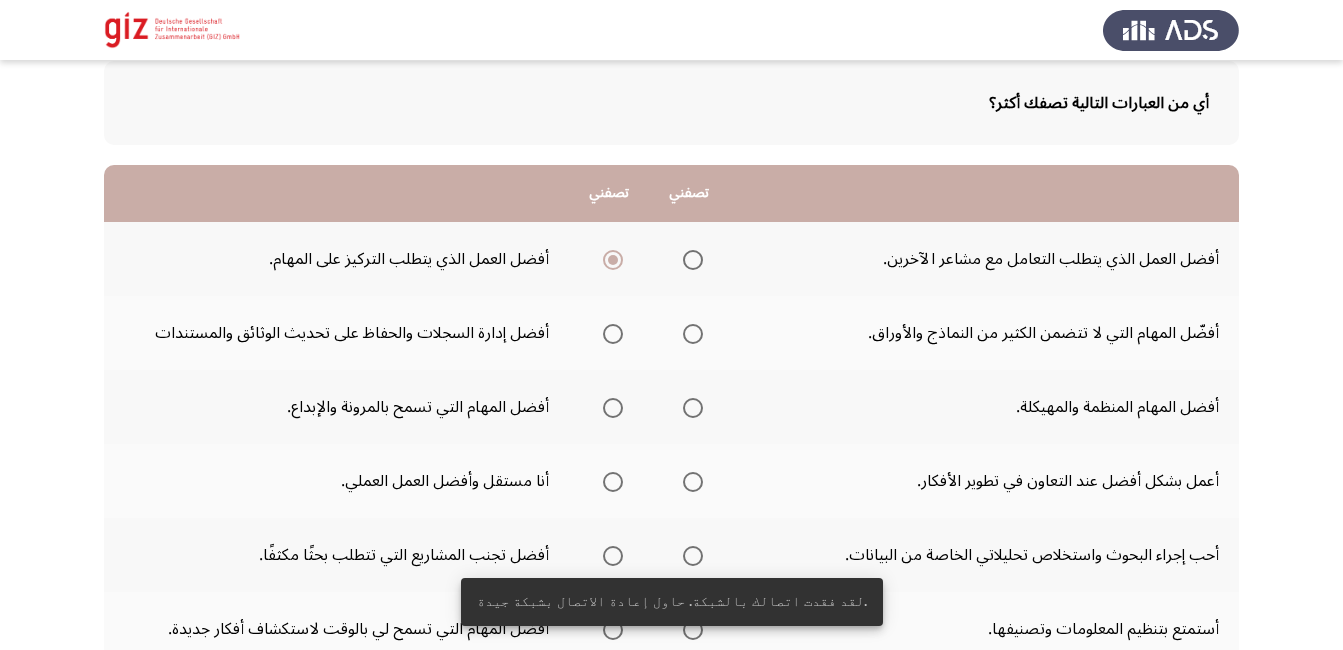scroll, scrollTop: 109, scrollLeft: 0, axis: vertical 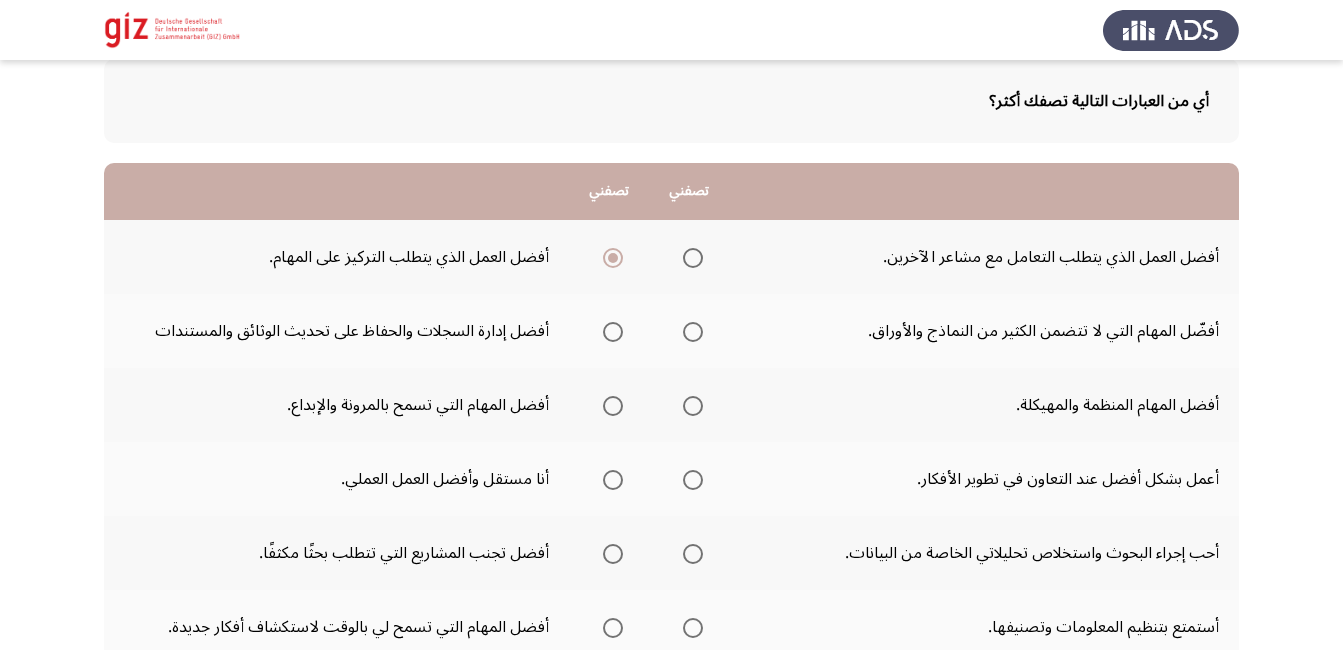 click at bounding box center (693, 332) 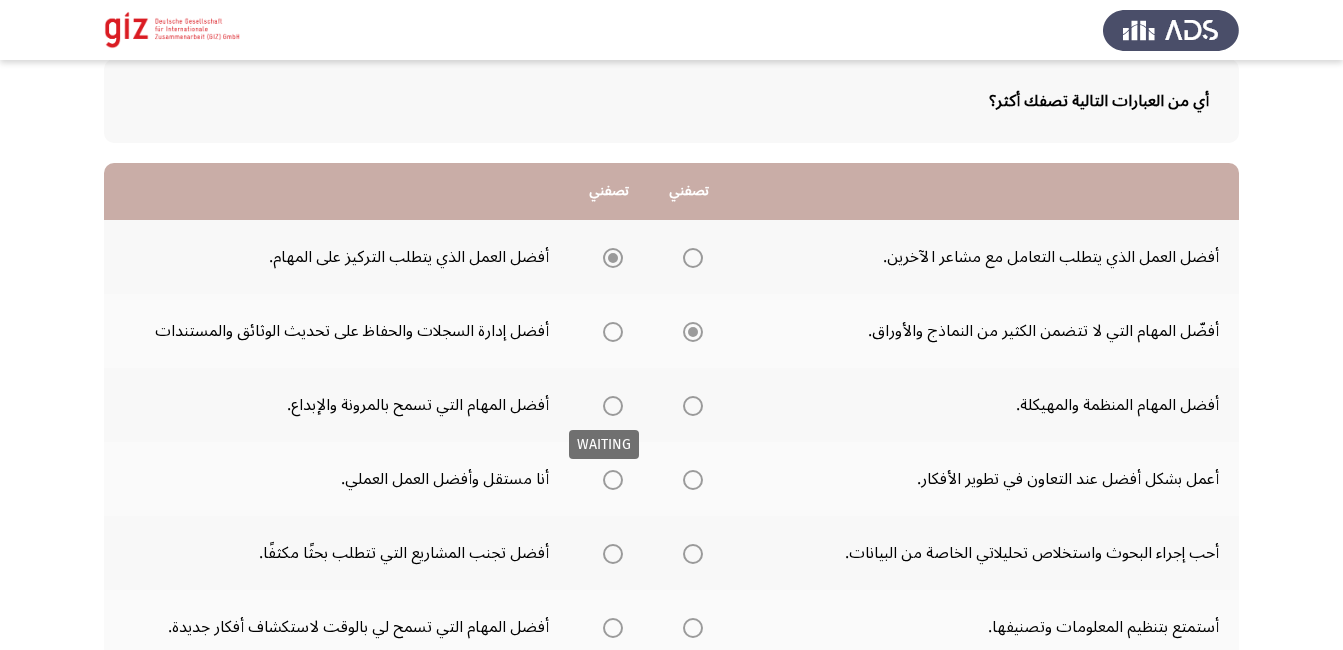 click at bounding box center (613, 406) 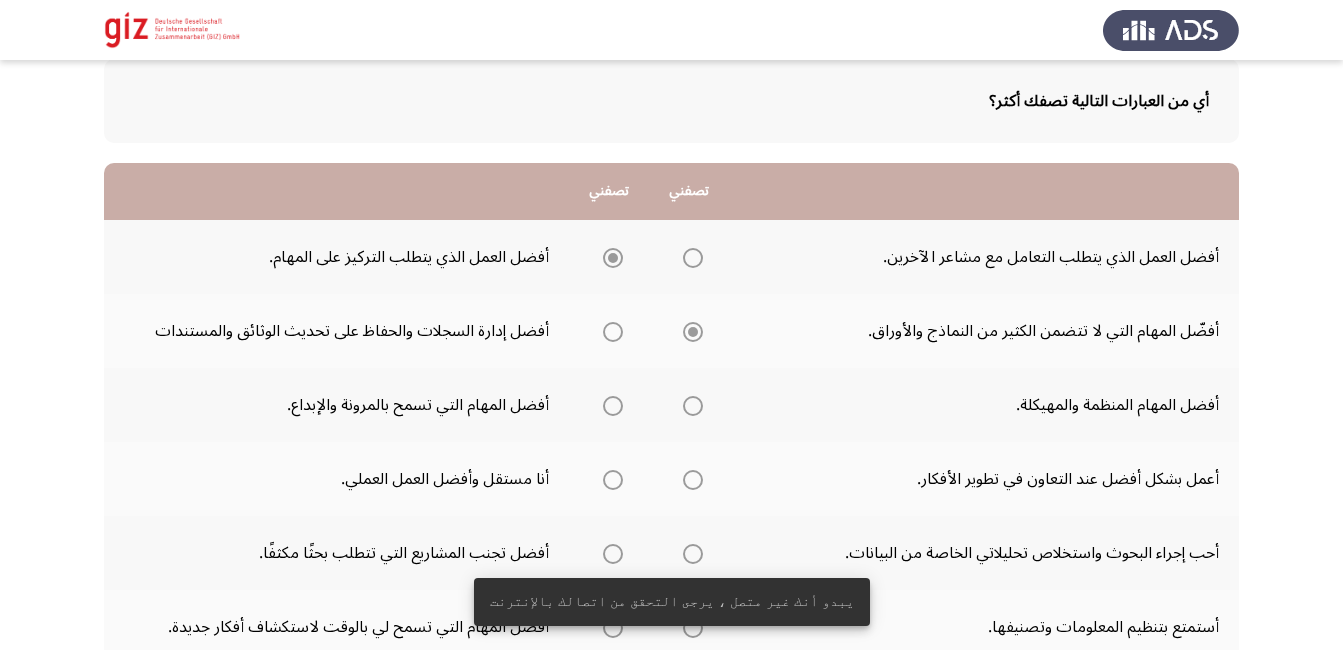 click at bounding box center [613, 406] 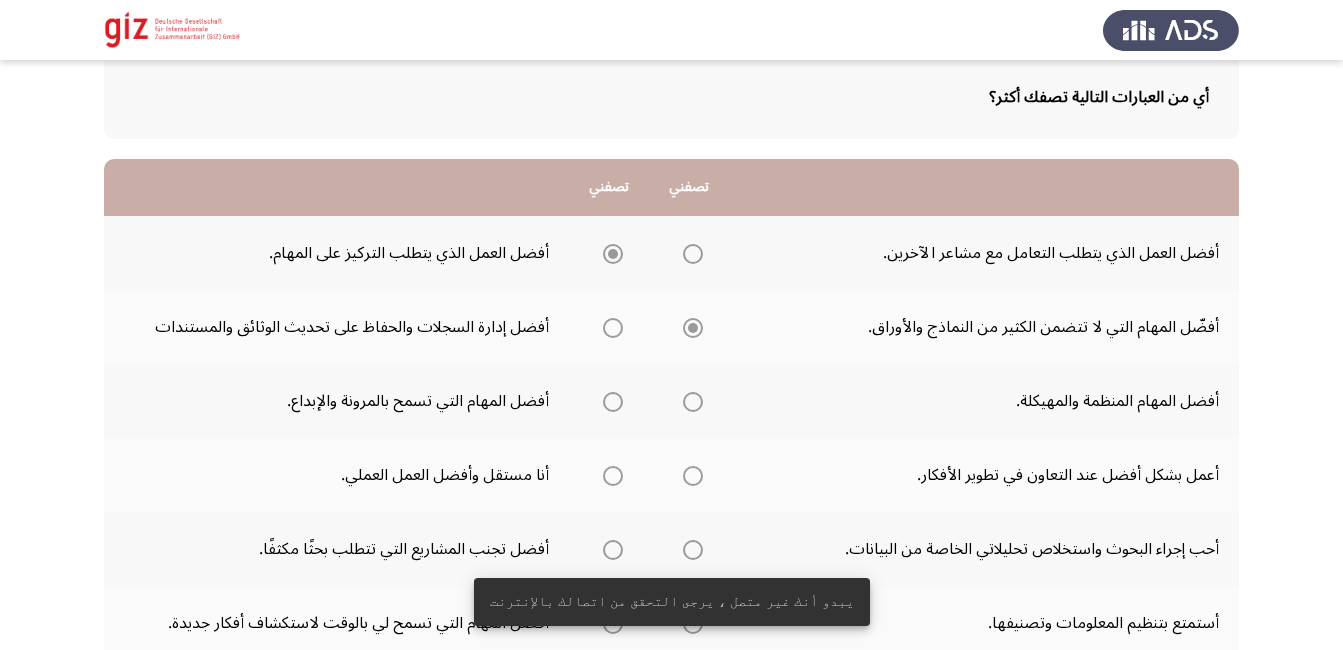 scroll, scrollTop: 108, scrollLeft: 0, axis: vertical 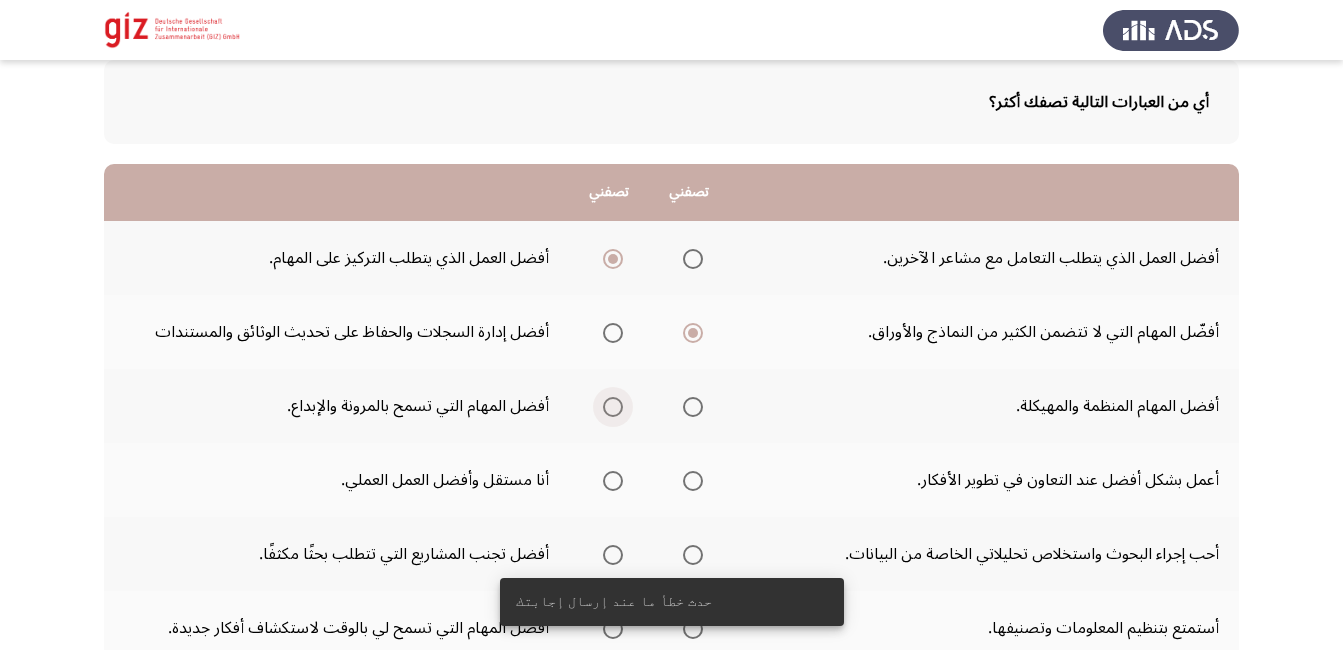 click at bounding box center (613, 407) 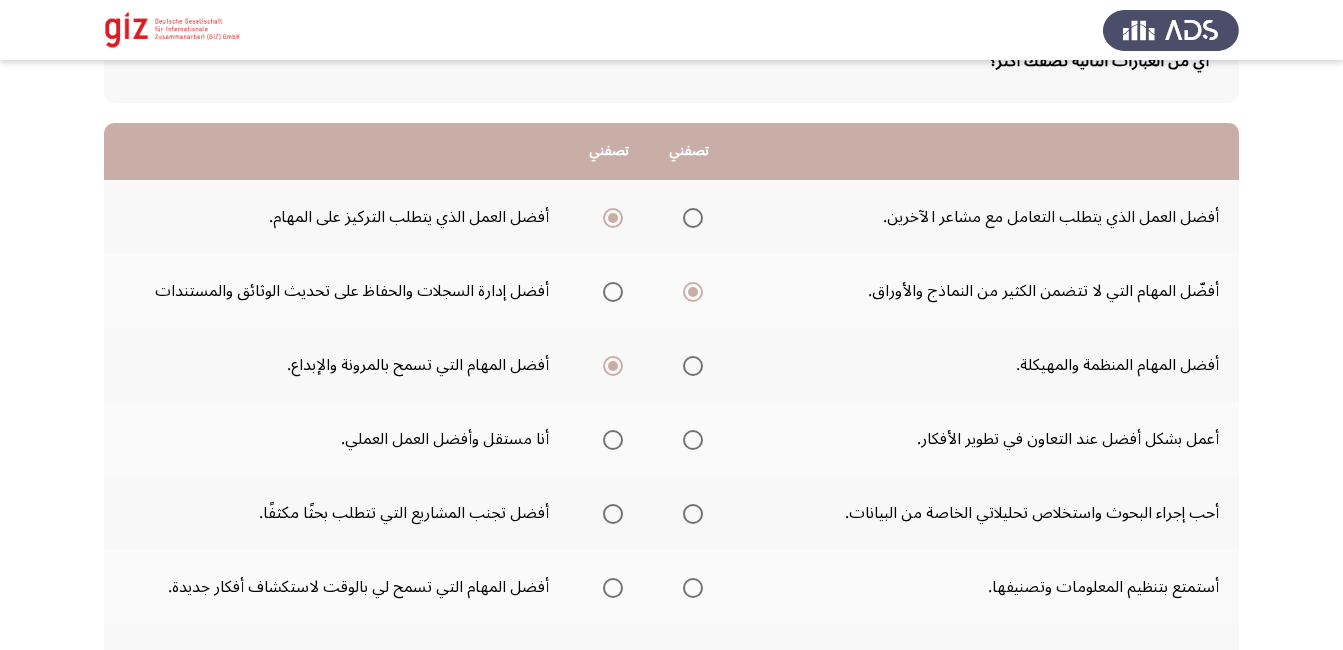 scroll, scrollTop: 151, scrollLeft: 0, axis: vertical 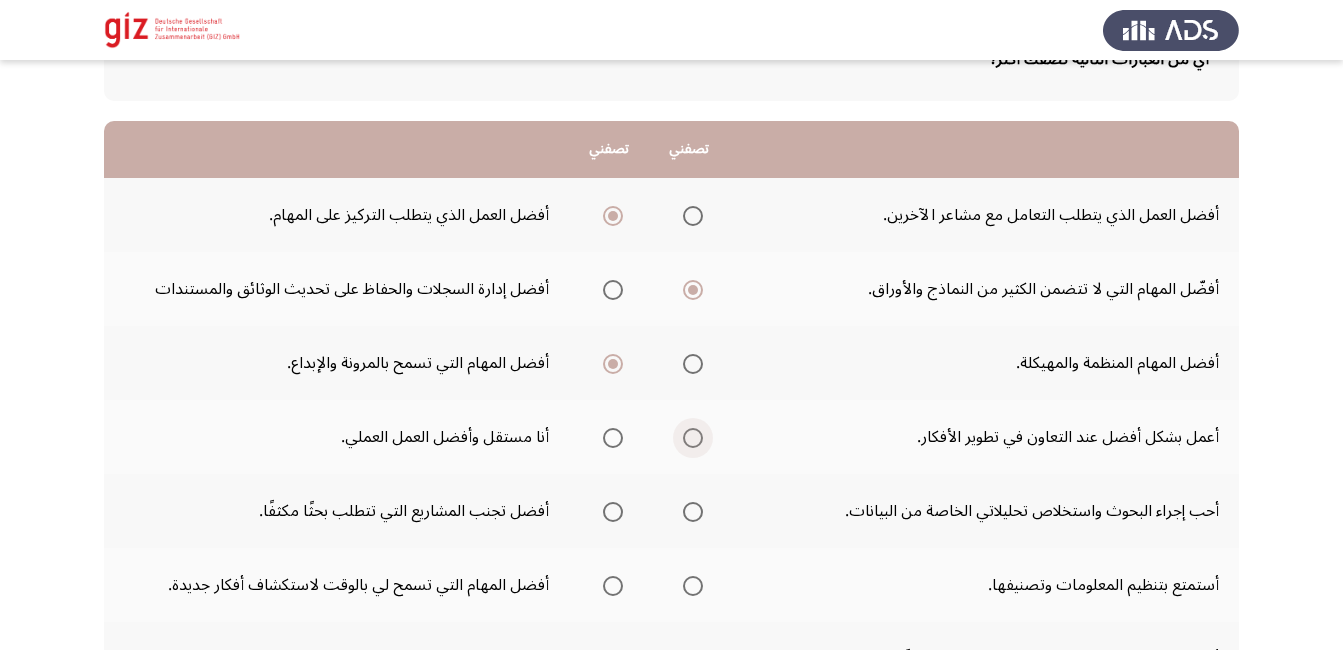 click at bounding box center [693, 438] 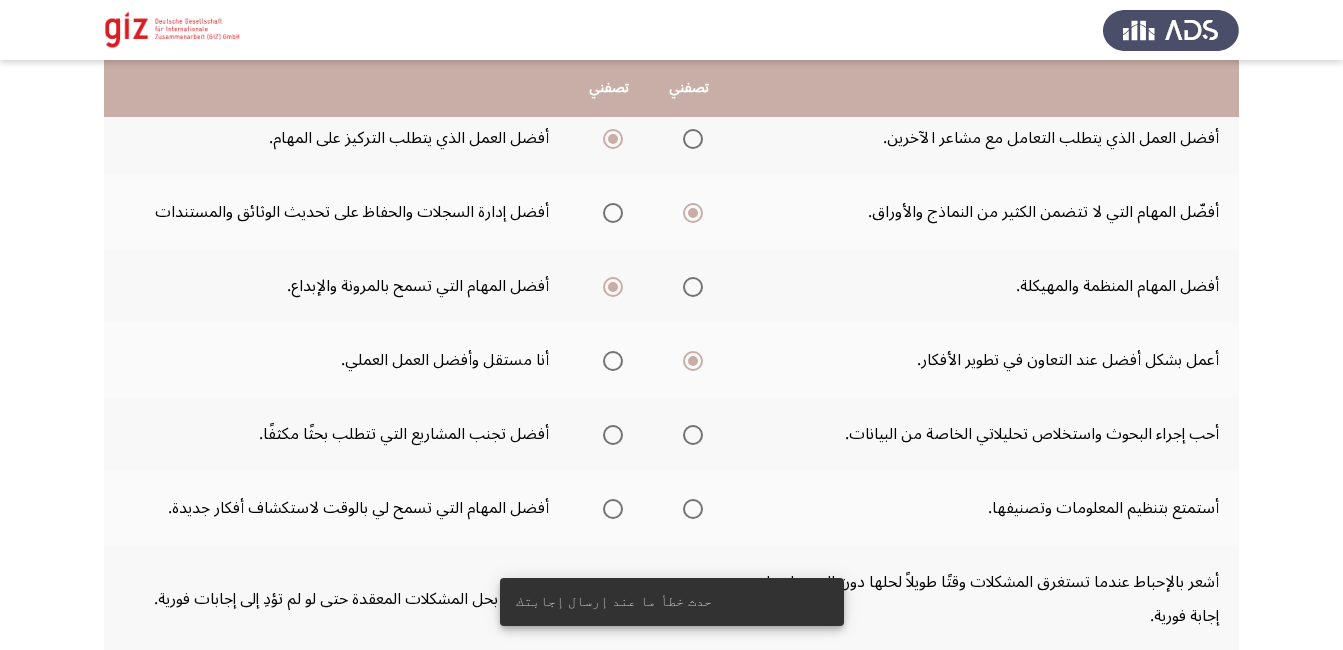 scroll, scrollTop: 229, scrollLeft: 0, axis: vertical 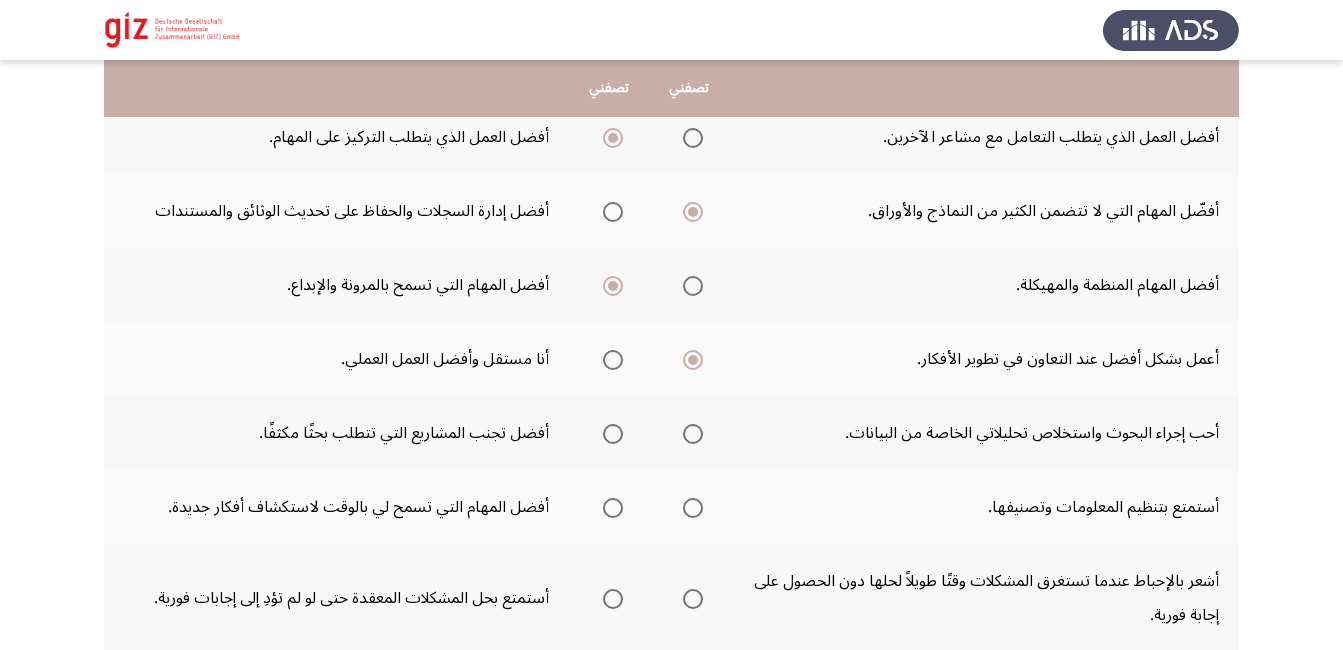 click 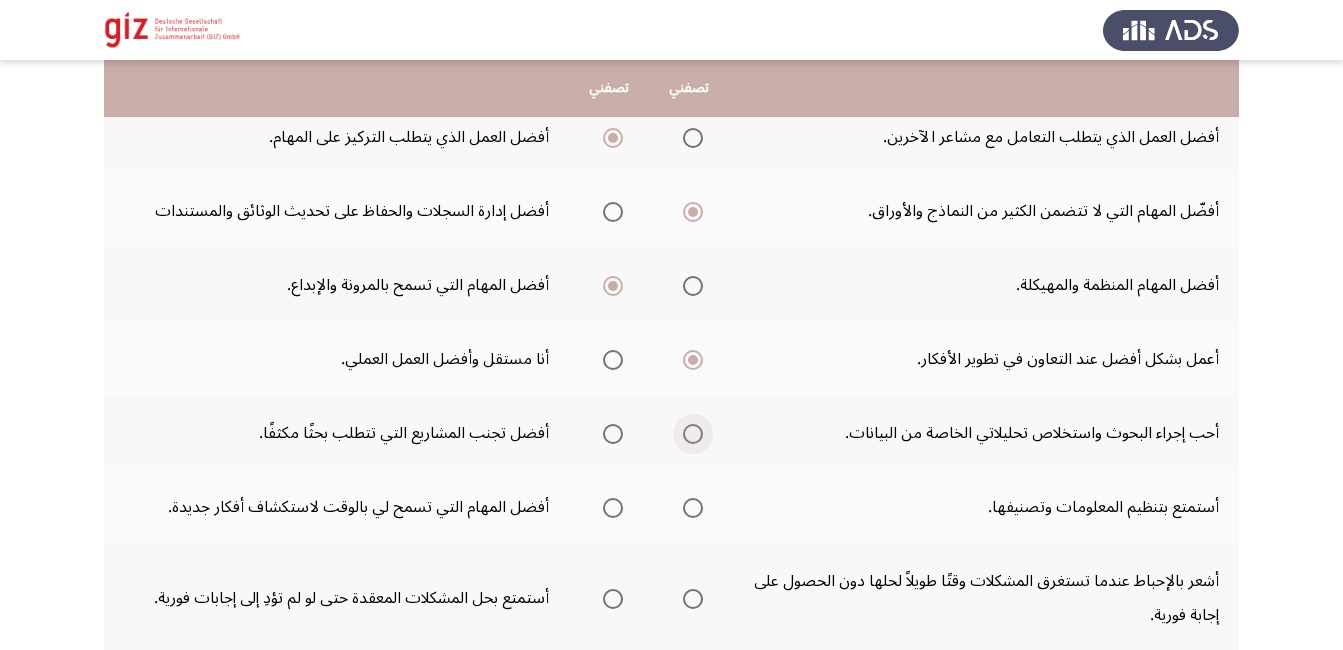 click at bounding box center (693, 434) 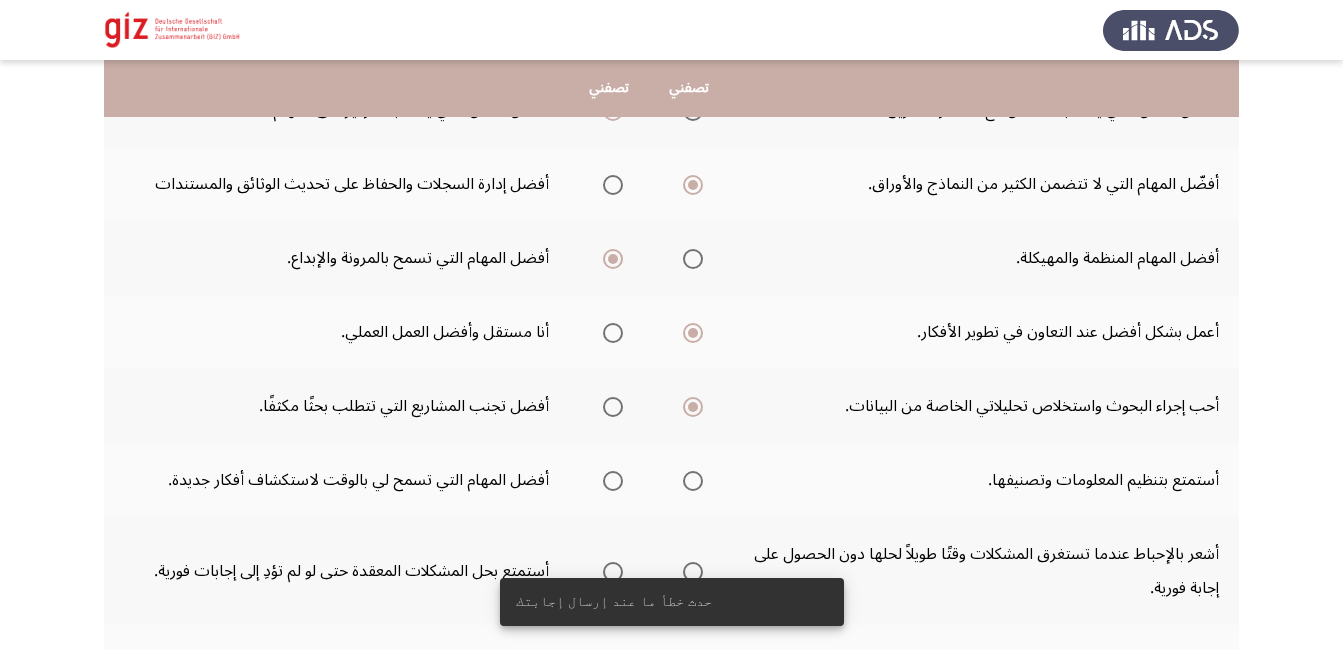 scroll, scrollTop: 259, scrollLeft: 0, axis: vertical 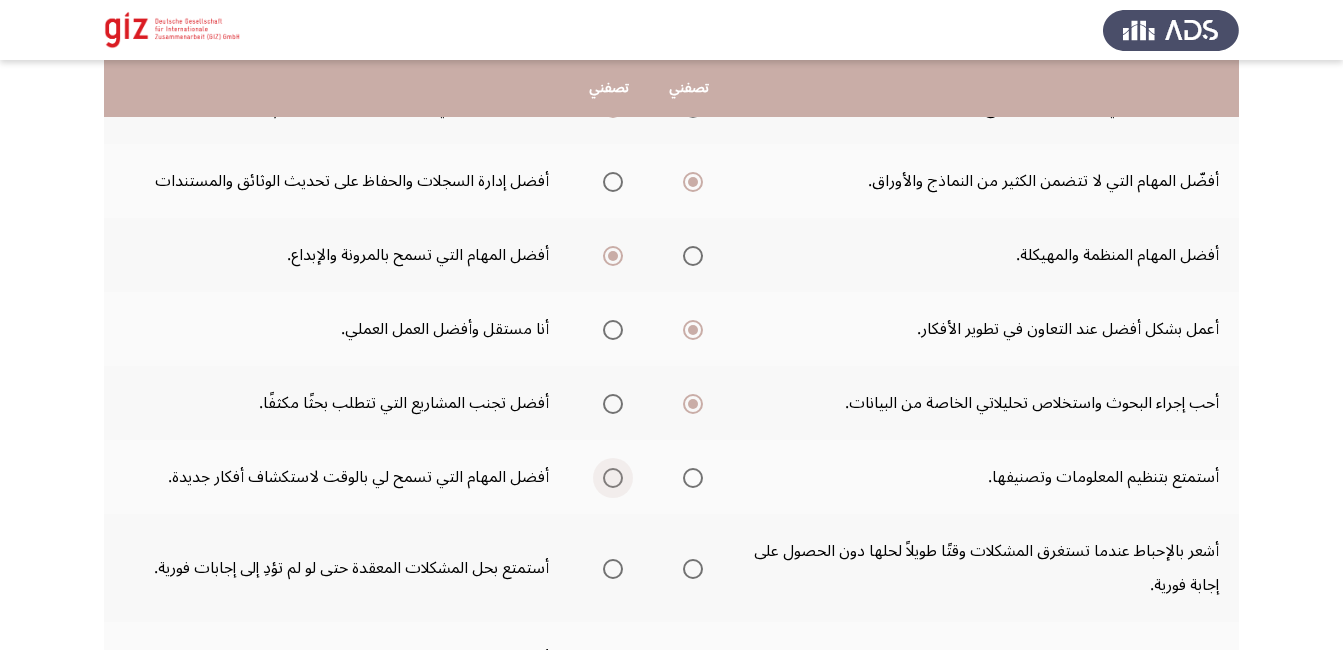 click at bounding box center (613, 478) 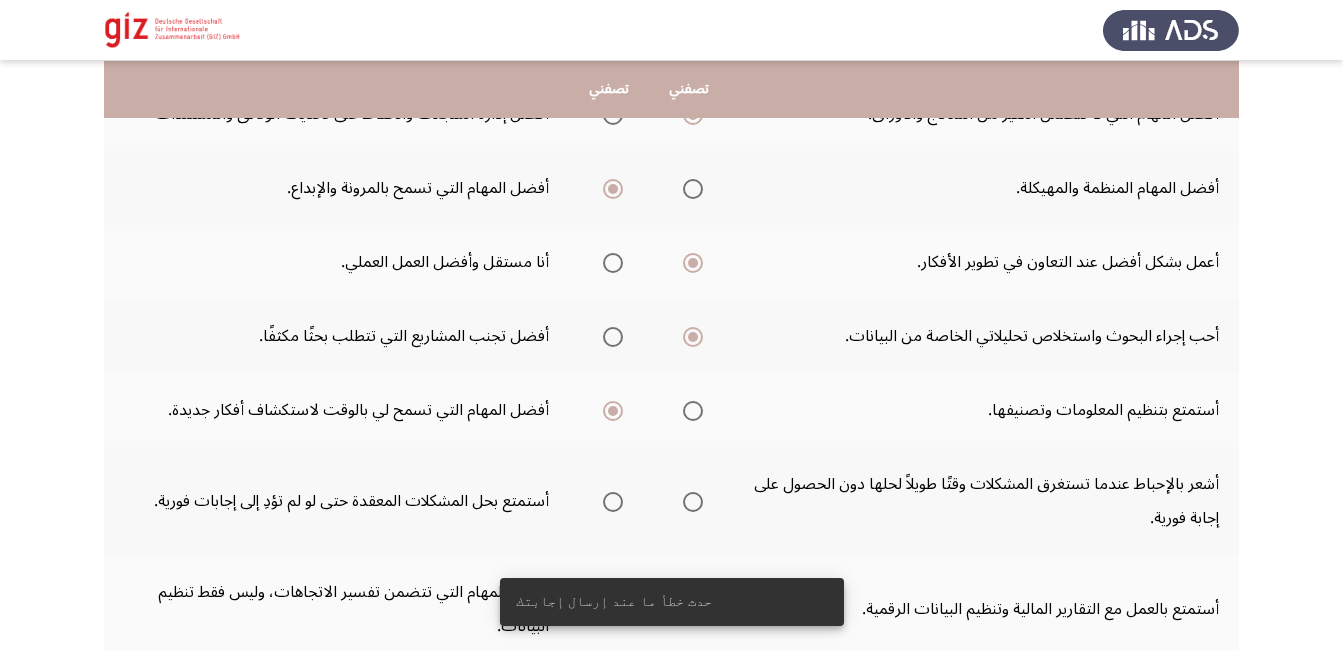 scroll, scrollTop: 327, scrollLeft: 0, axis: vertical 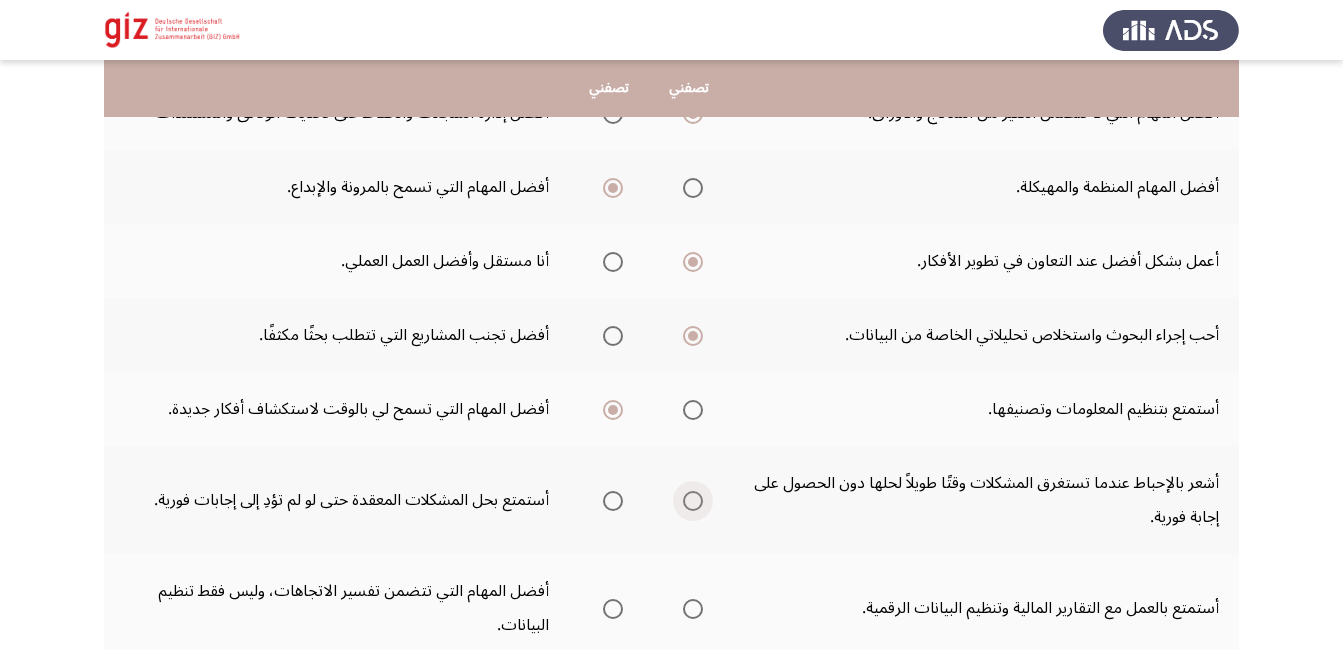 click at bounding box center (693, 501) 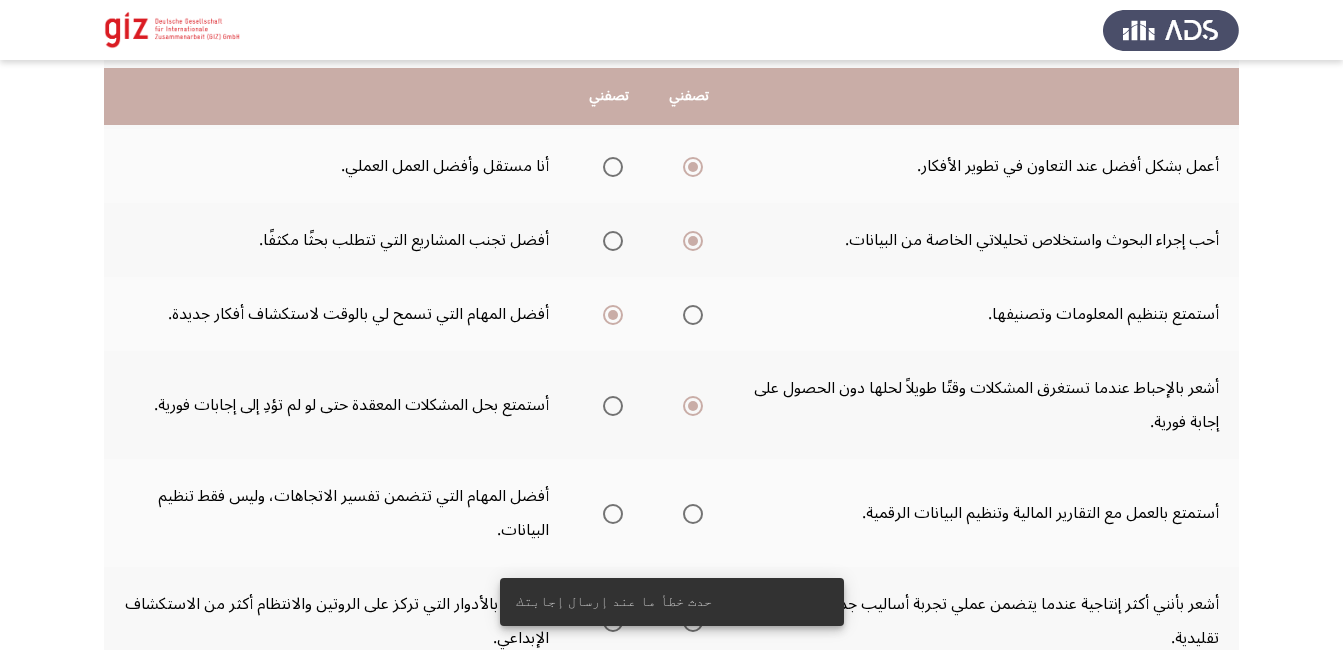 scroll, scrollTop: 442, scrollLeft: 0, axis: vertical 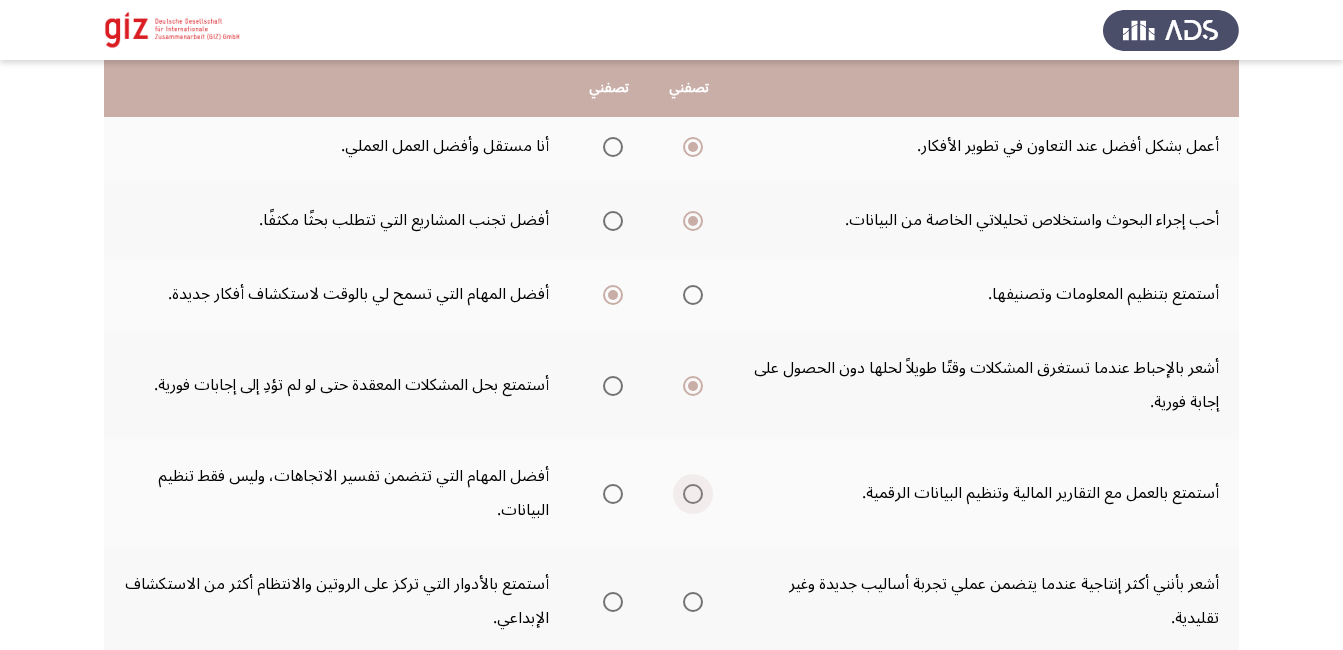 click at bounding box center (693, 494) 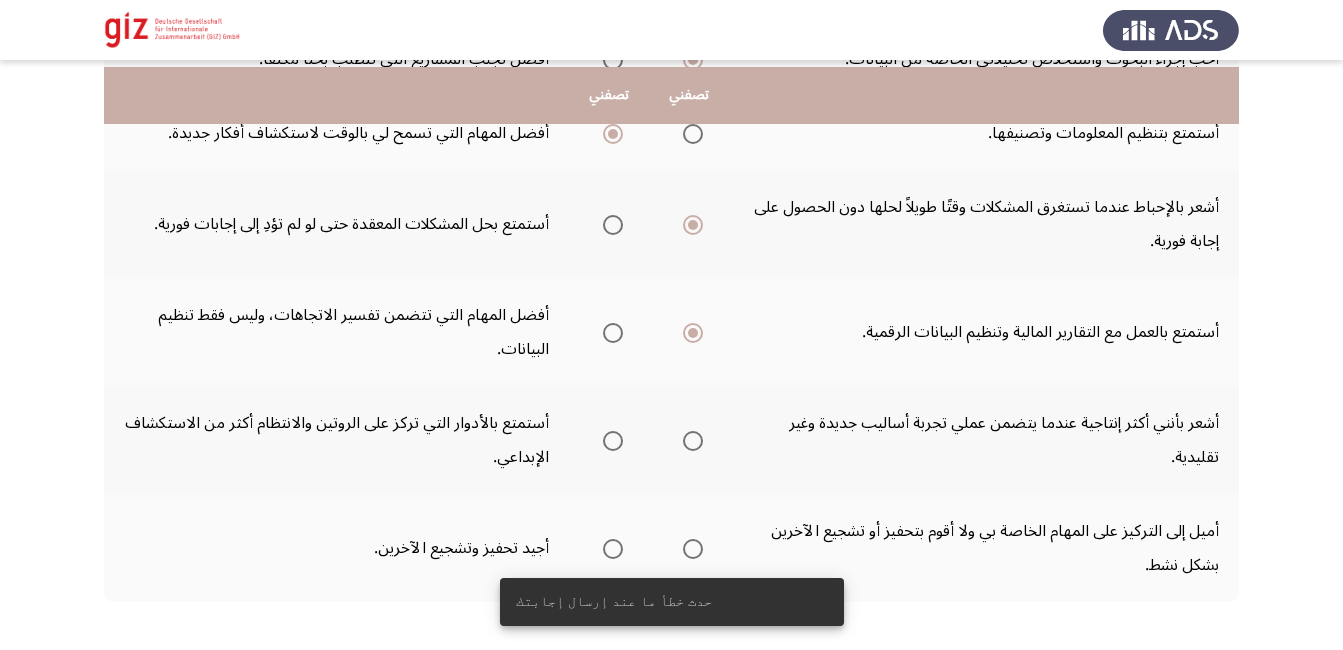 scroll, scrollTop: 610, scrollLeft: 0, axis: vertical 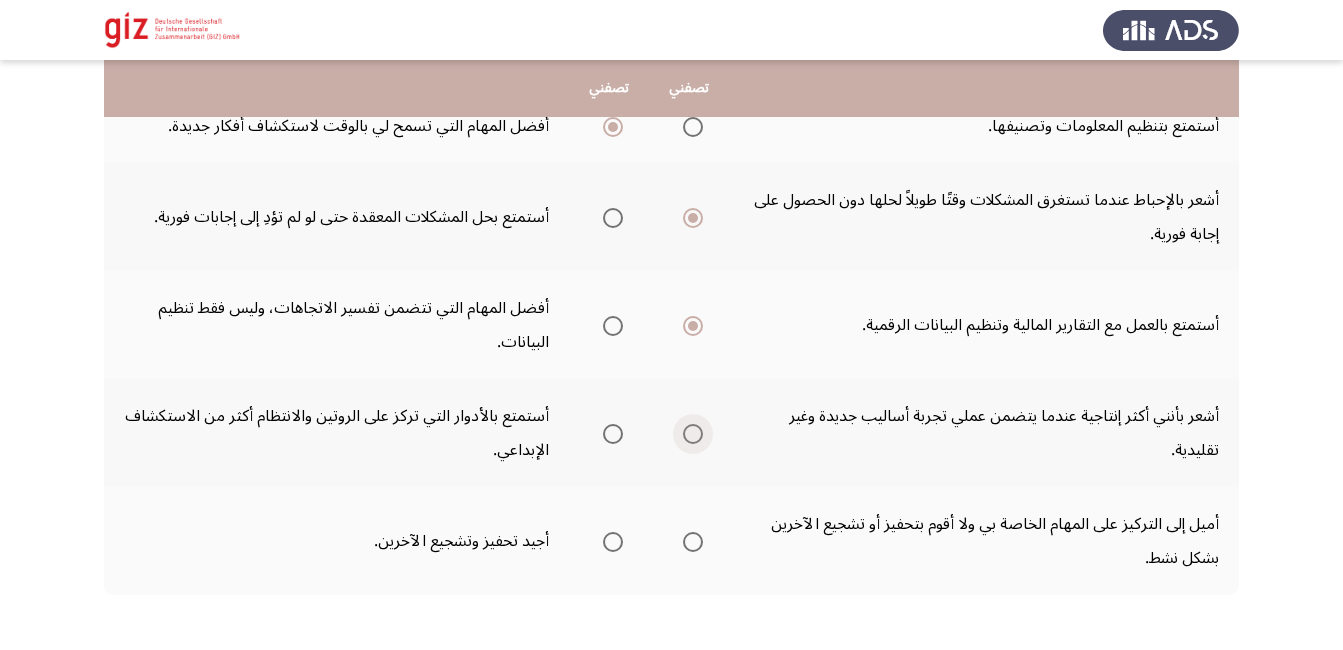 click at bounding box center [693, 434] 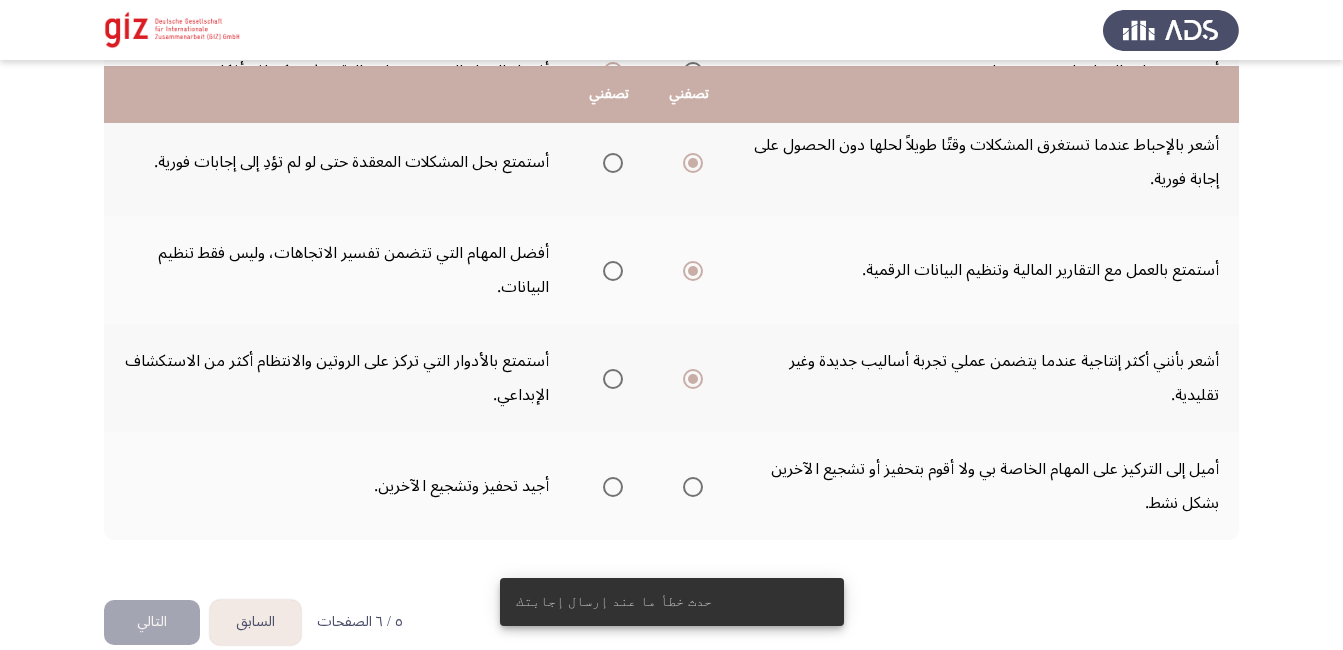 scroll, scrollTop: 672, scrollLeft: 0, axis: vertical 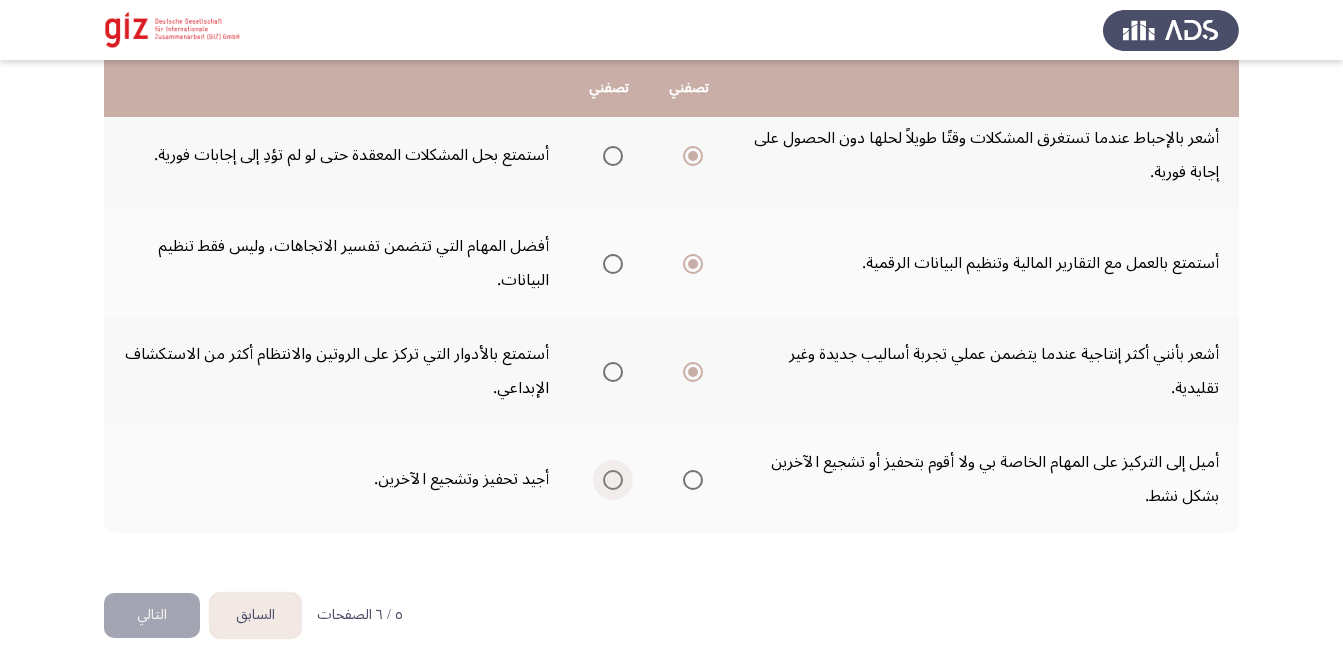 click at bounding box center [613, 480] 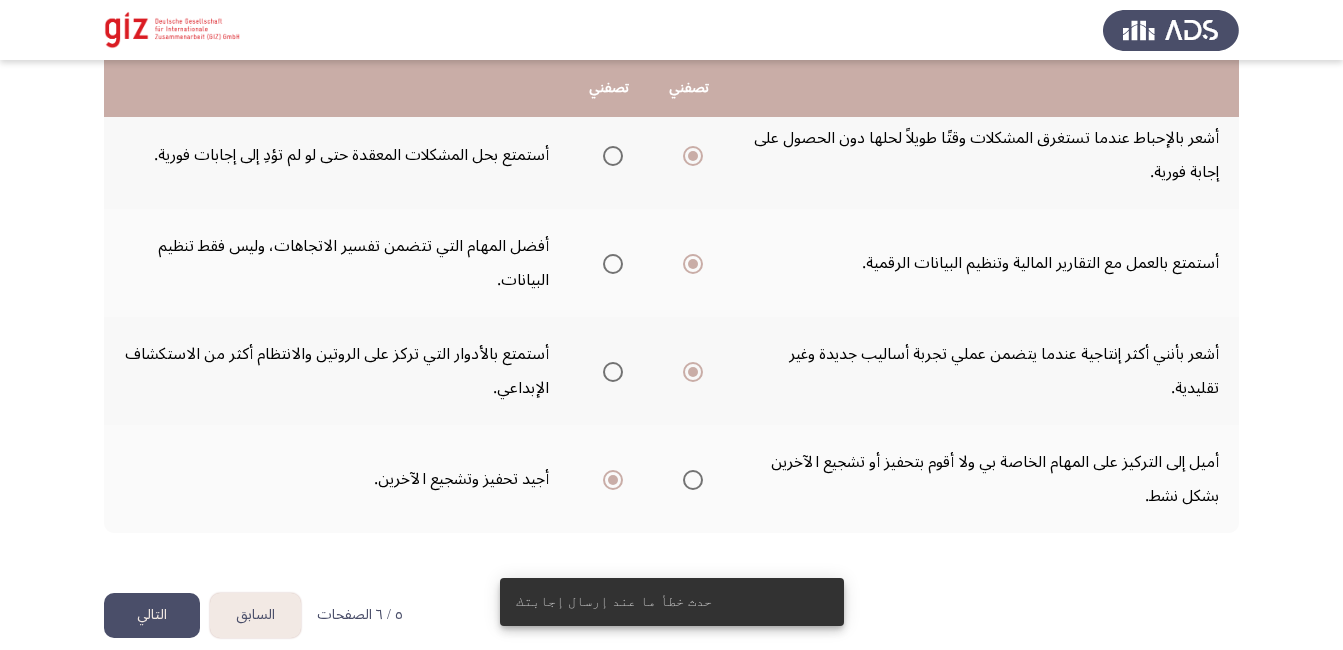 click on "التالي" 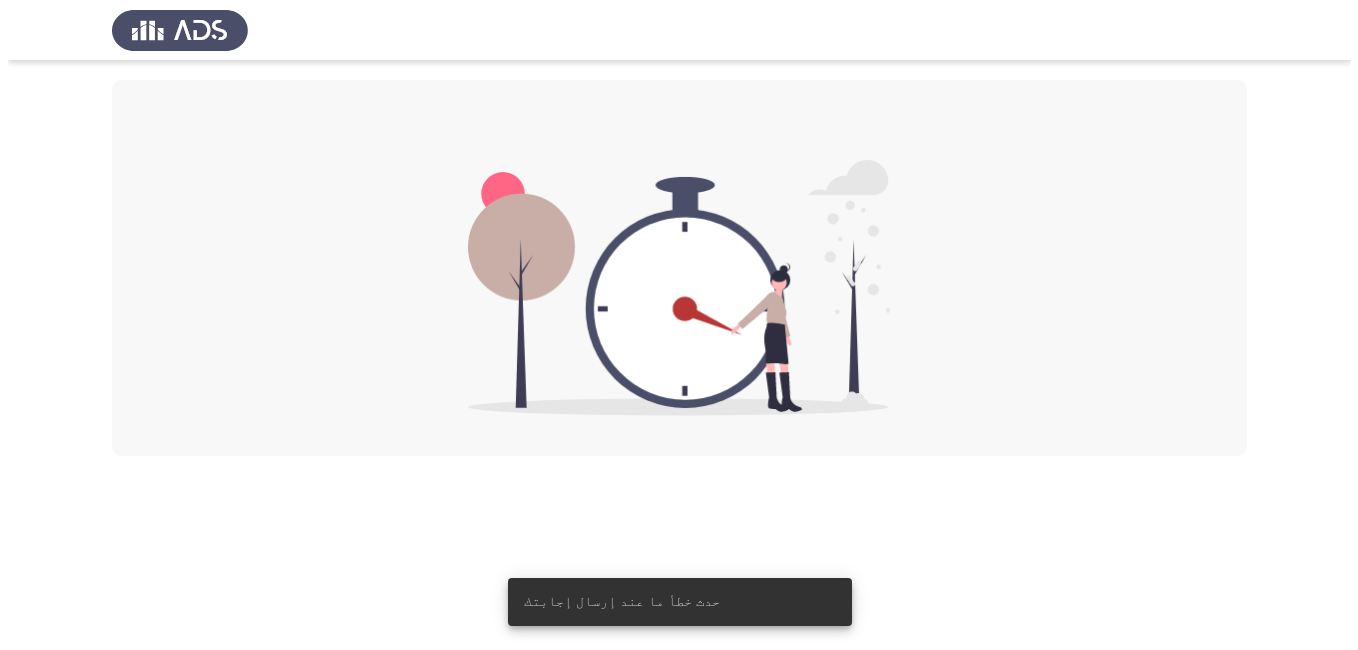 scroll, scrollTop: 0, scrollLeft: 0, axis: both 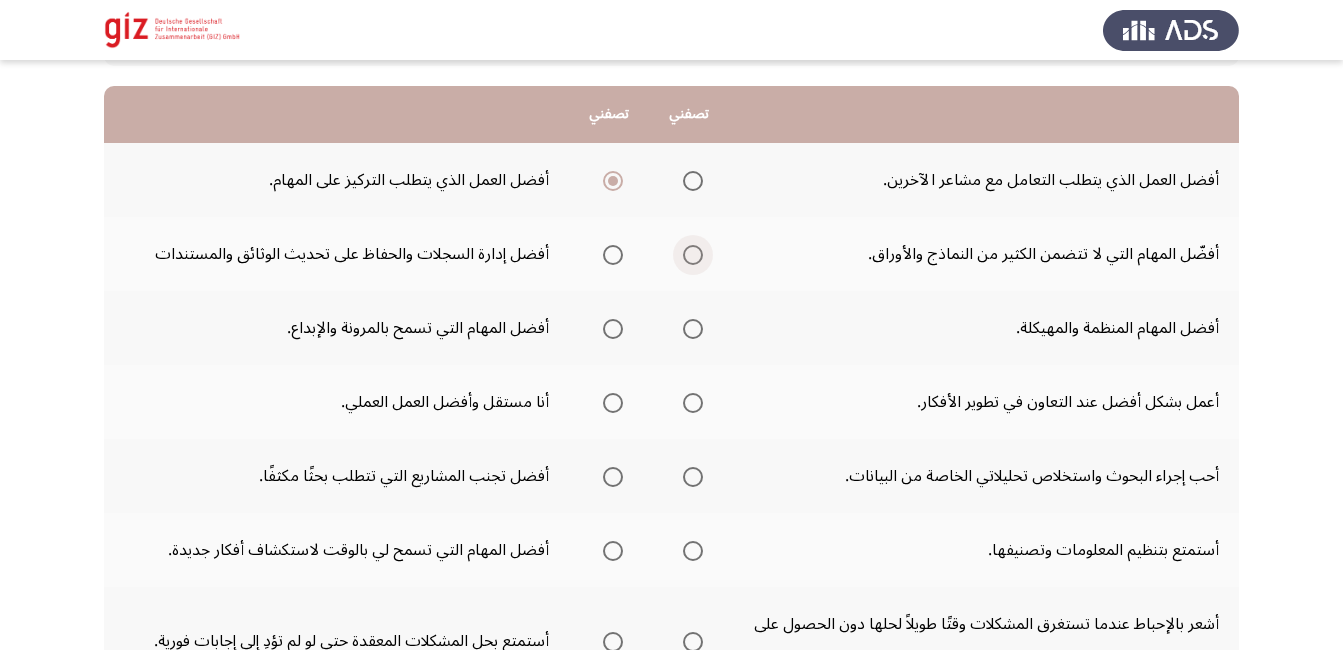 click at bounding box center (693, 255) 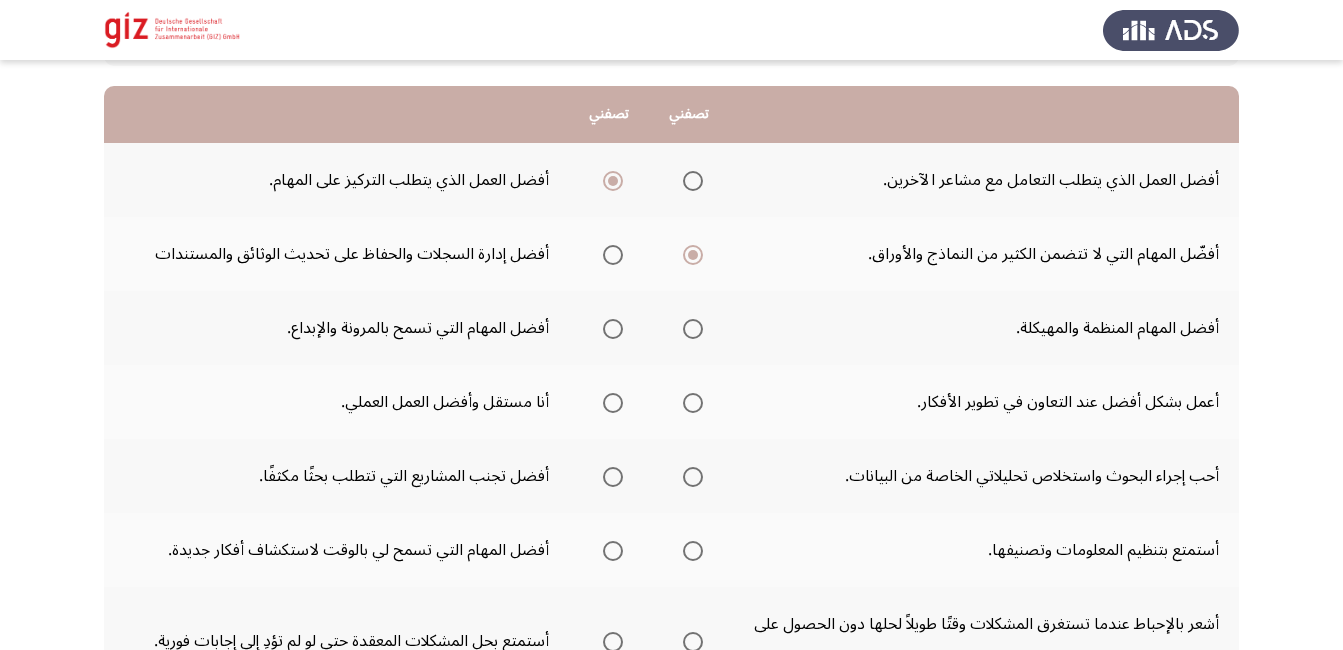 click at bounding box center (693, 329) 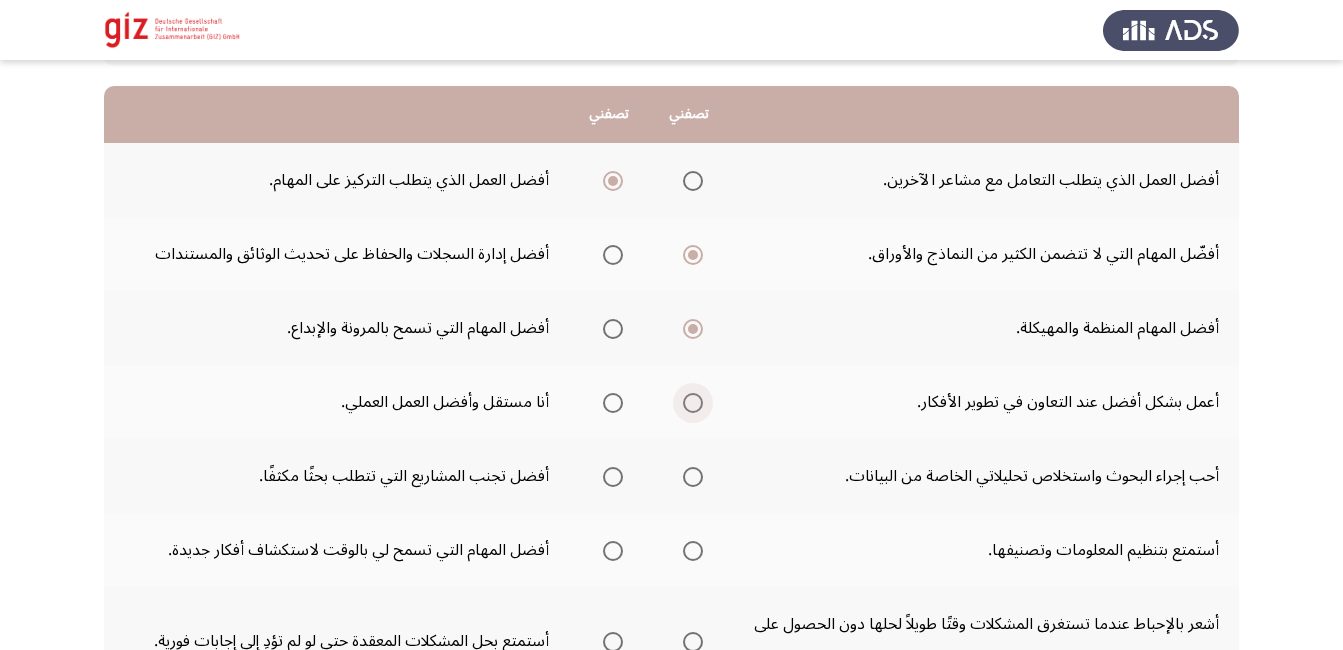 click at bounding box center [693, 403] 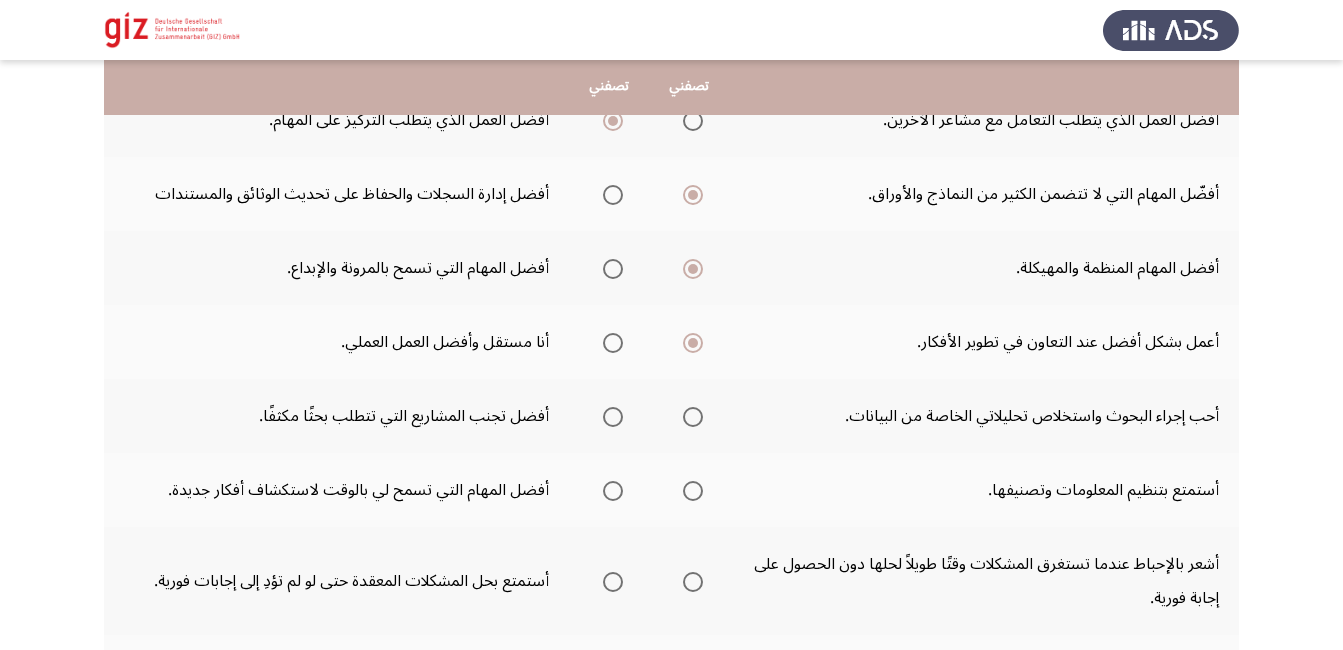scroll, scrollTop: 249, scrollLeft: 0, axis: vertical 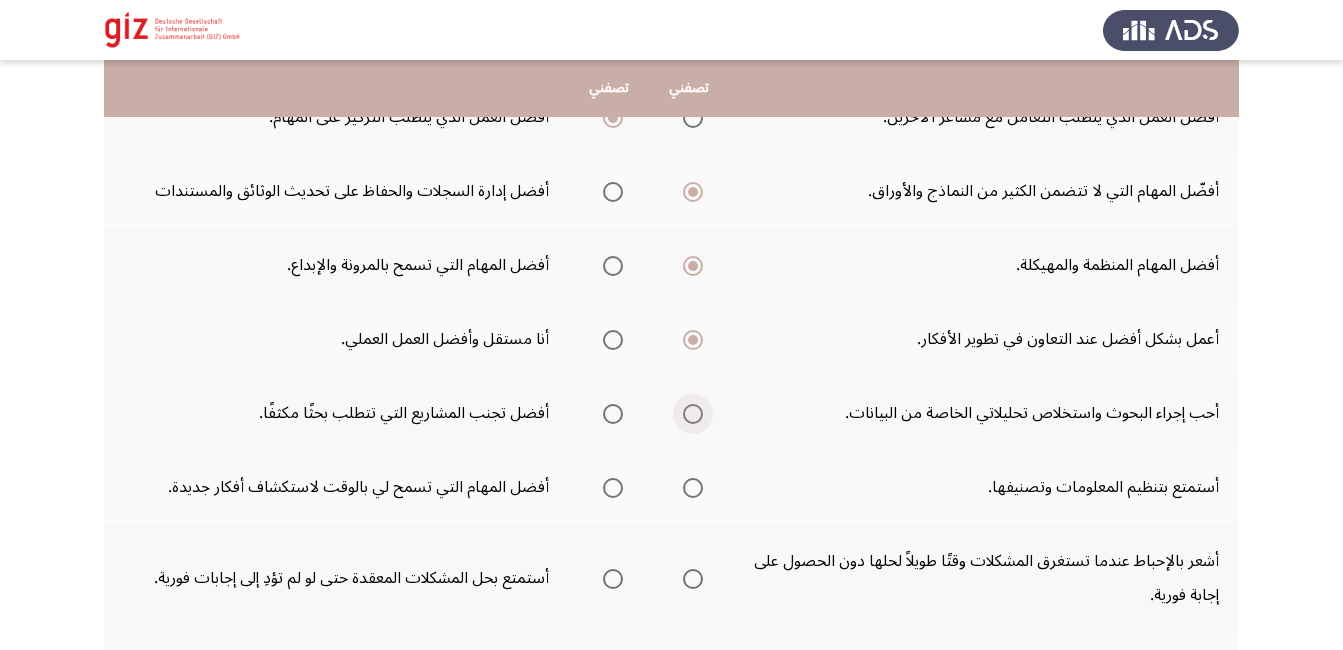 click at bounding box center (693, 414) 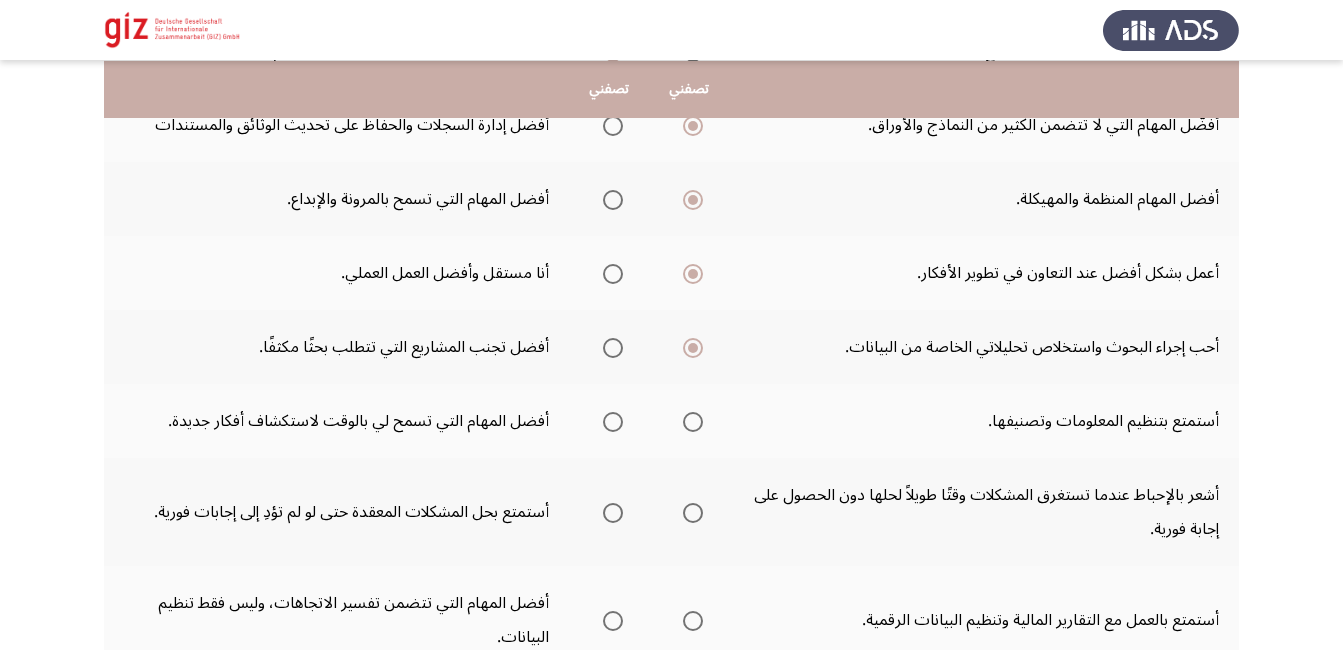 scroll, scrollTop: 317, scrollLeft: 0, axis: vertical 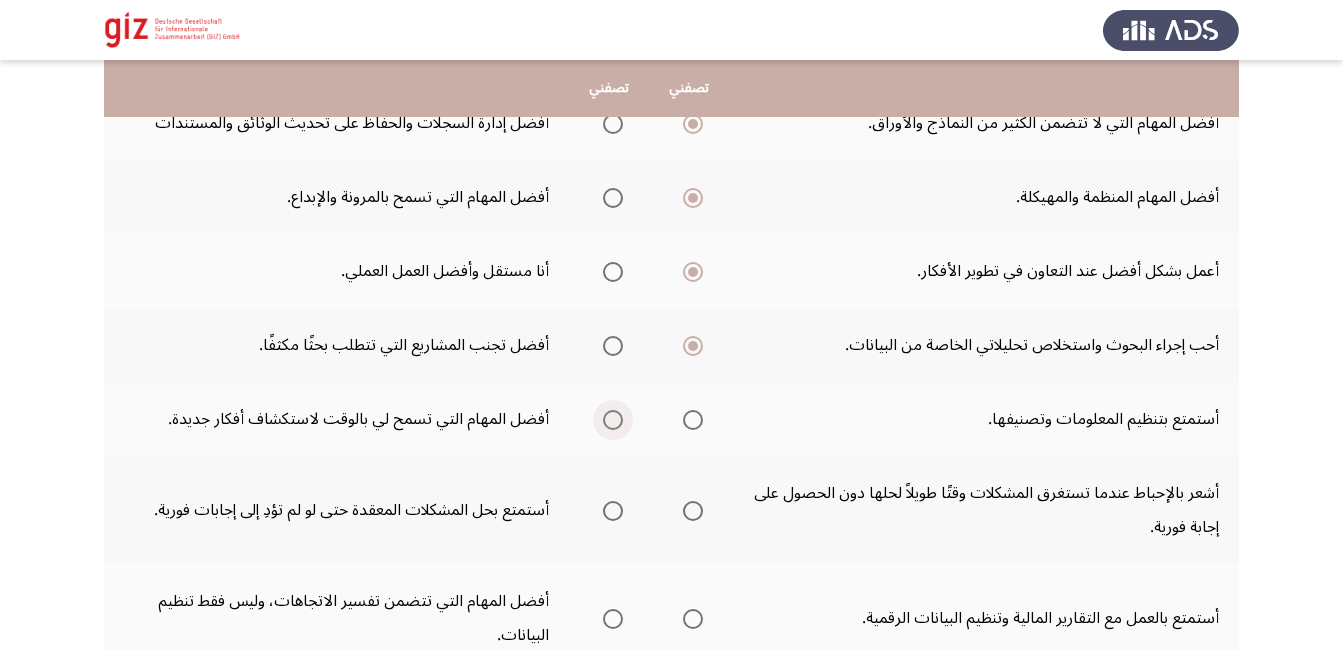 click at bounding box center (613, 420) 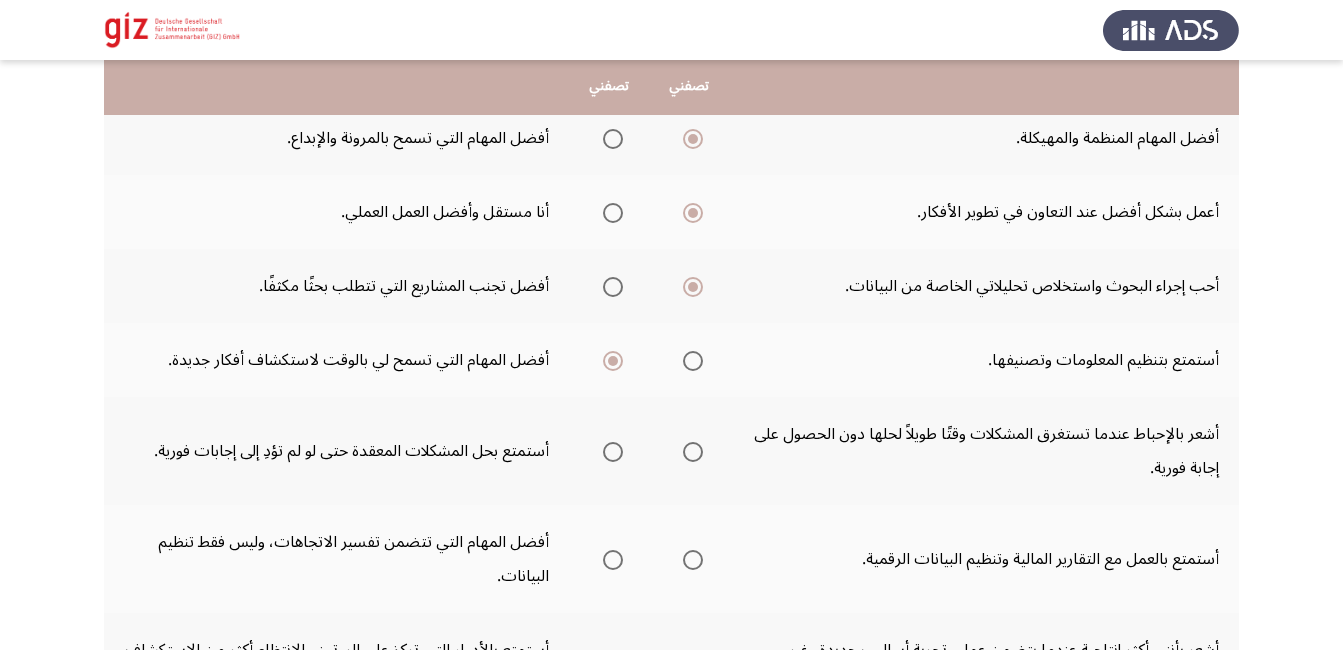 scroll, scrollTop: 382, scrollLeft: 0, axis: vertical 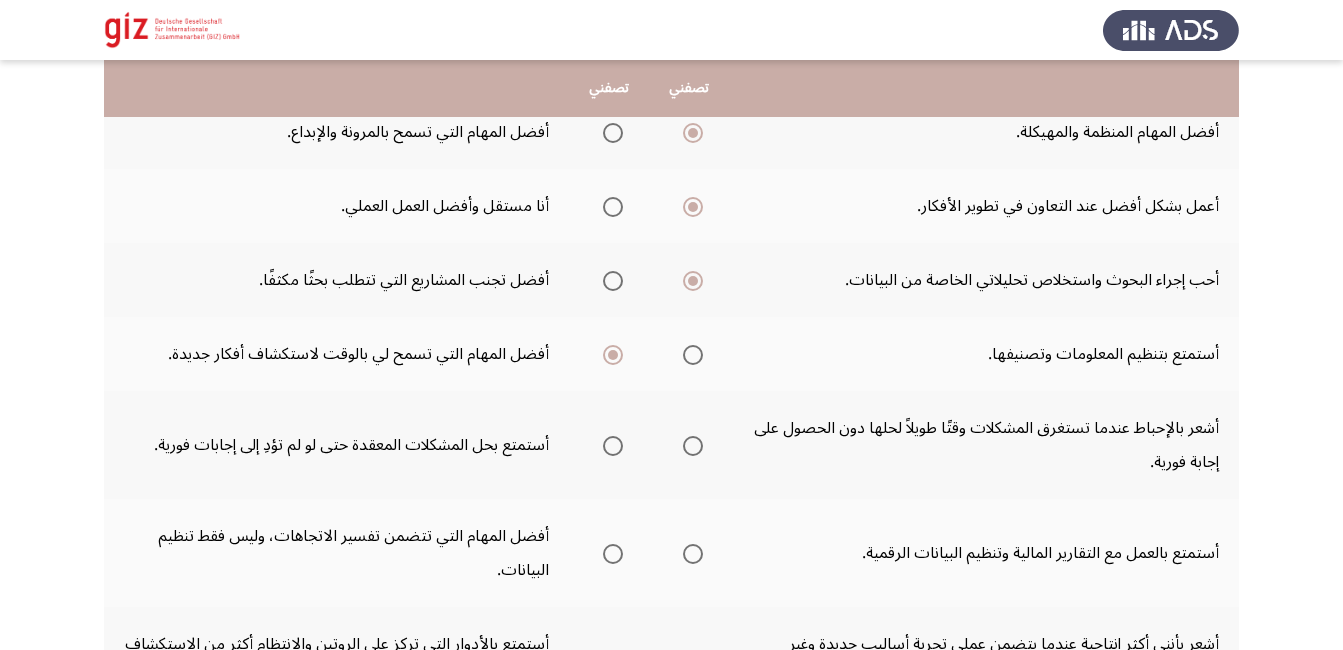 click 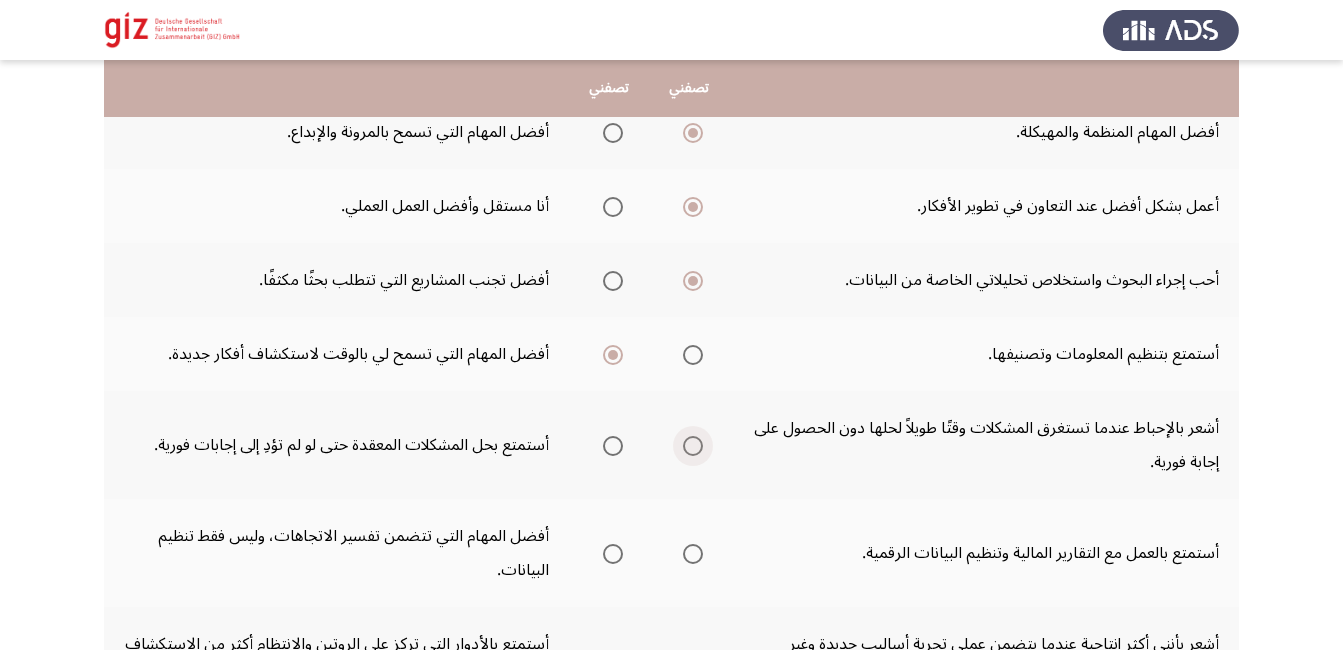 click at bounding box center [693, 446] 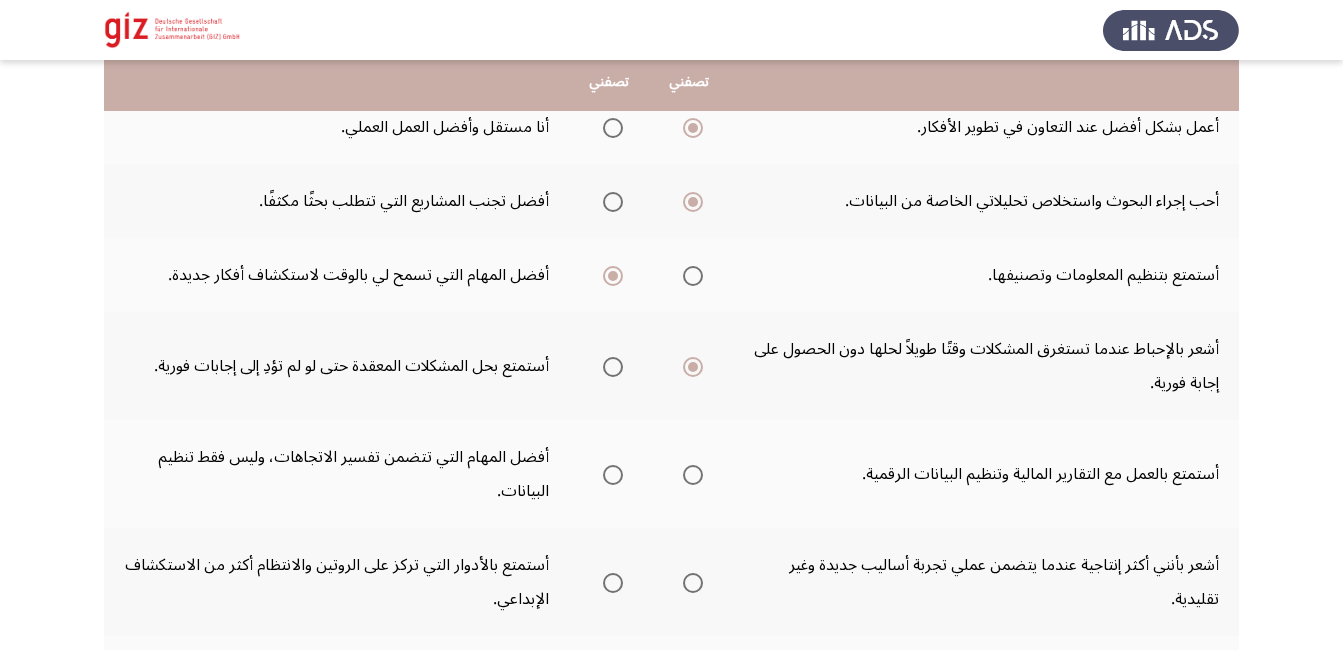 scroll, scrollTop: 465, scrollLeft: 0, axis: vertical 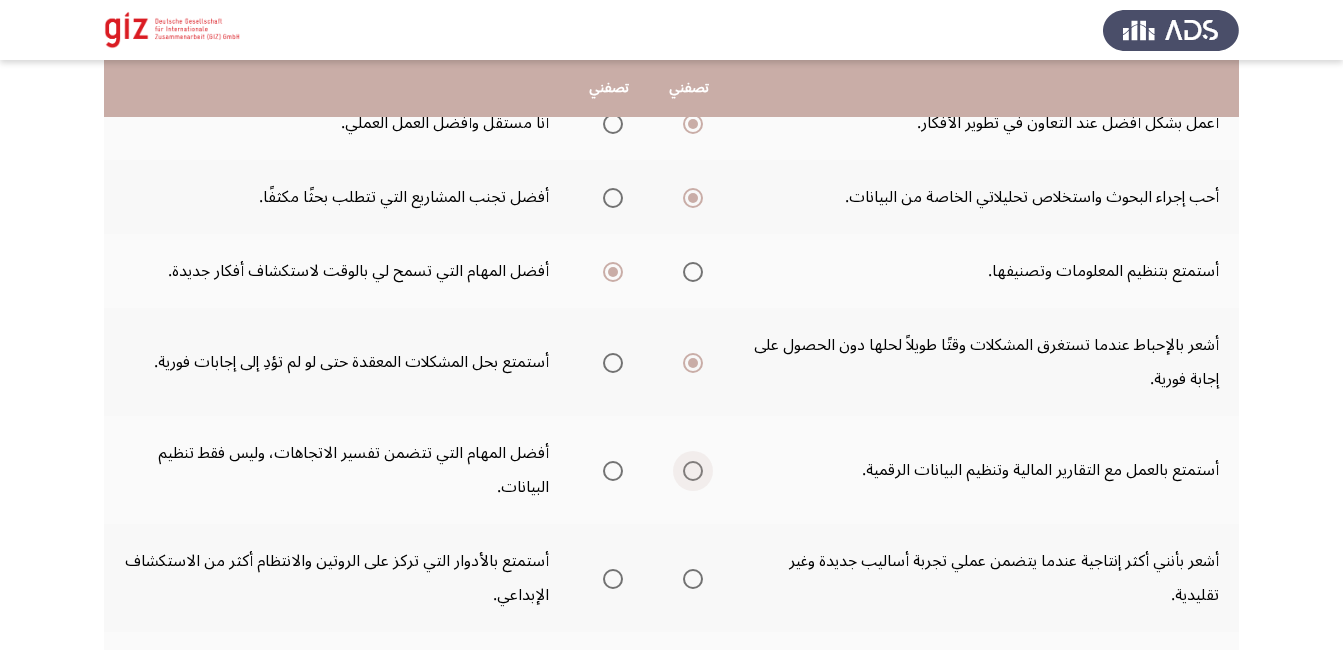 click at bounding box center [693, 471] 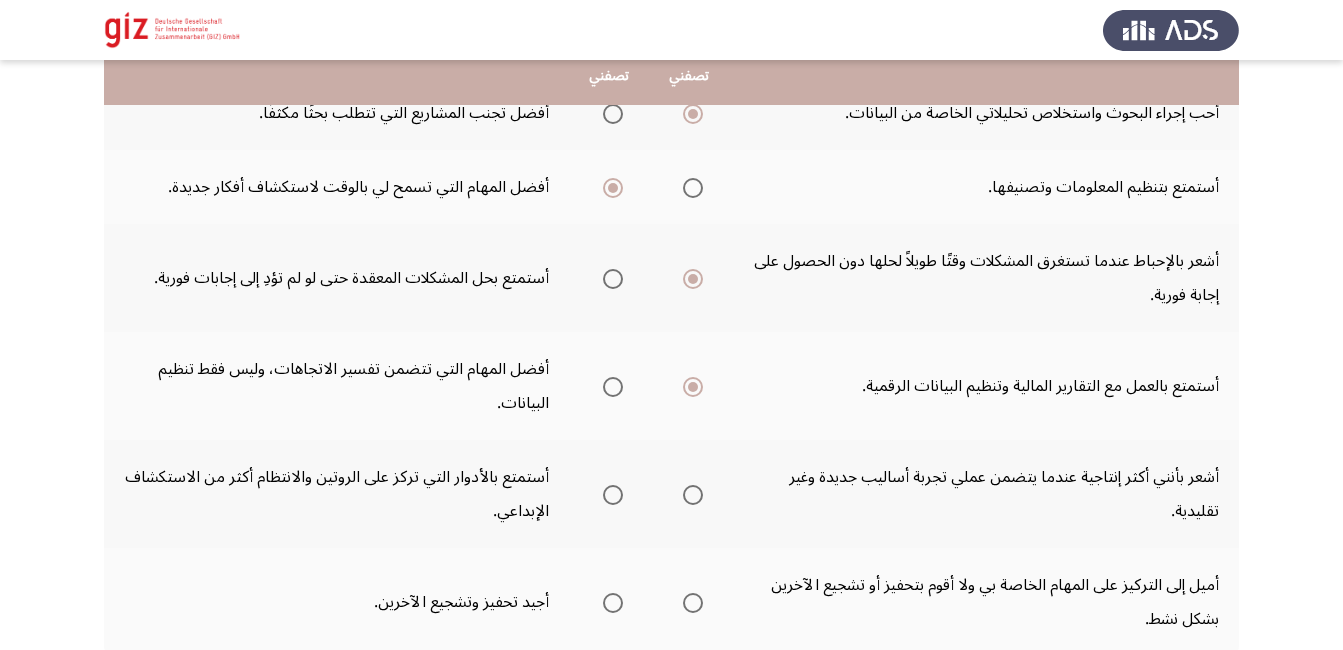 scroll, scrollTop: 563, scrollLeft: 0, axis: vertical 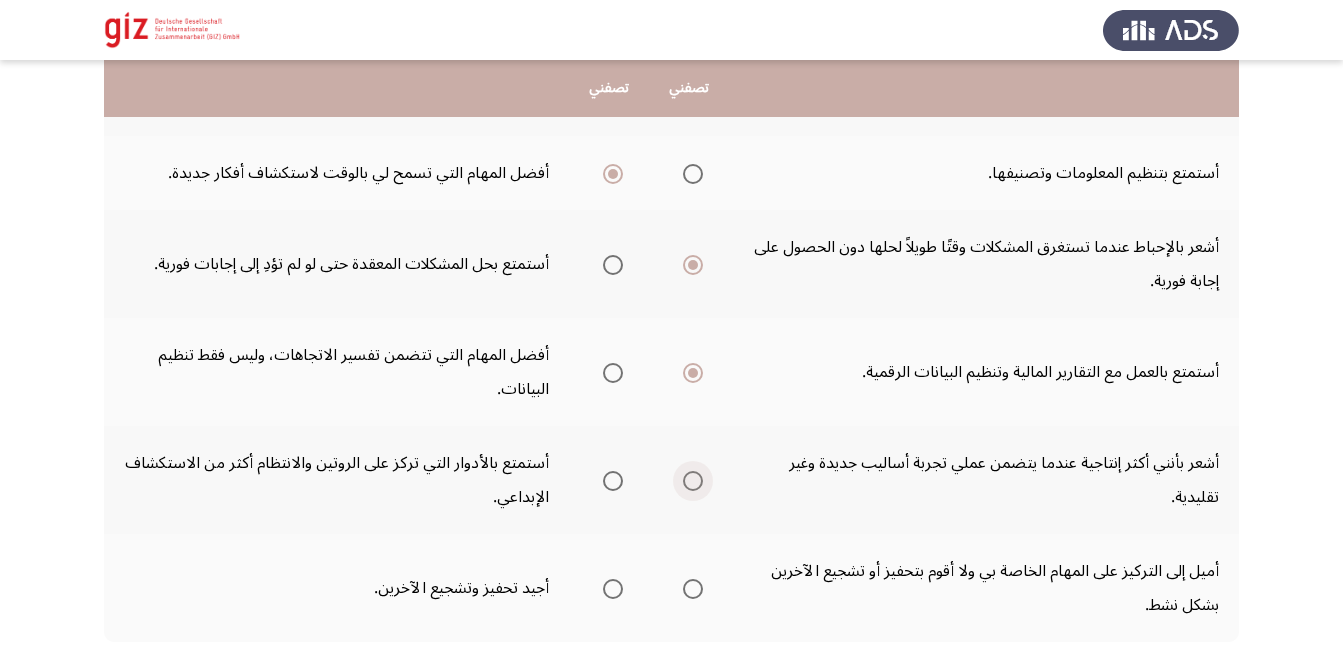 click at bounding box center [693, 481] 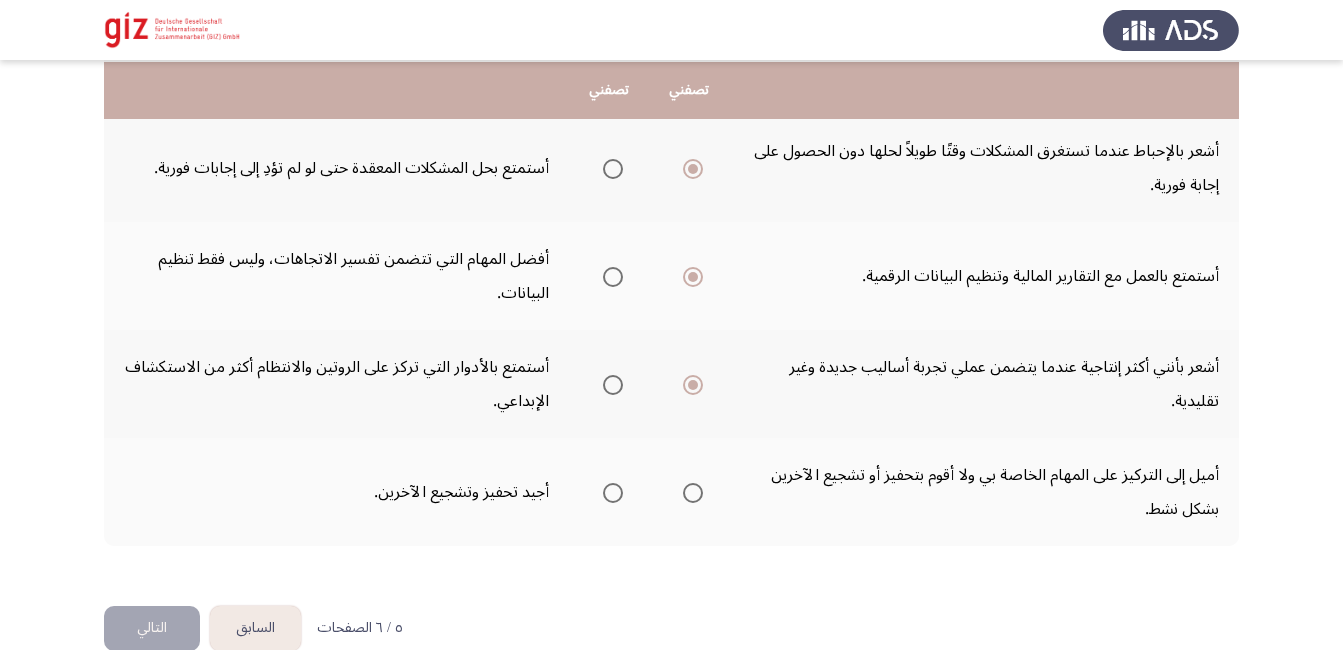 scroll, scrollTop: 663, scrollLeft: 0, axis: vertical 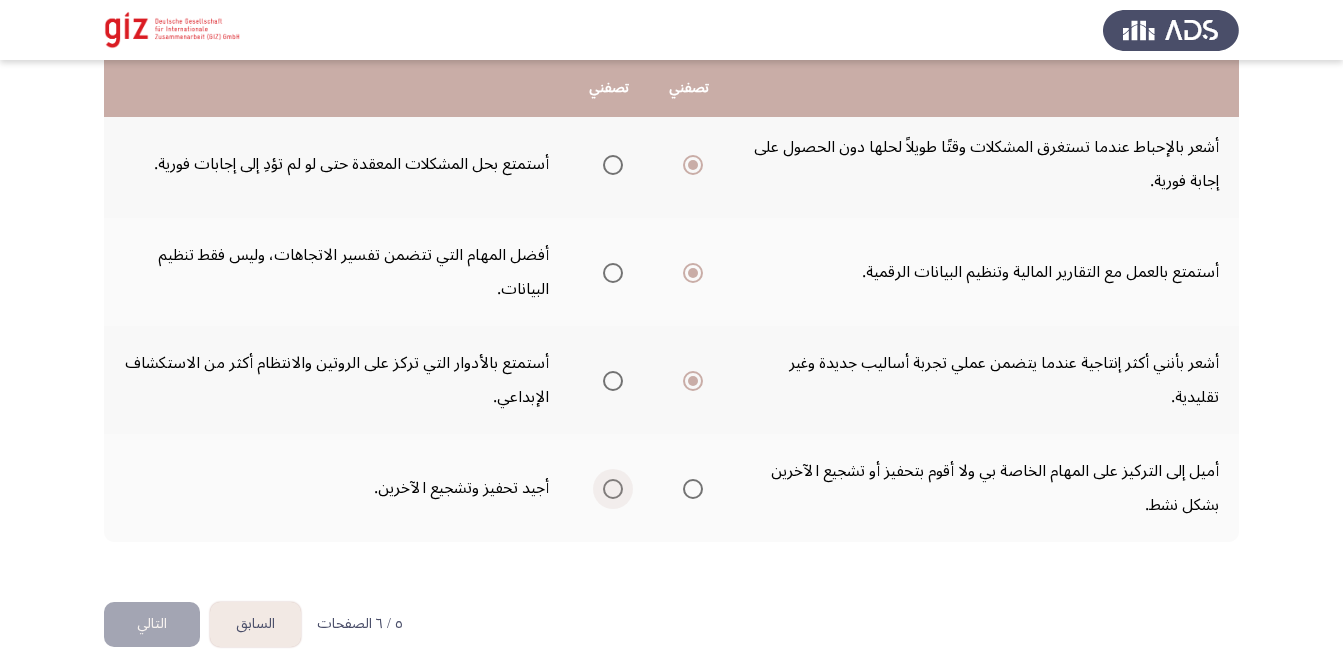 click at bounding box center (613, 489) 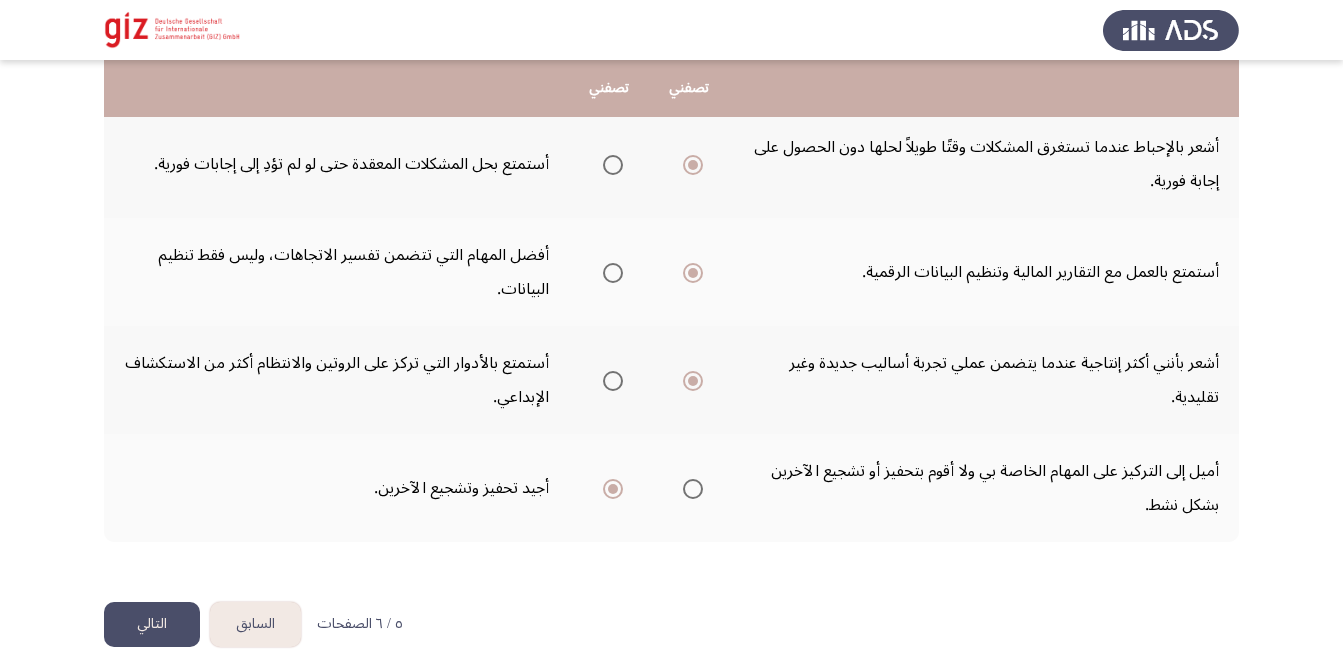 click on "التالي" 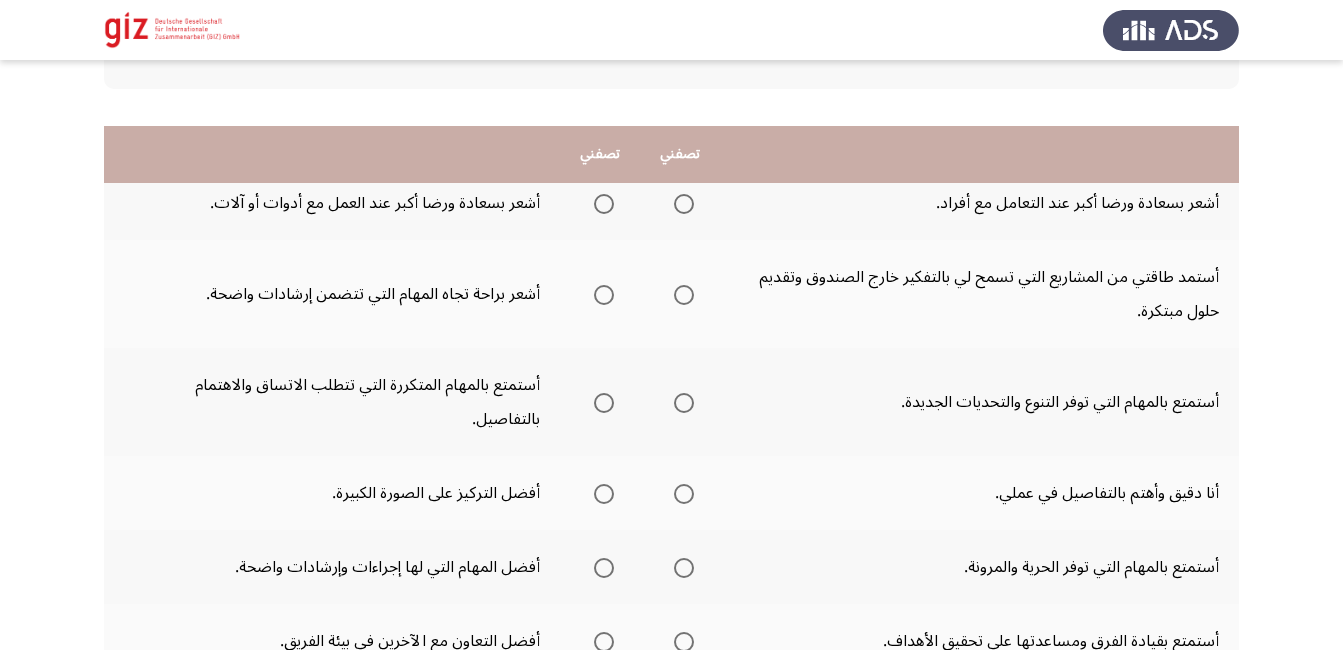 scroll, scrollTop: 157, scrollLeft: 0, axis: vertical 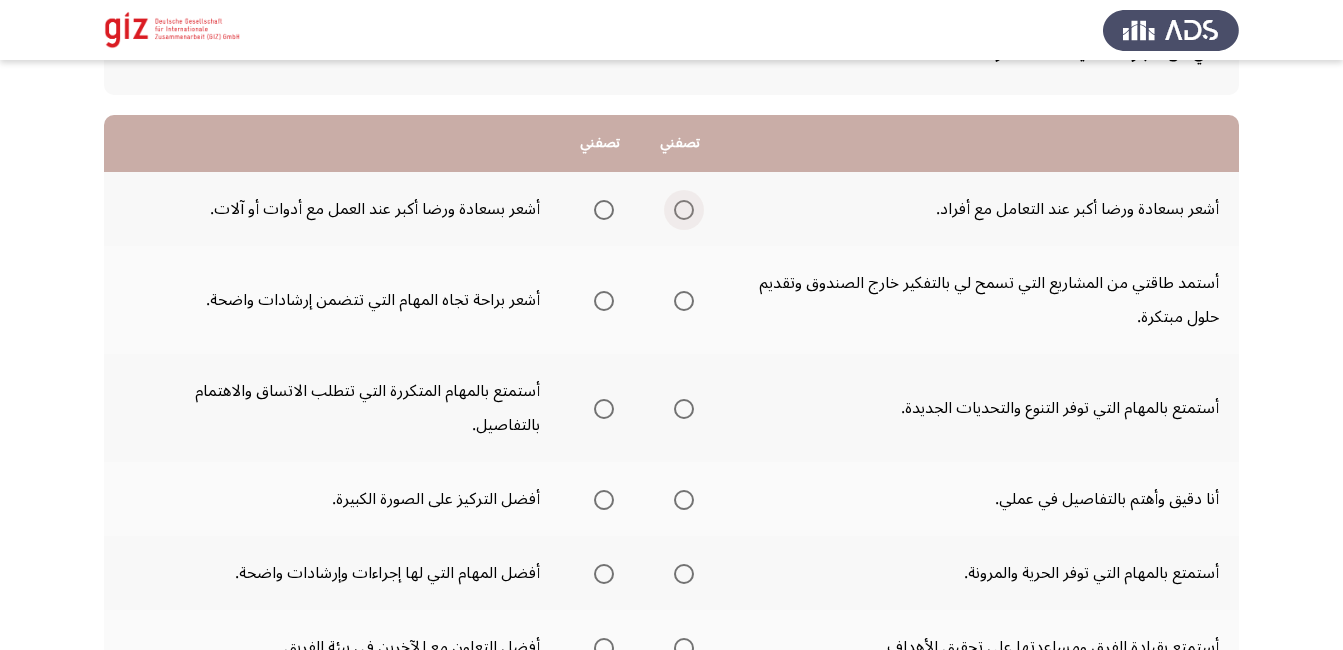click at bounding box center [684, 210] 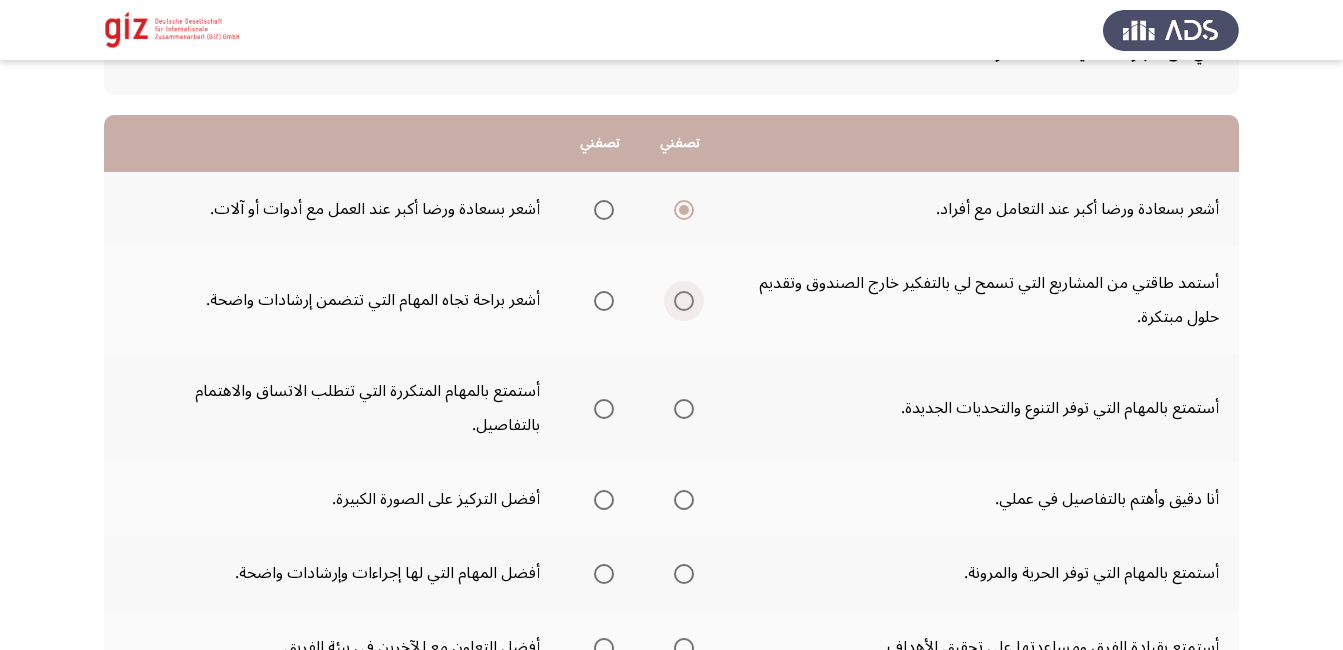 click at bounding box center (684, 301) 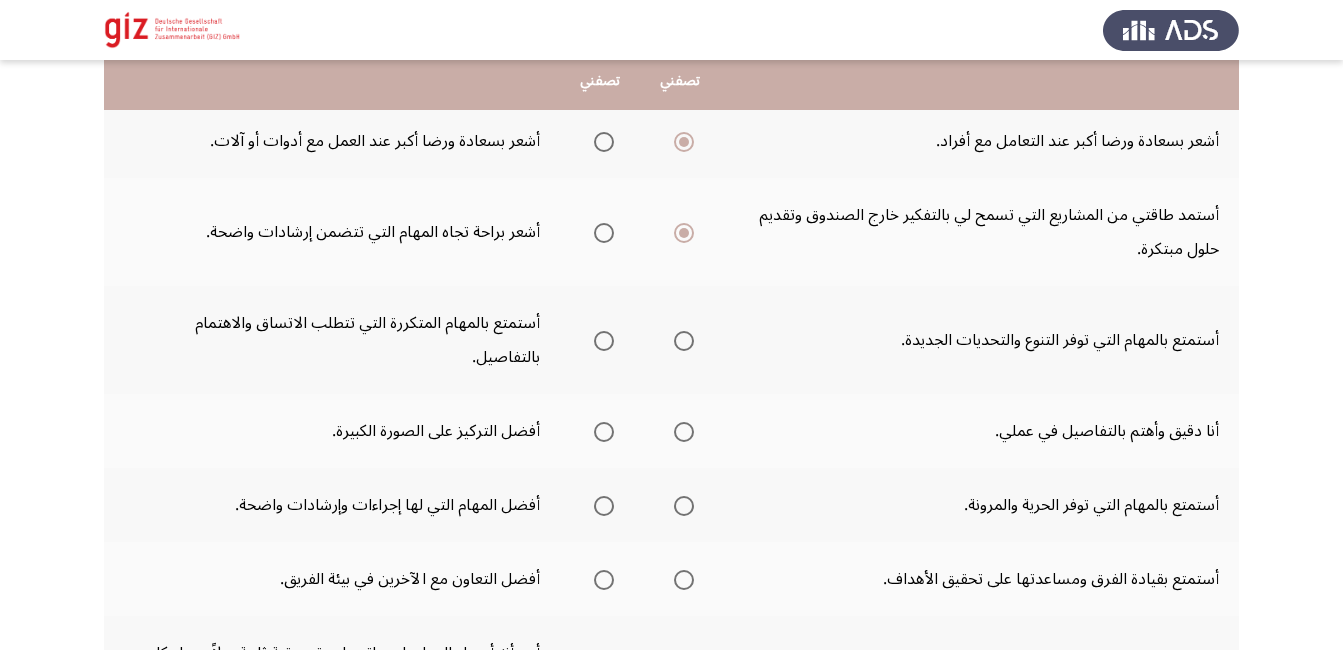 scroll, scrollTop: 227, scrollLeft: 0, axis: vertical 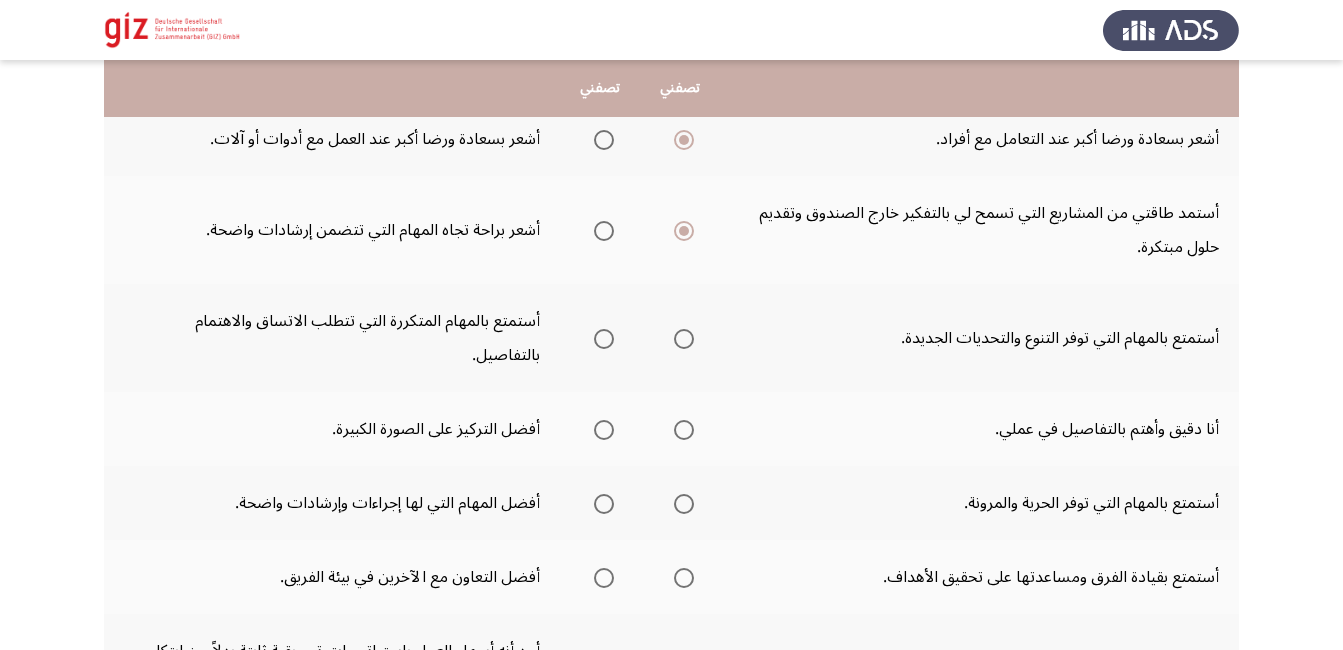 click 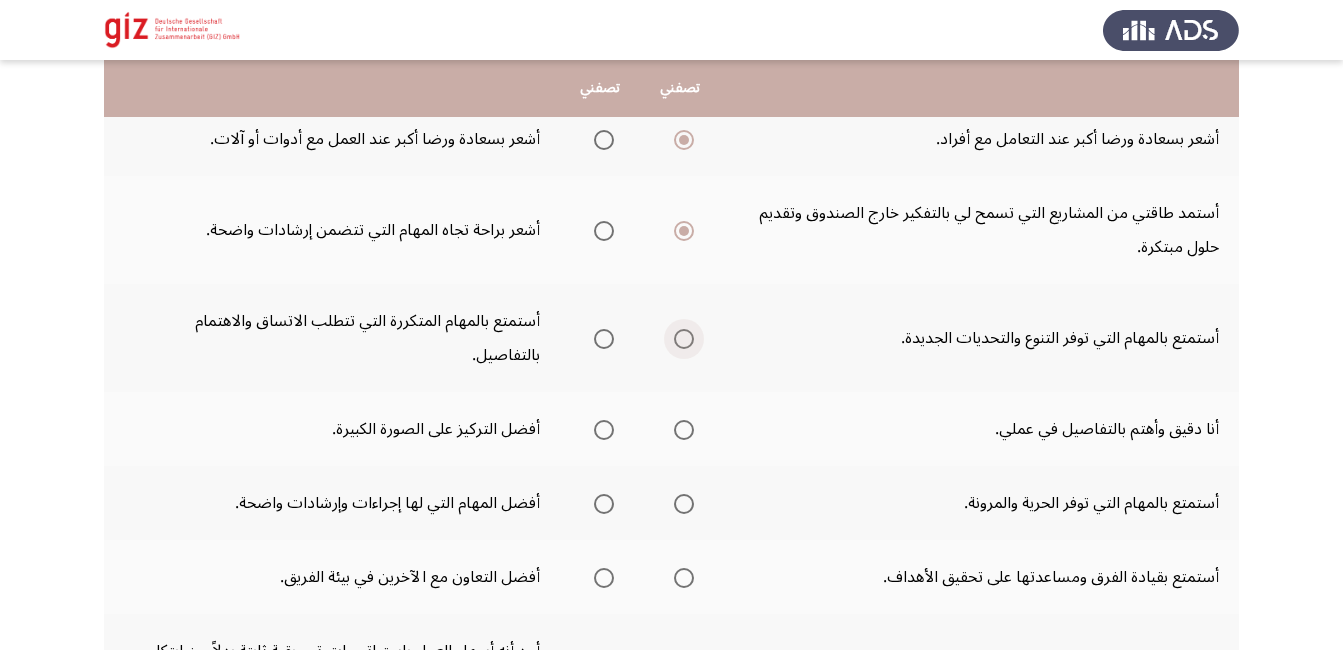 click at bounding box center (684, 339) 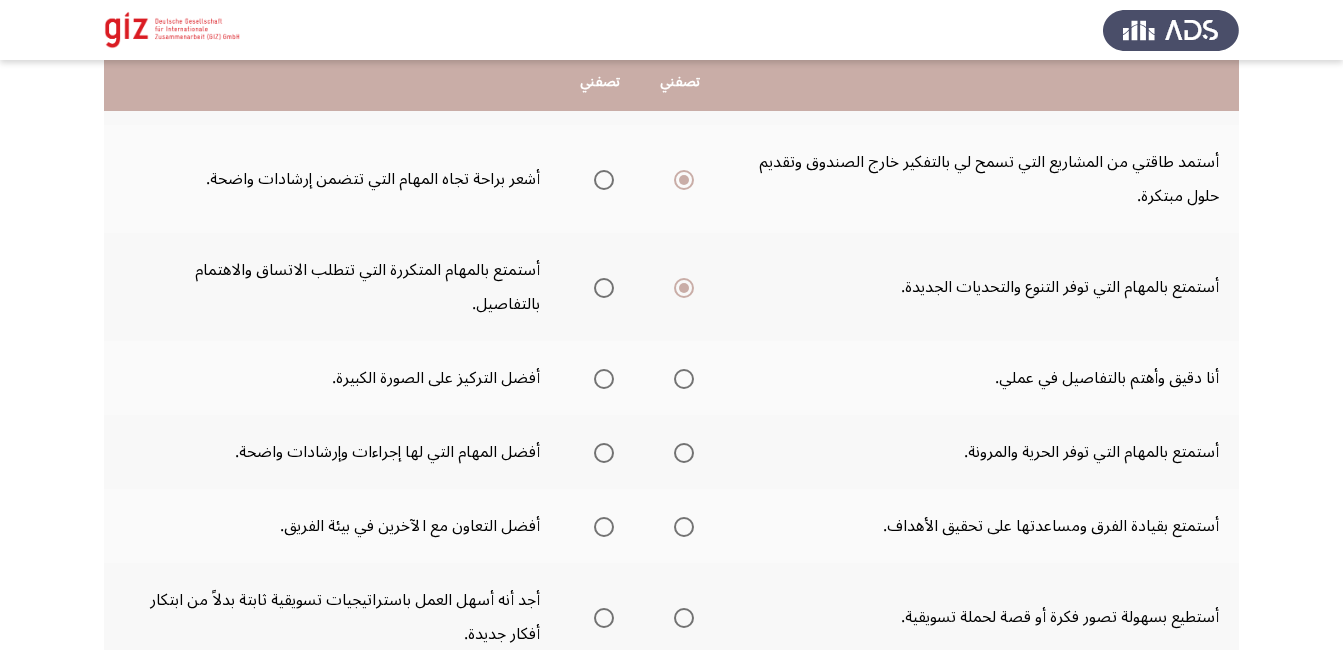 scroll, scrollTop: 284, scrollLeft: 0, axis: vertical 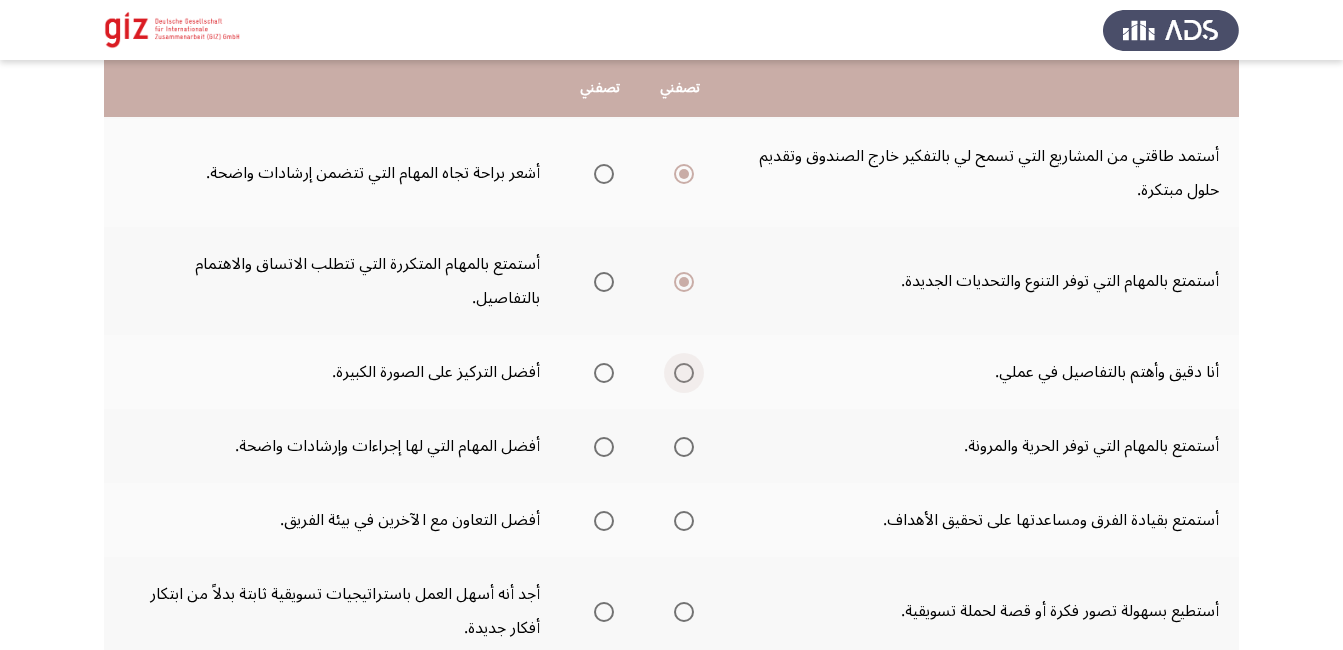 click at bounding box center [684, 373] 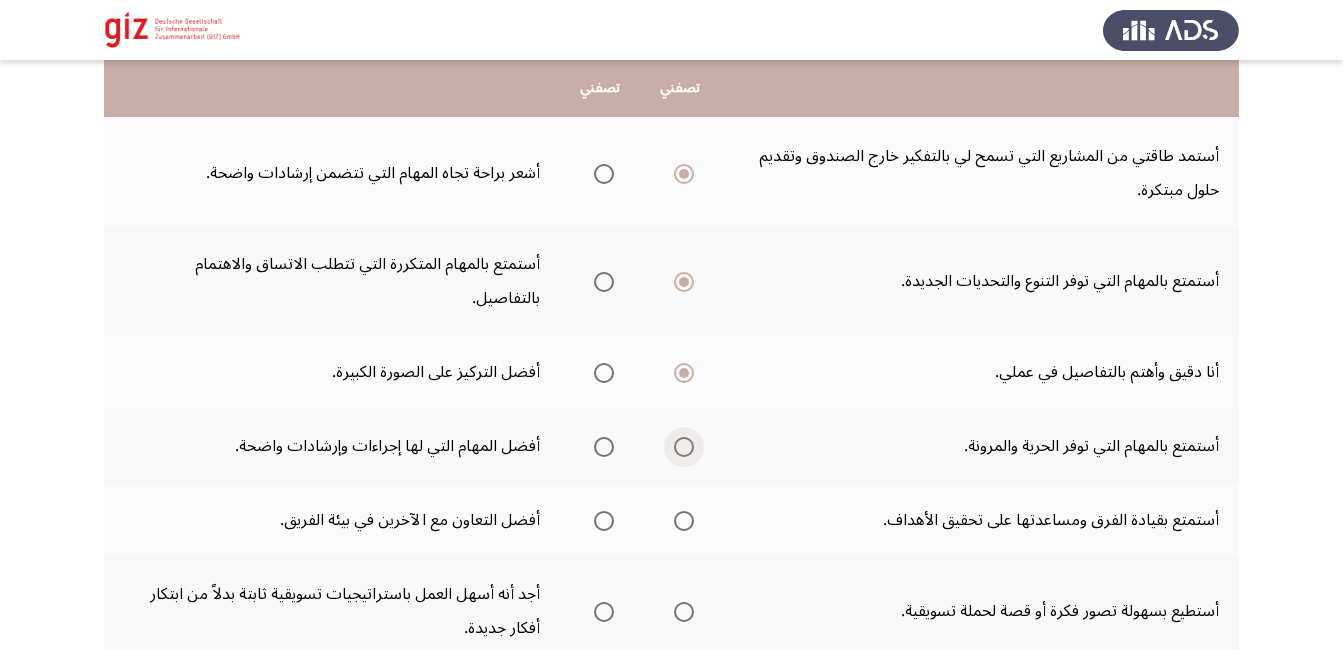 click at bounding box center (684, 447) 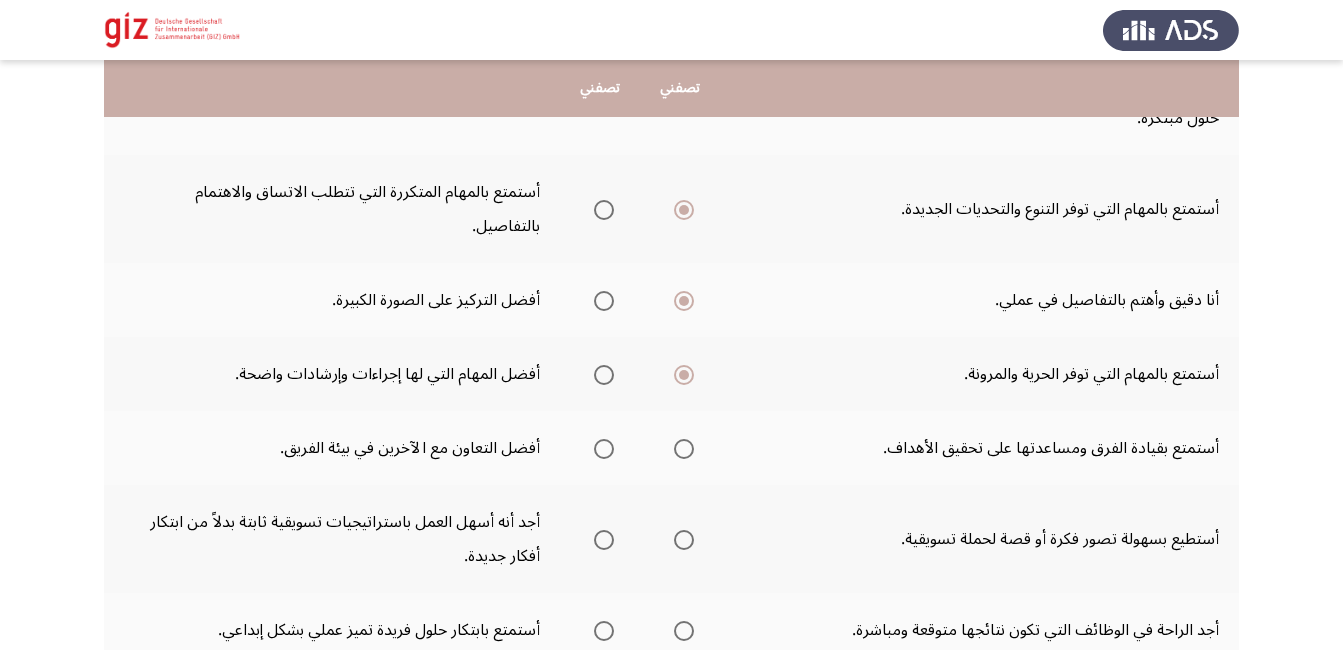 scroll, scrollTop: 359, scrollLeft: 0, axis: vertical 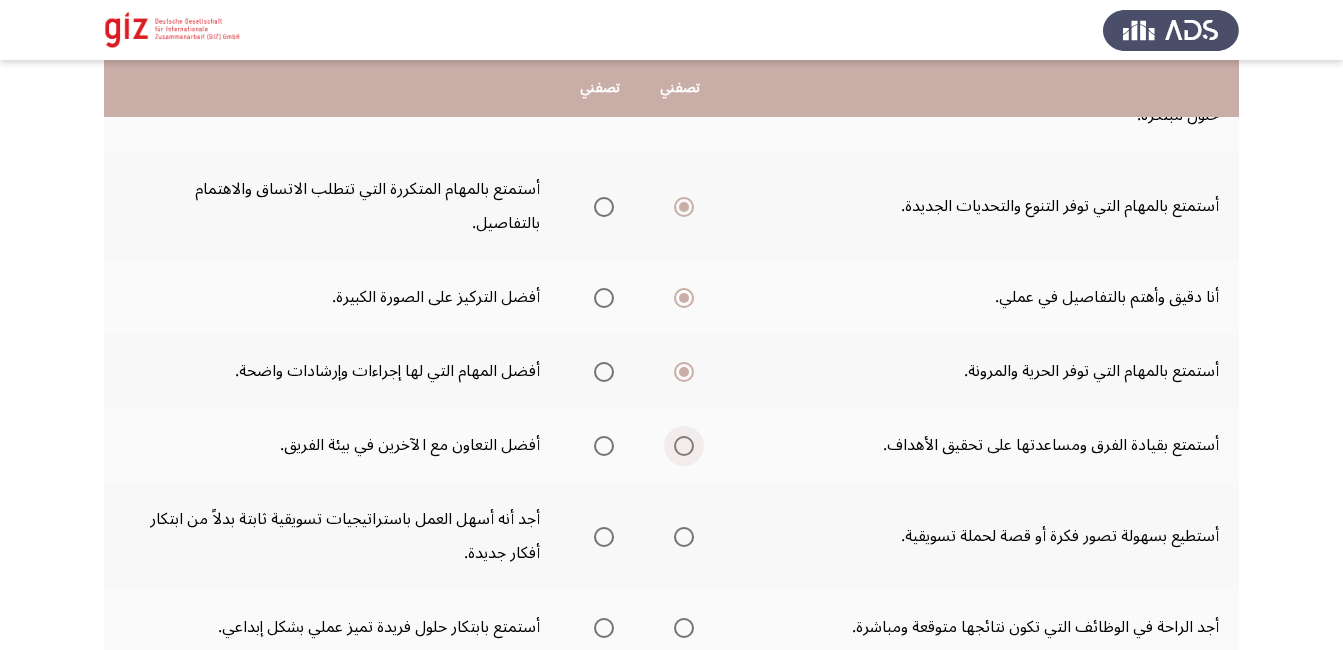 click at bounding box center (684, 446) 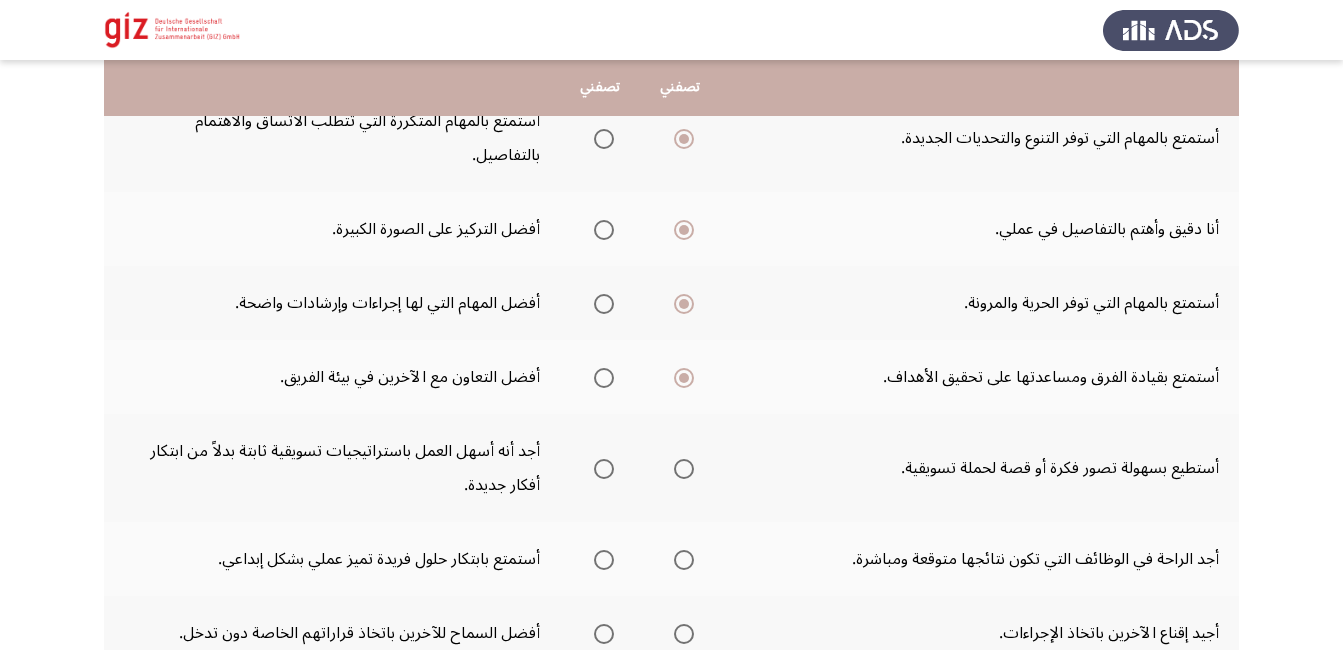 scroll, scrollTop: 428, scrollLeft: 0, axis: vertical 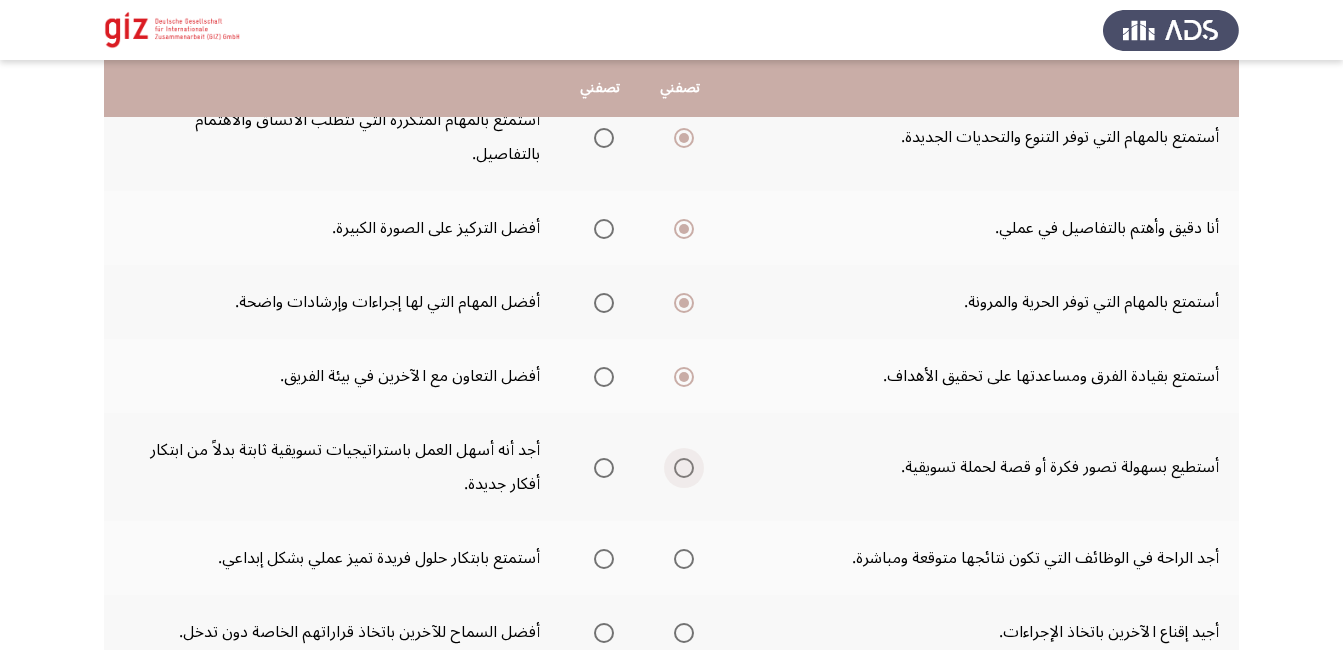 click at bounding box center (684, 468) 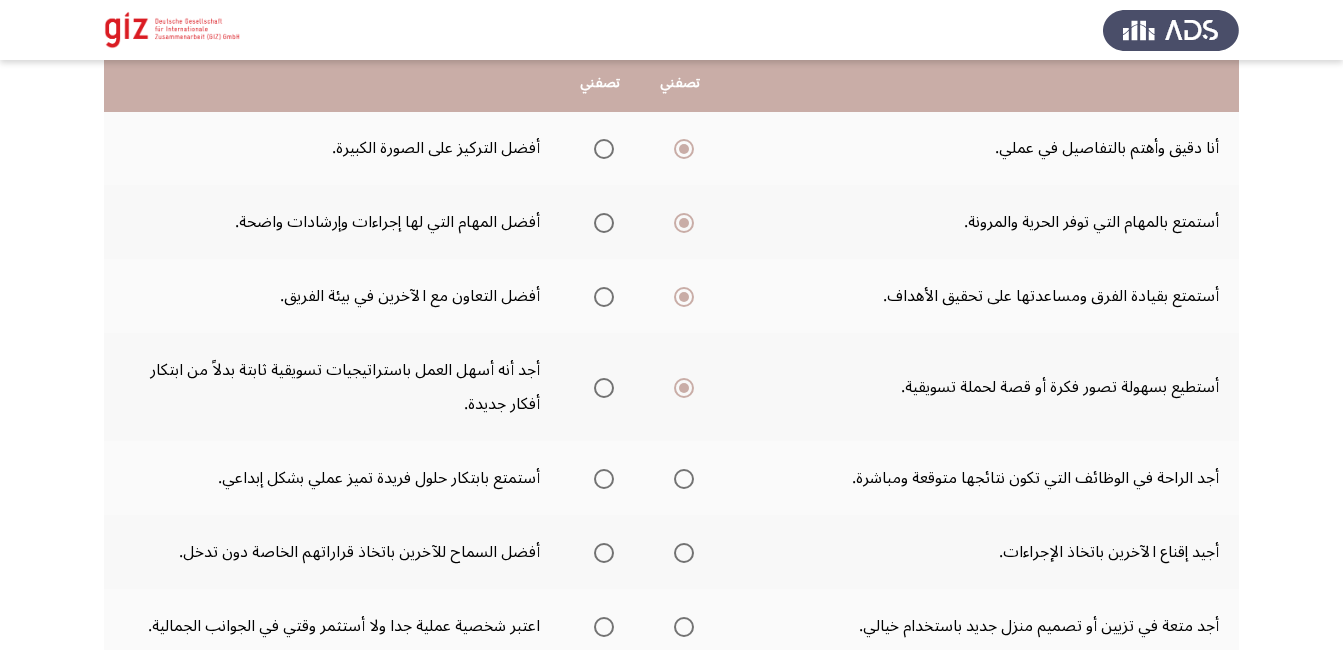 scroll, scrollTop: 509, scrollLeft: 0, axis: vertical 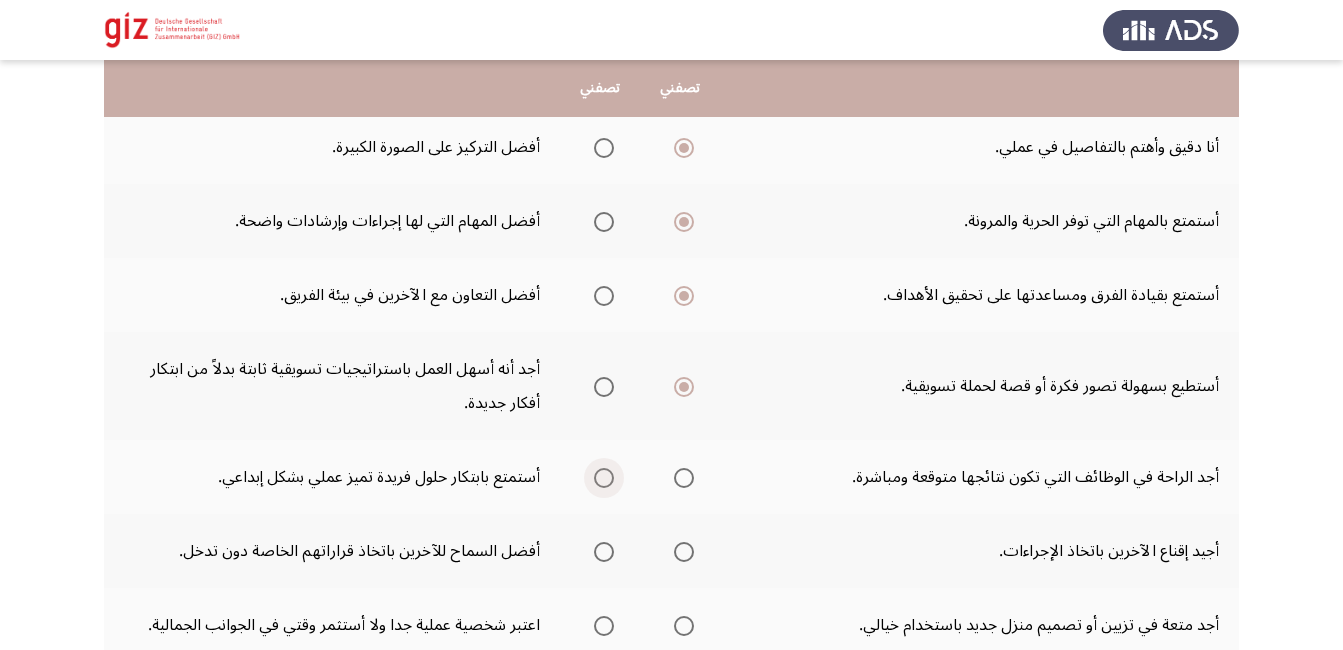 click at bounding box center (604, 478) 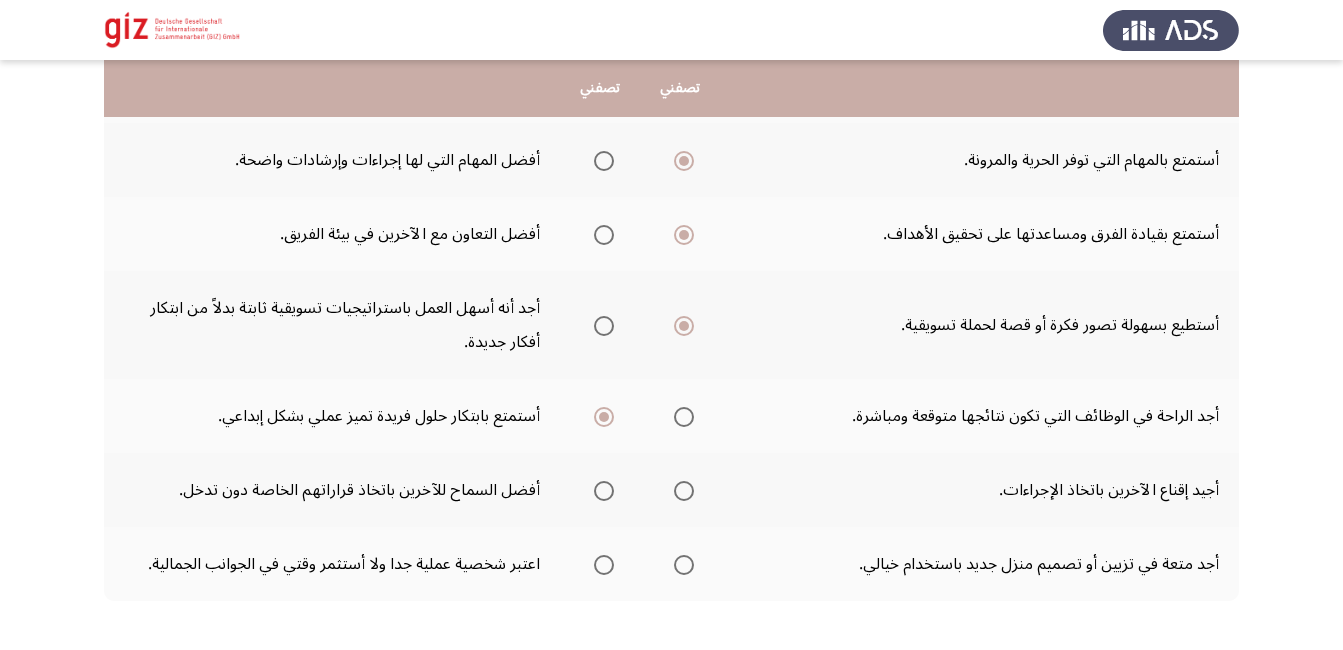 scroll, scrollTop: 571, scrollLeft: 0, axis: vertical 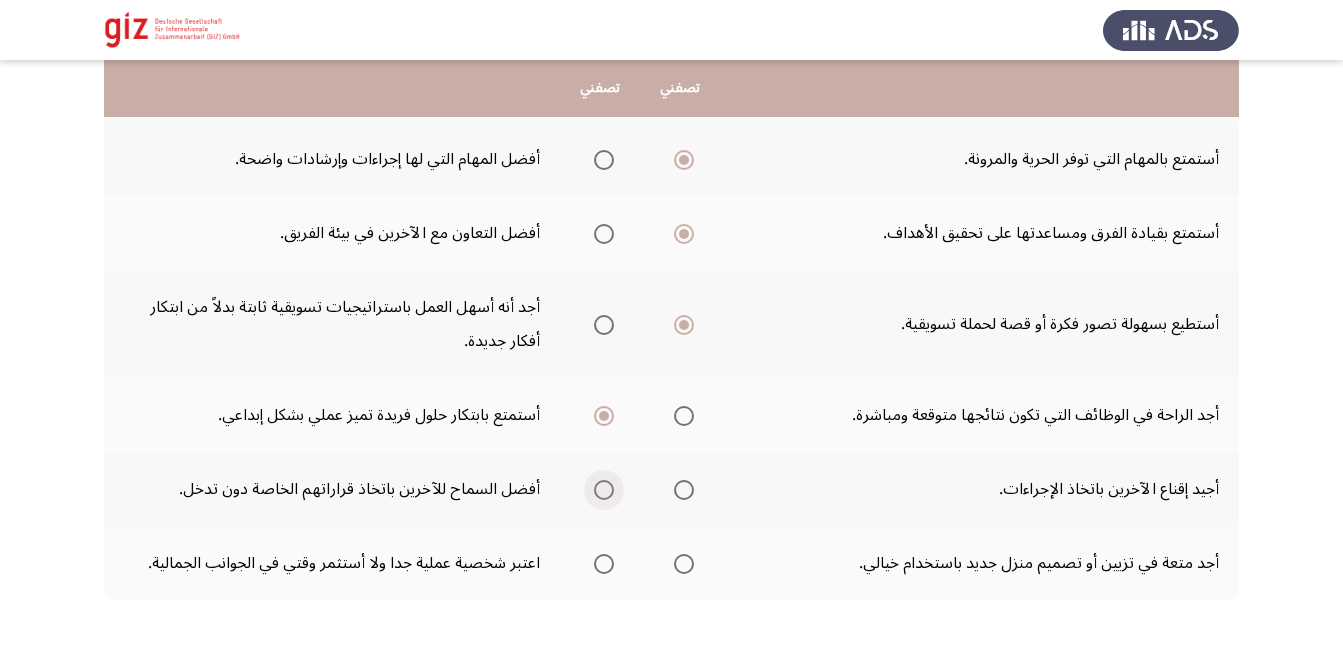 click at bounding box center [604, 490] 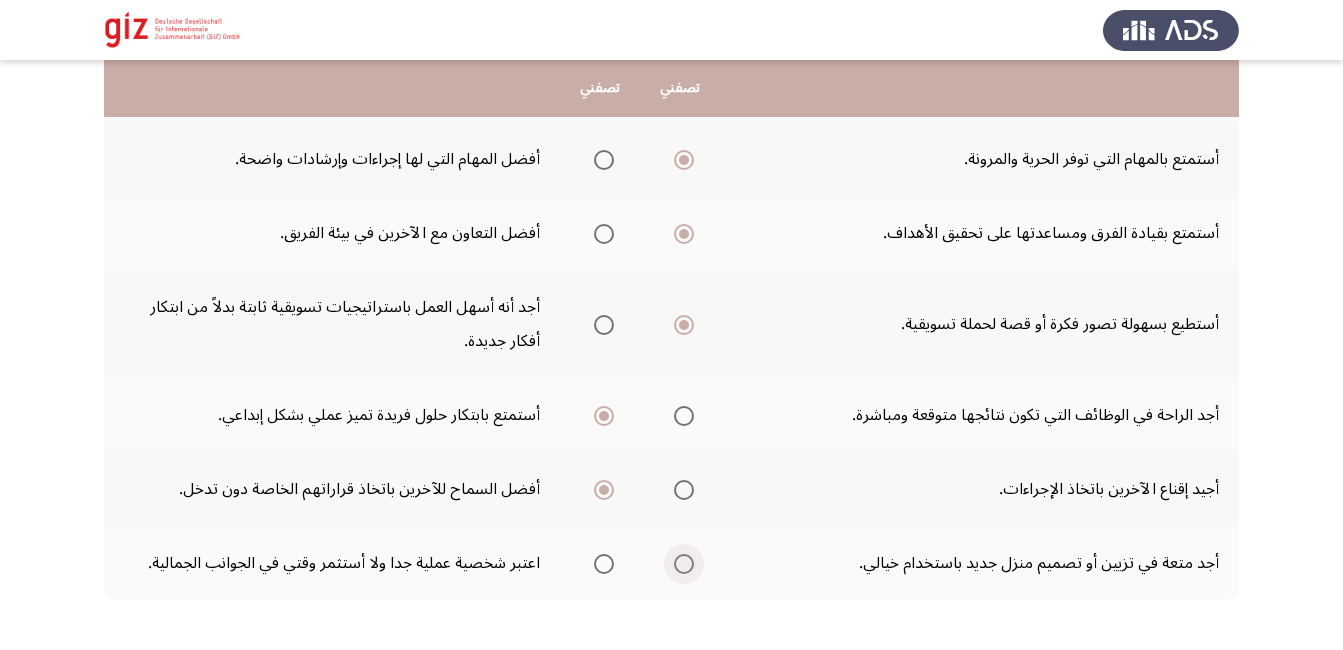 click at bounding box center (684, 564) 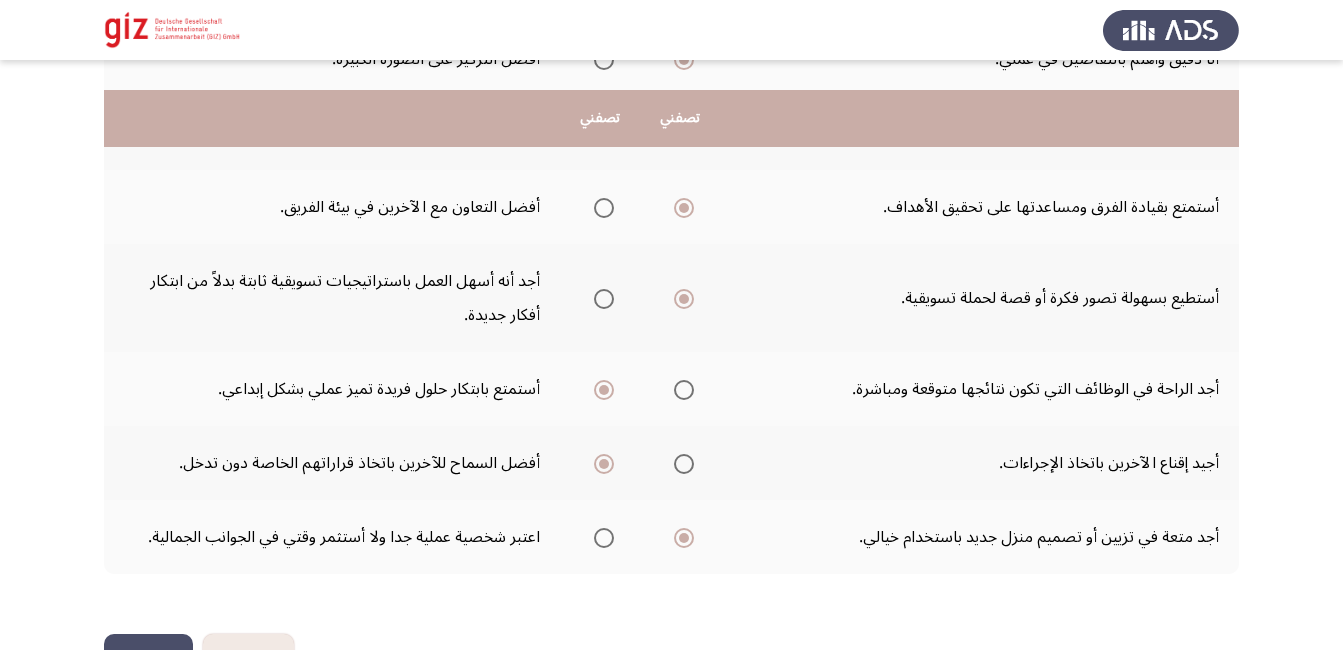 scroll, scrollTop: 627, scrollLeft: 0, axis: vertical 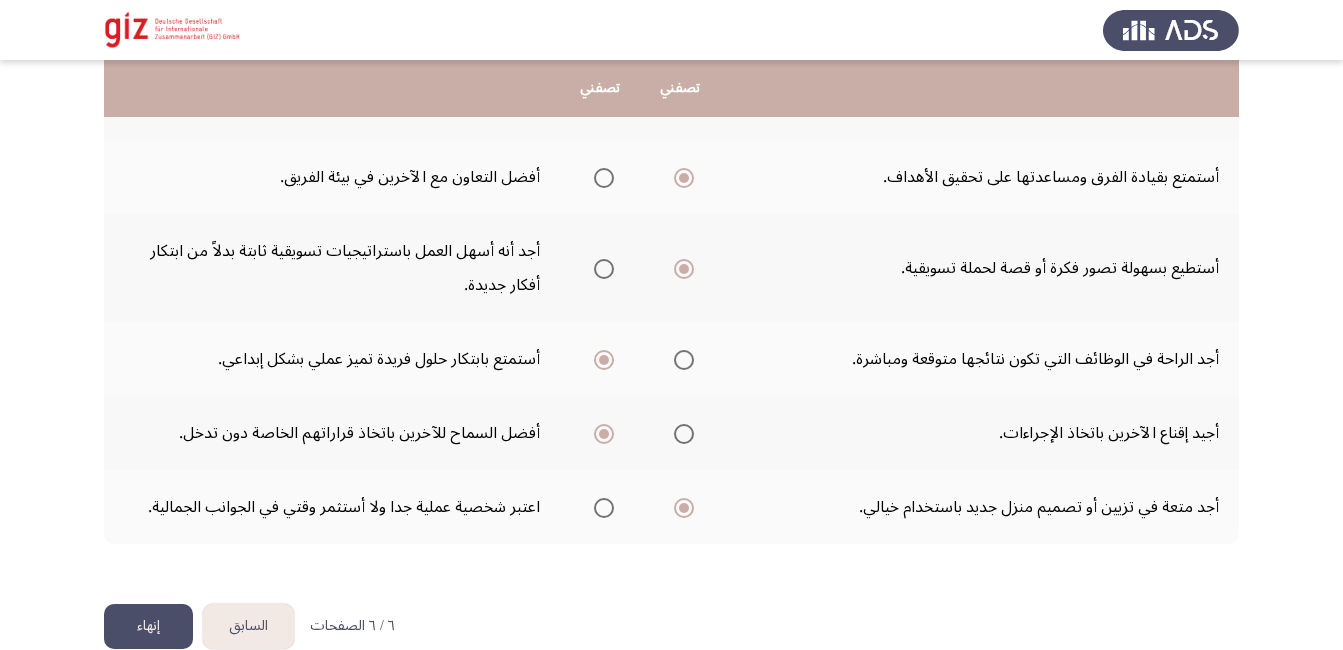 click on "إنهاء" 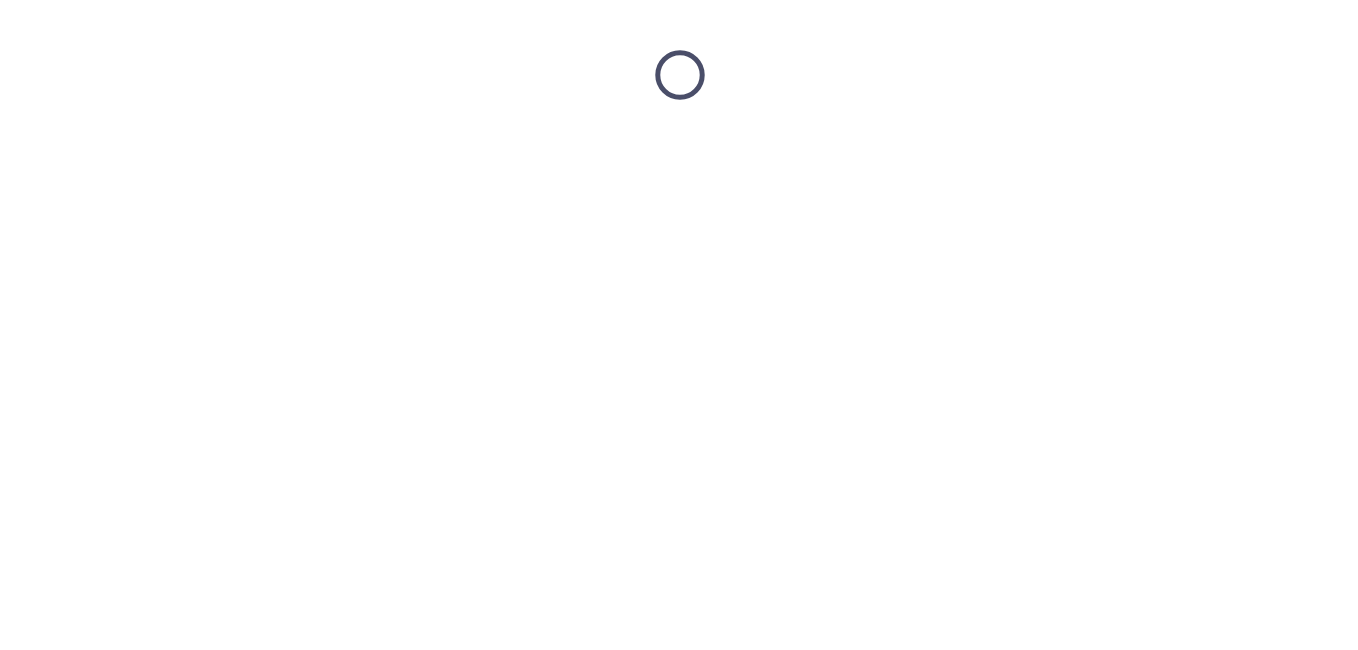 scroll, scrollTop: 0, scrollLeft: 0, axis: both 